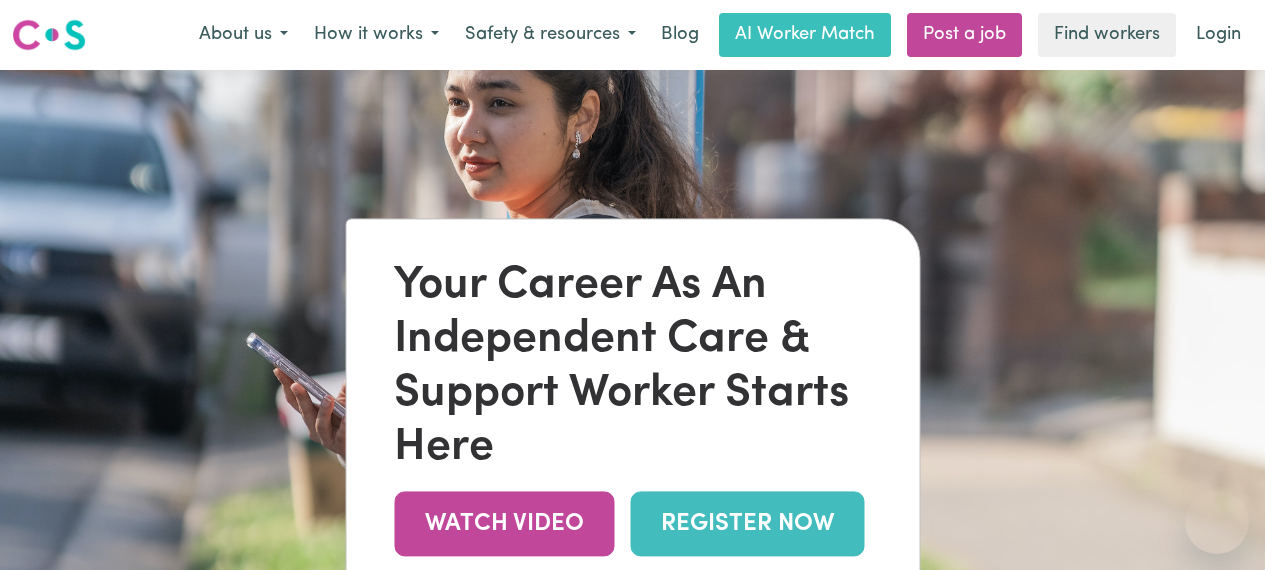 scroll, scrollTop: 0, scrollLeft: 0, axis: both 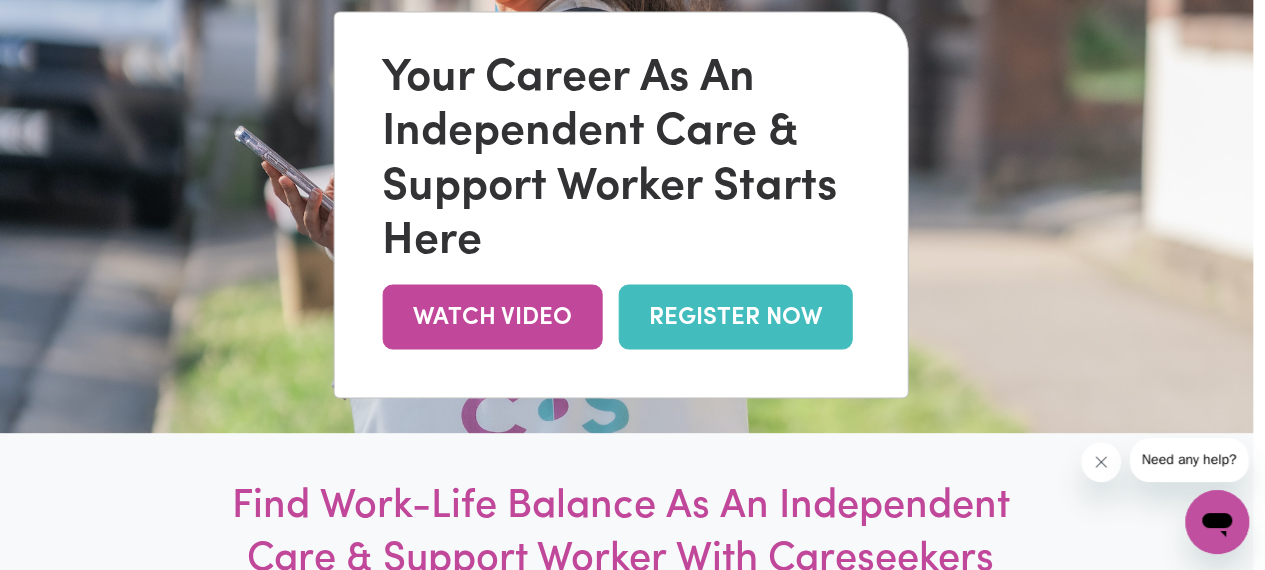 click on "REGISTER NOW" at bounding box center [735, 316] 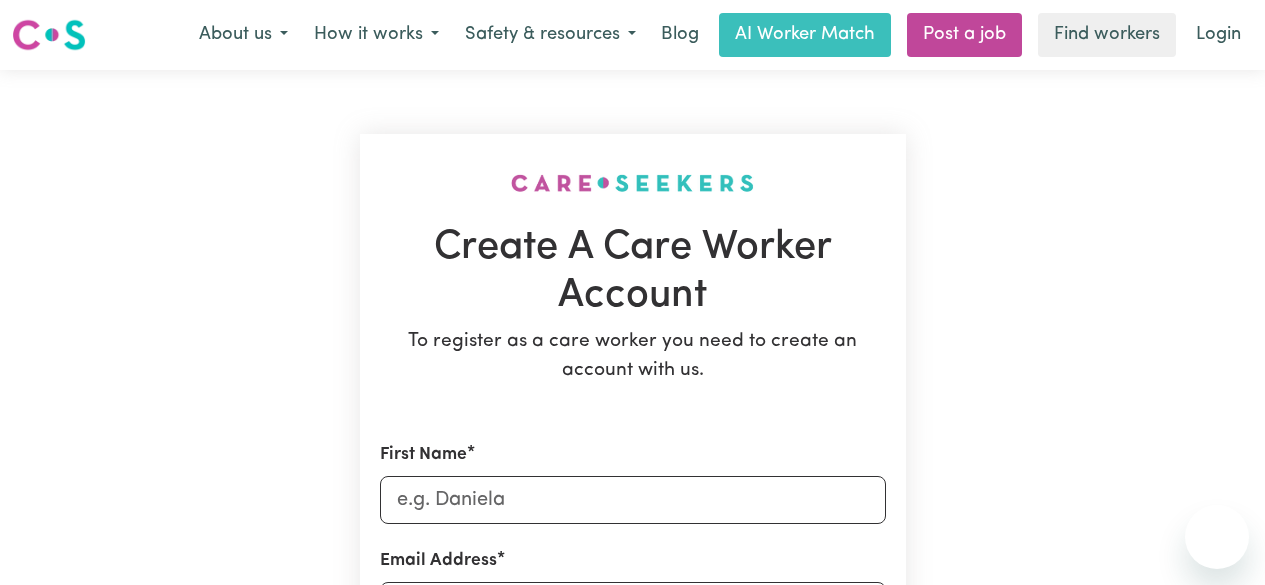scroll, scrollTop: 0, scrollLeft: 0, axis: both 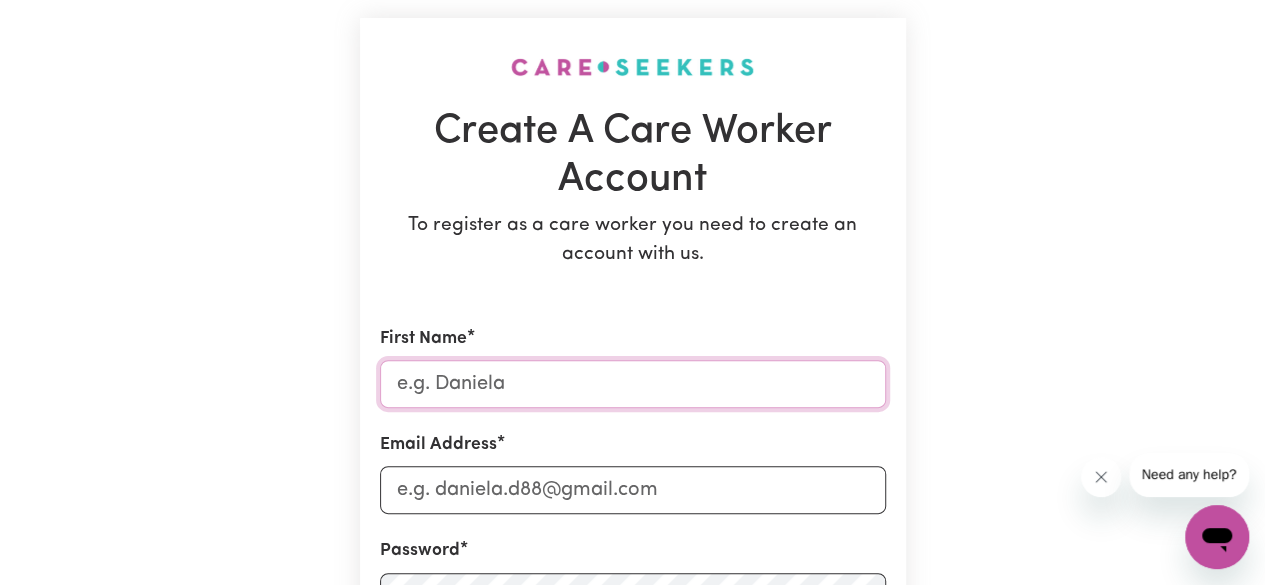click on "First Name" at bounding box center (633, 384) 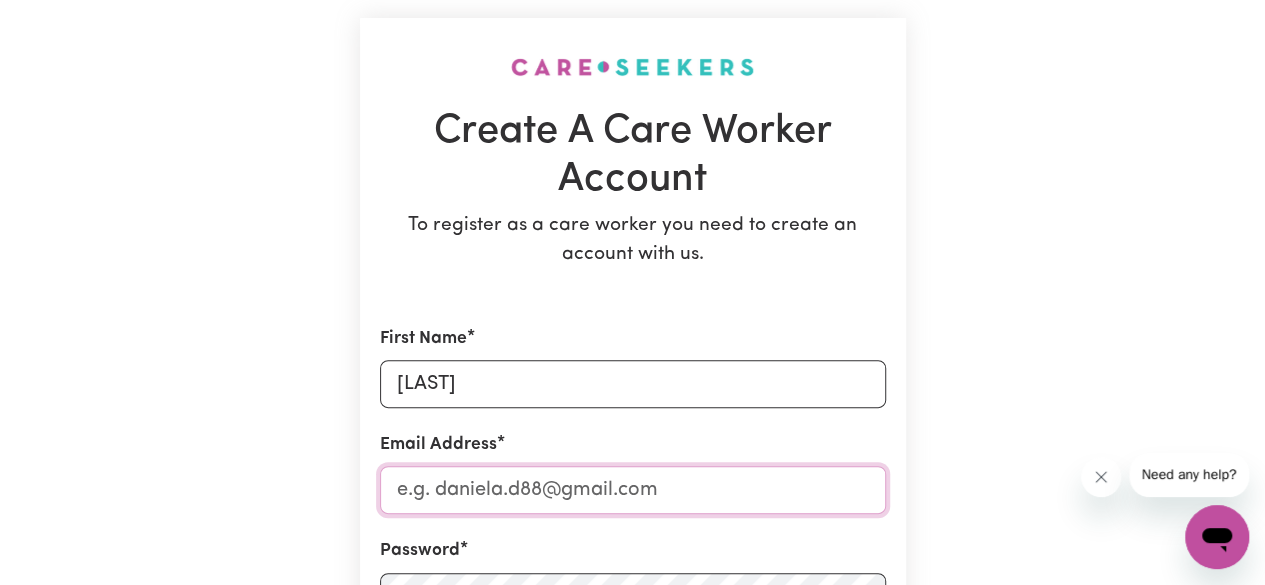 type on "[USERNAME]@[DOMAIN]" 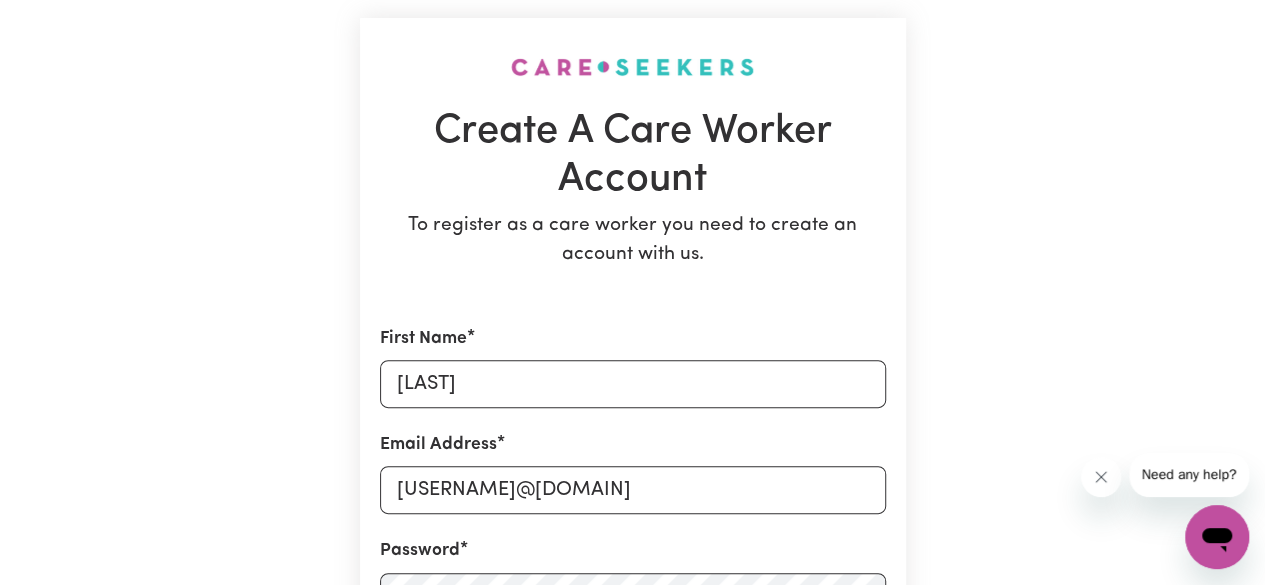 type on "[PHONE]" 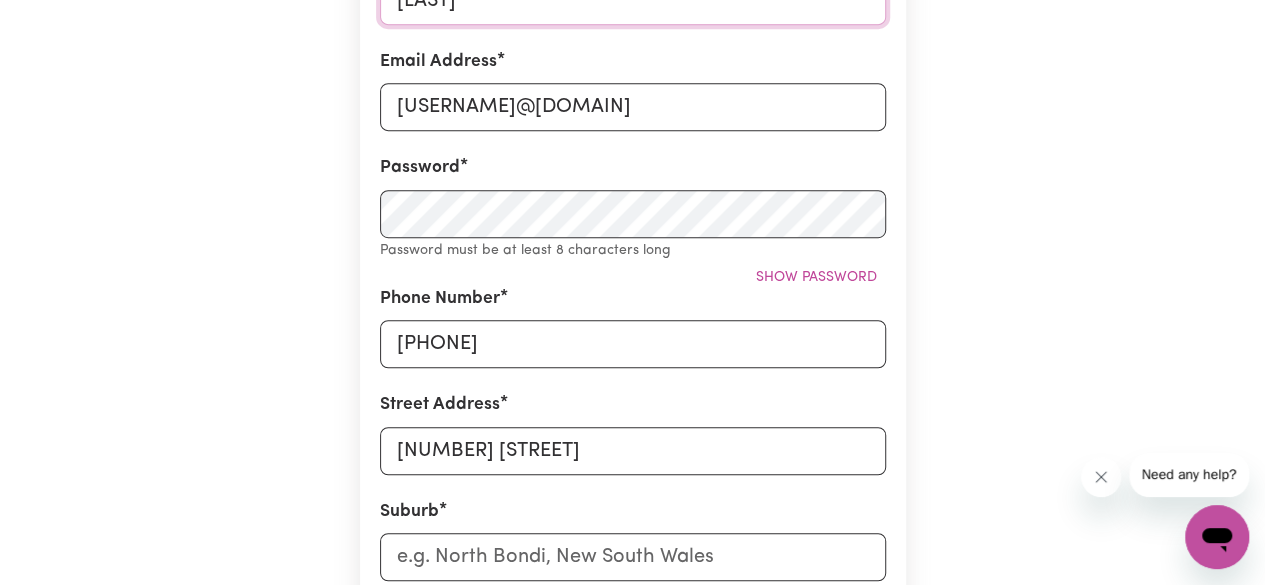 scroll, scrollTop: 476, scrollLeft: 0, axis: vertical 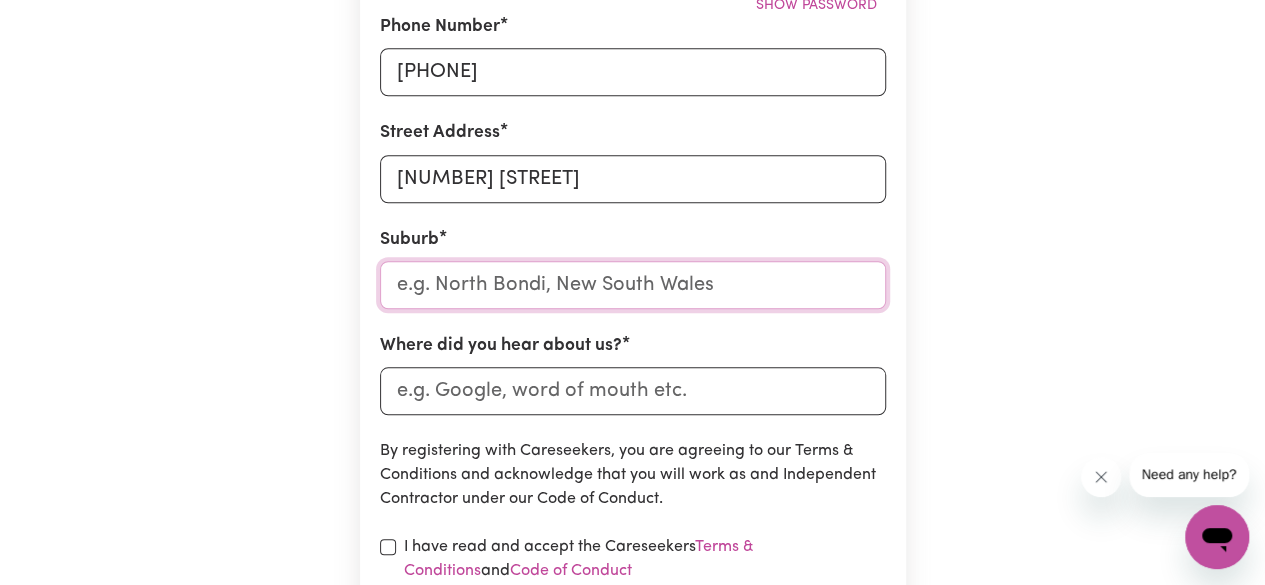 click at bounding box center (633, 285) 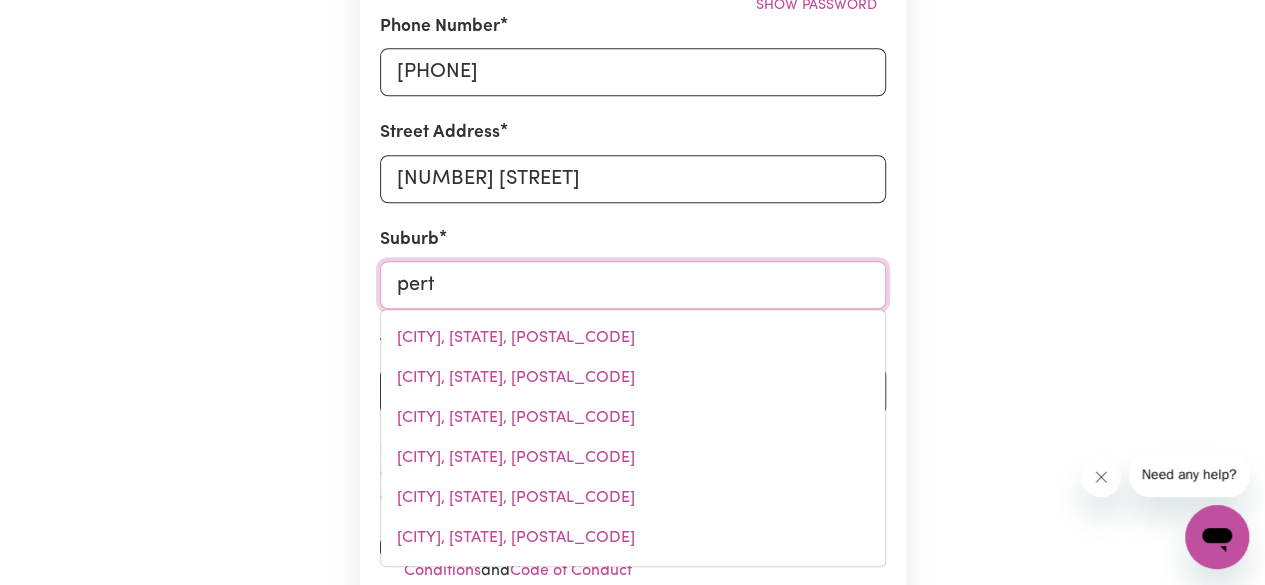 type on "perth" 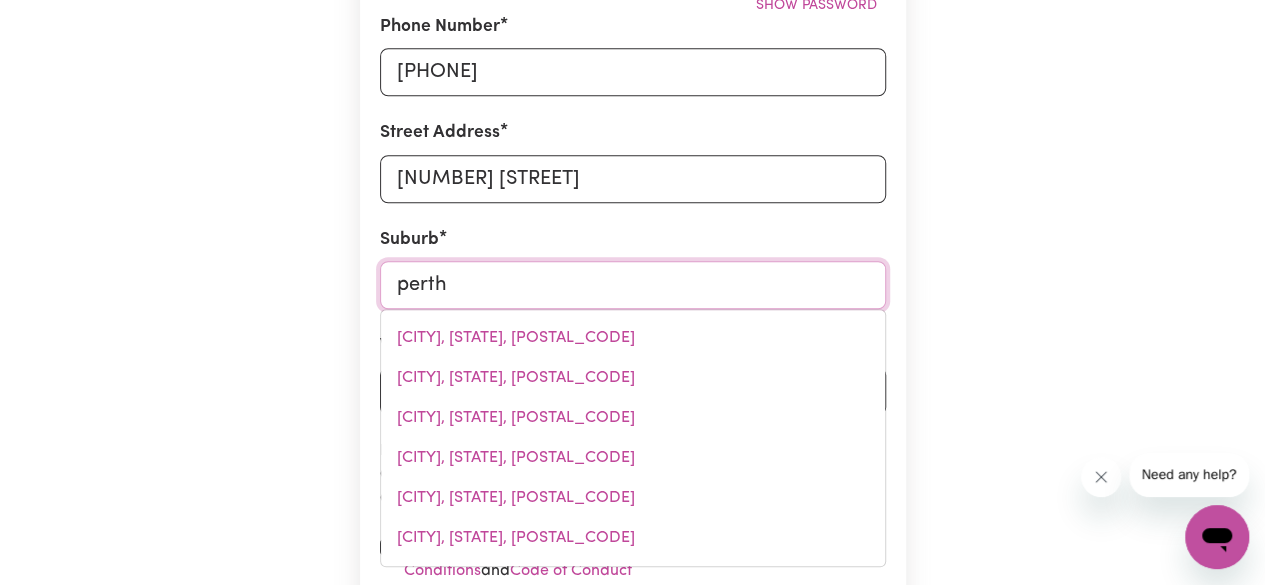 type on "[CITY], [STATE], [POSTAL_CODE]" 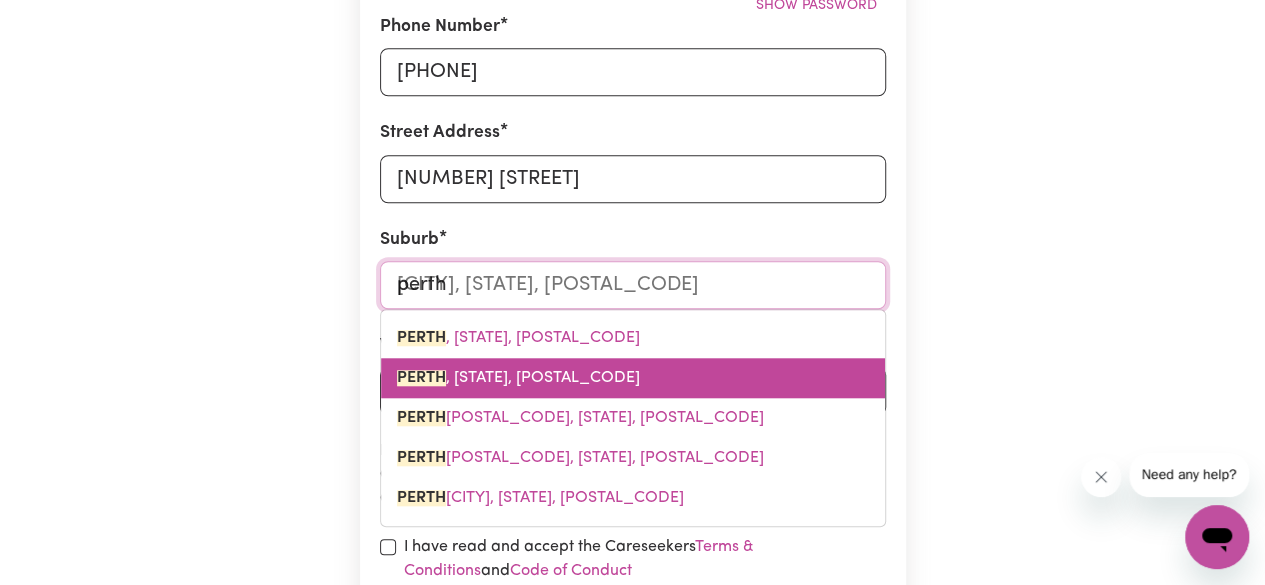 click on "[CITY], [STATE], [POSTAL_CODE]" at bounding box center (518, 378) 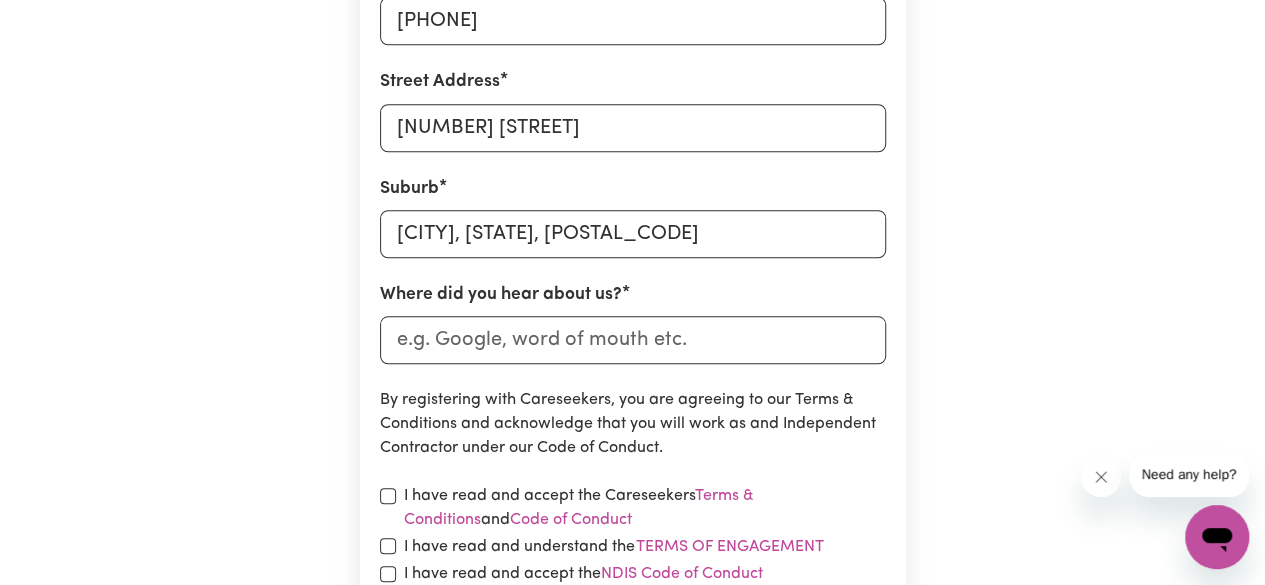 scroll, scrollTop: 803, scrollLeft: 0, axis: vertical 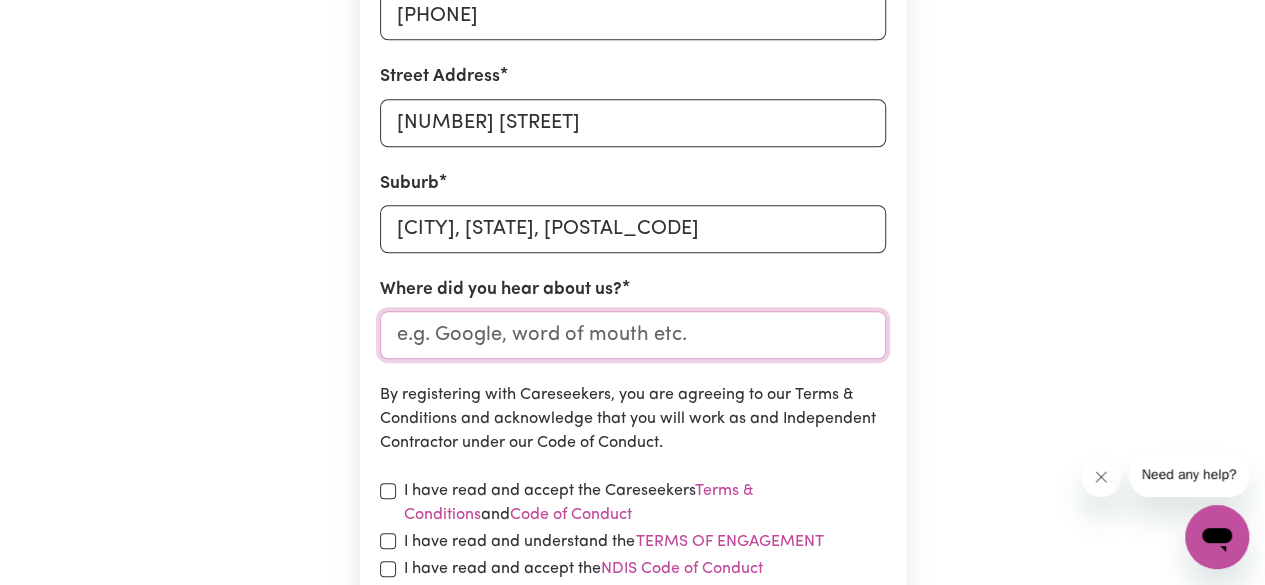 click on "Where did you hear about us?" at bounding box center [633, 335] 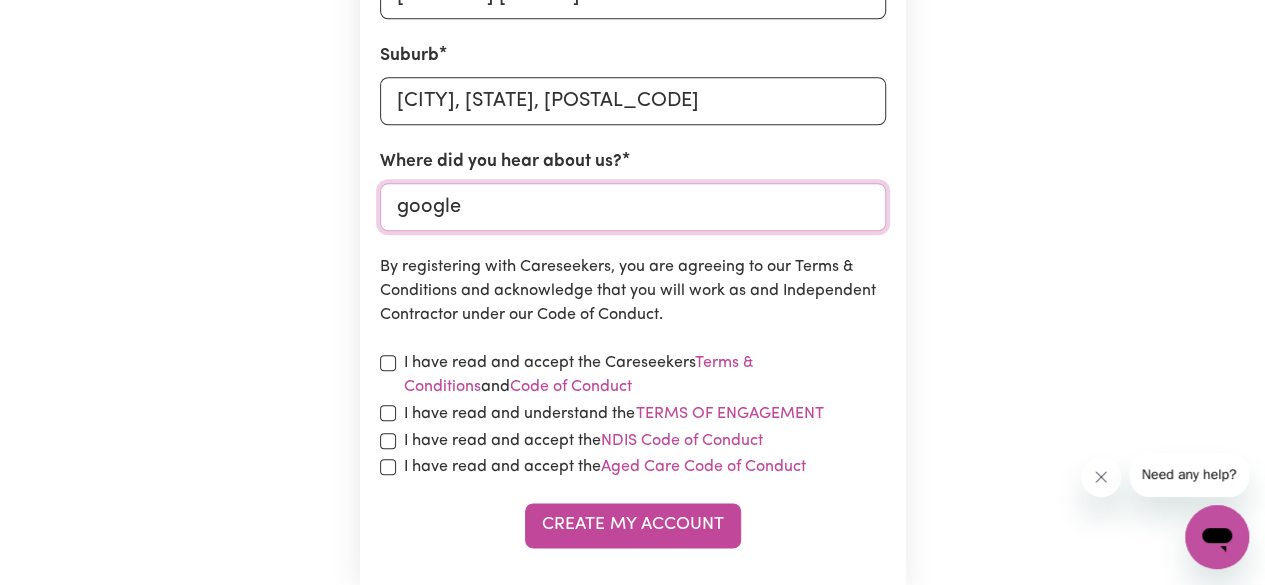 scroll, scrollTop: 953, scrollLeft: 0, axis: vertical 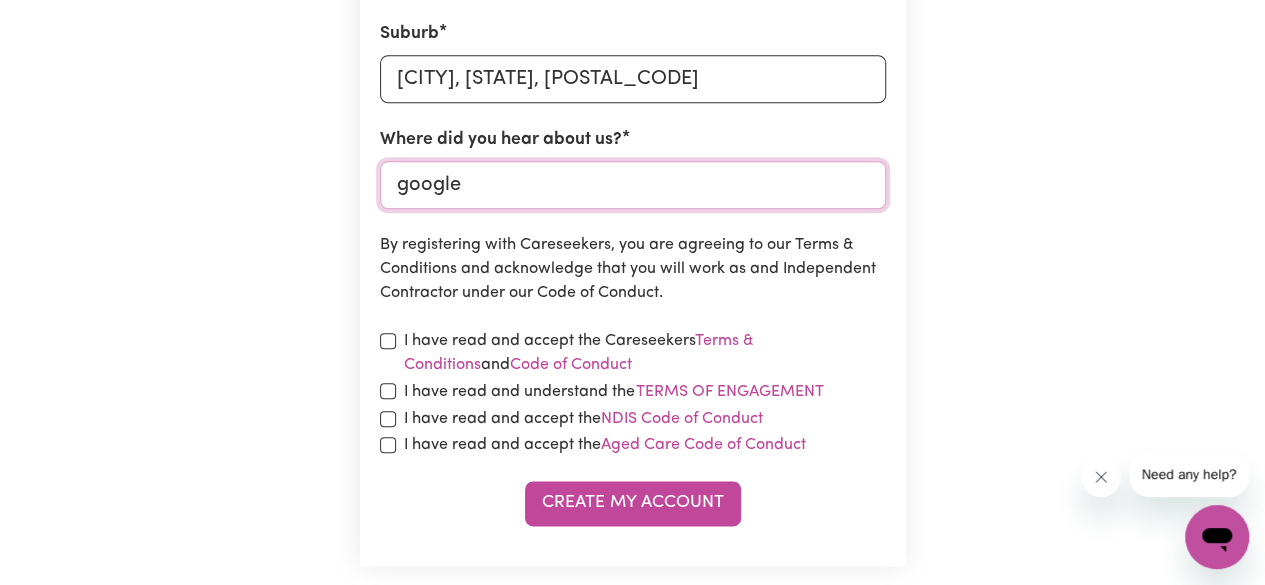 type on "google" 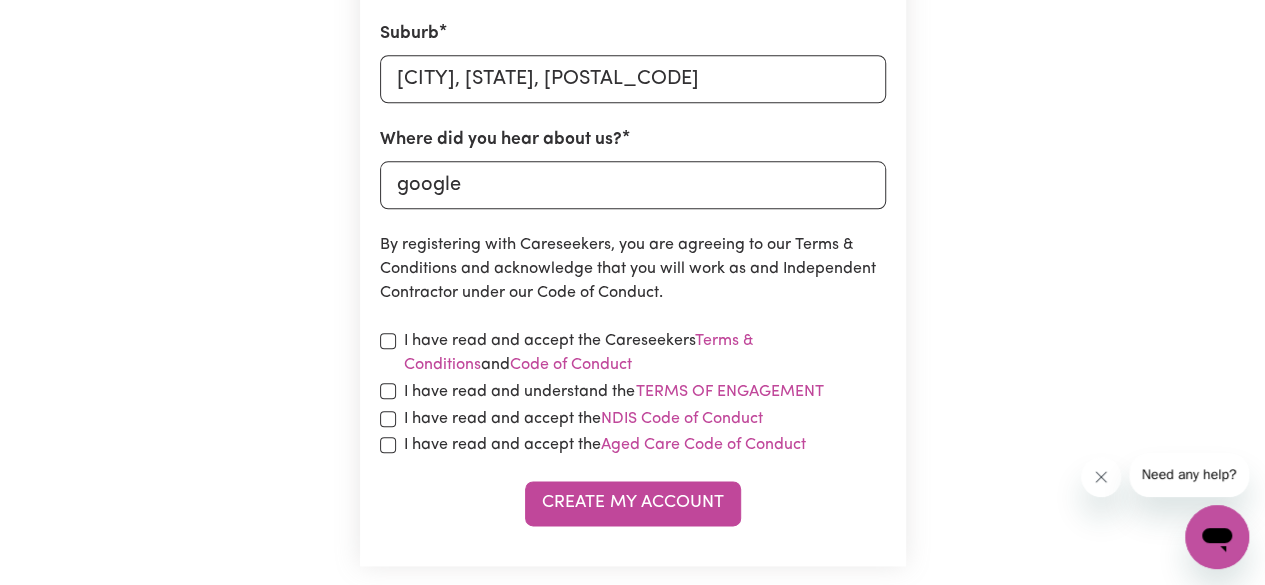 click on "I have read and accept the Careseekers  Terms & Conditions  and  Code of Conduct" at bounding box center [633, 353] 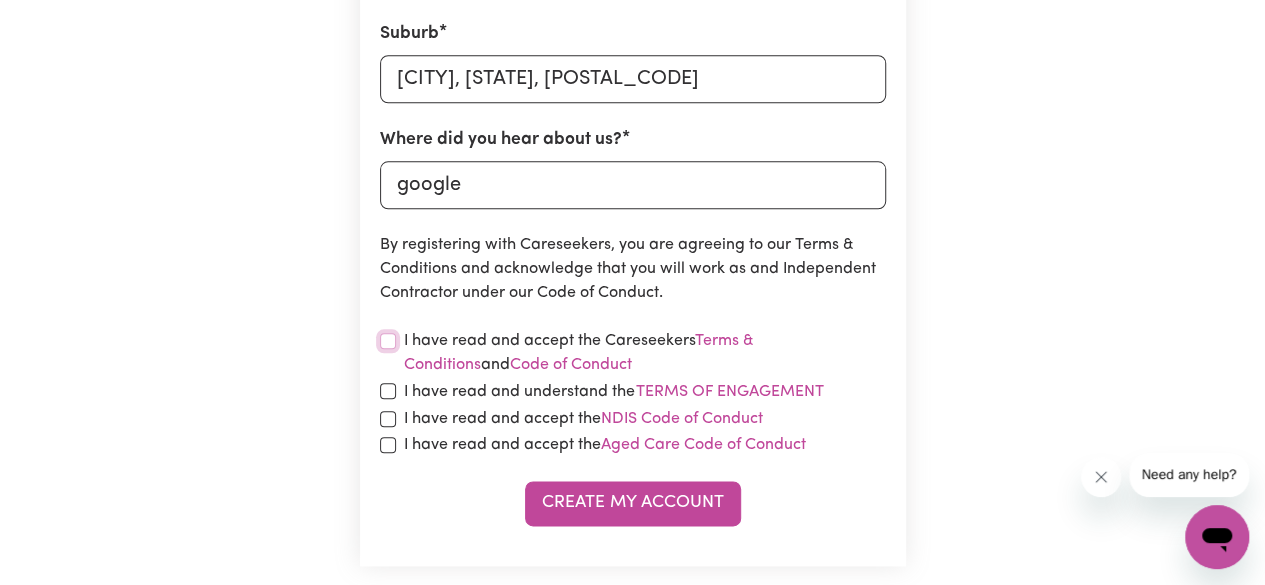 click at bounding box center (388, 341) 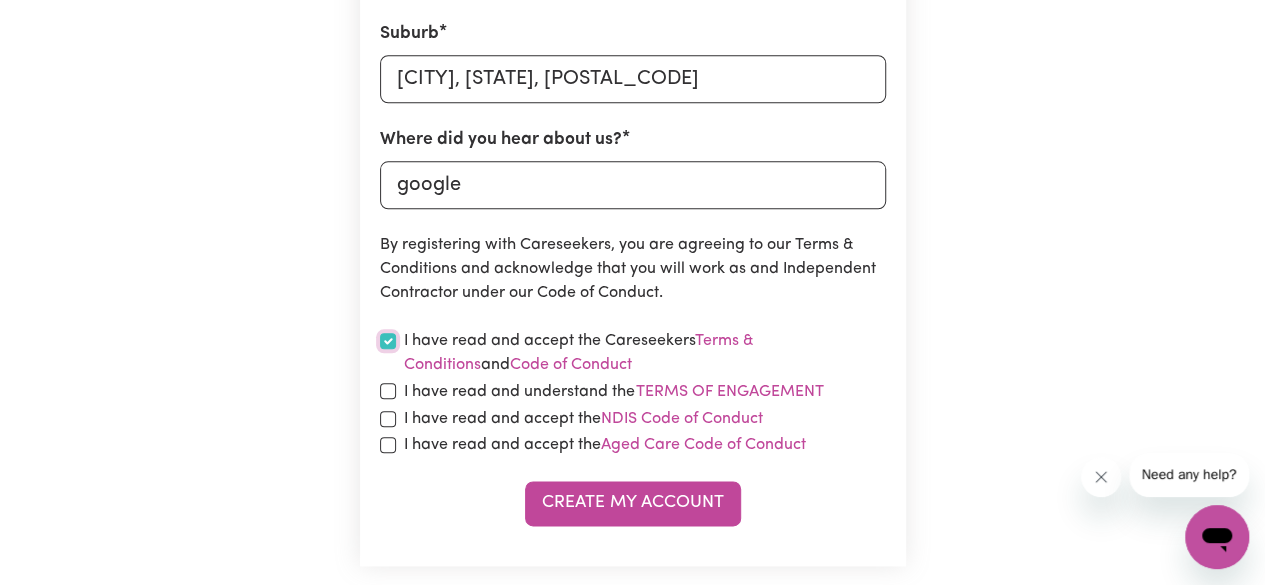 checkbox on "true" 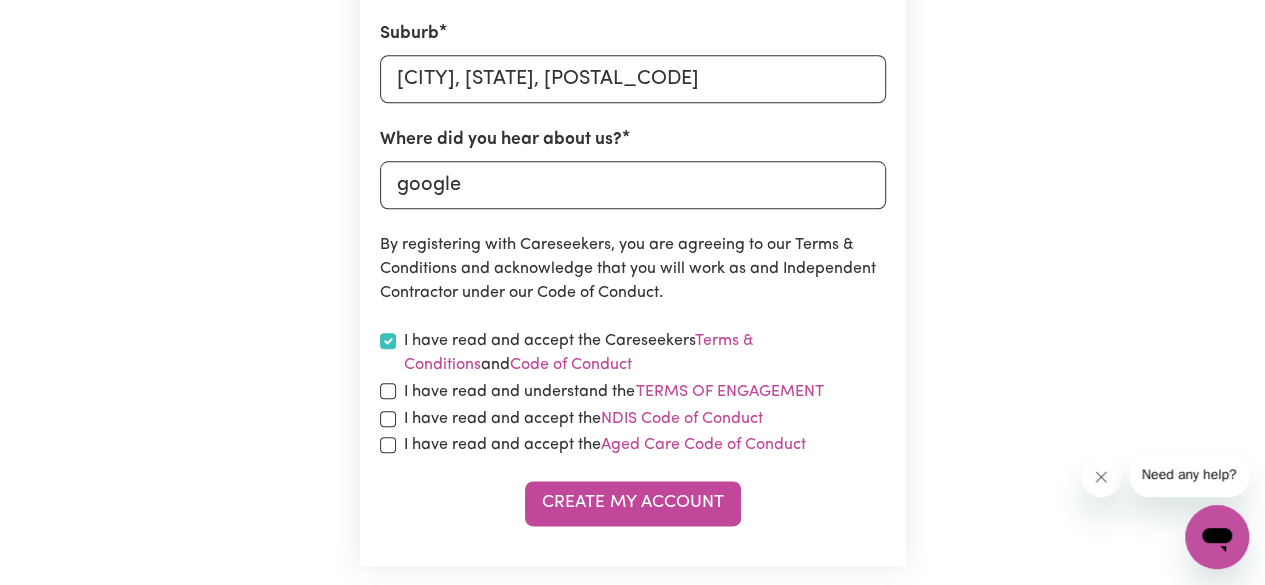 click on "I have read and understand the  Terms of Engagement" at bounding box center (633, 392) 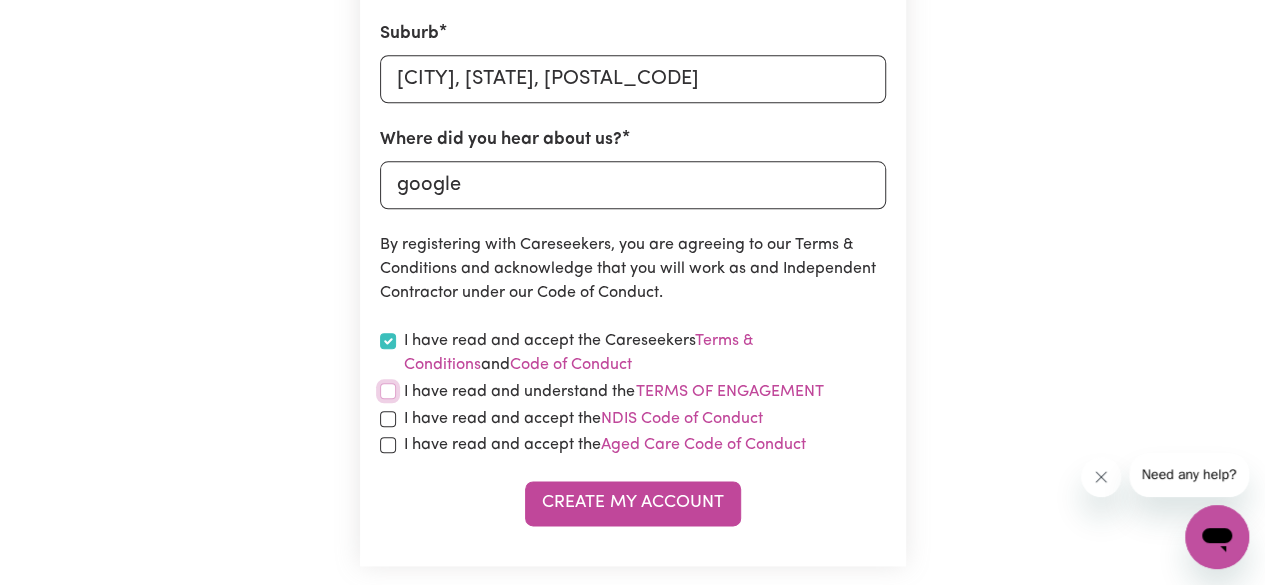 click at bounding box center (388, 391) 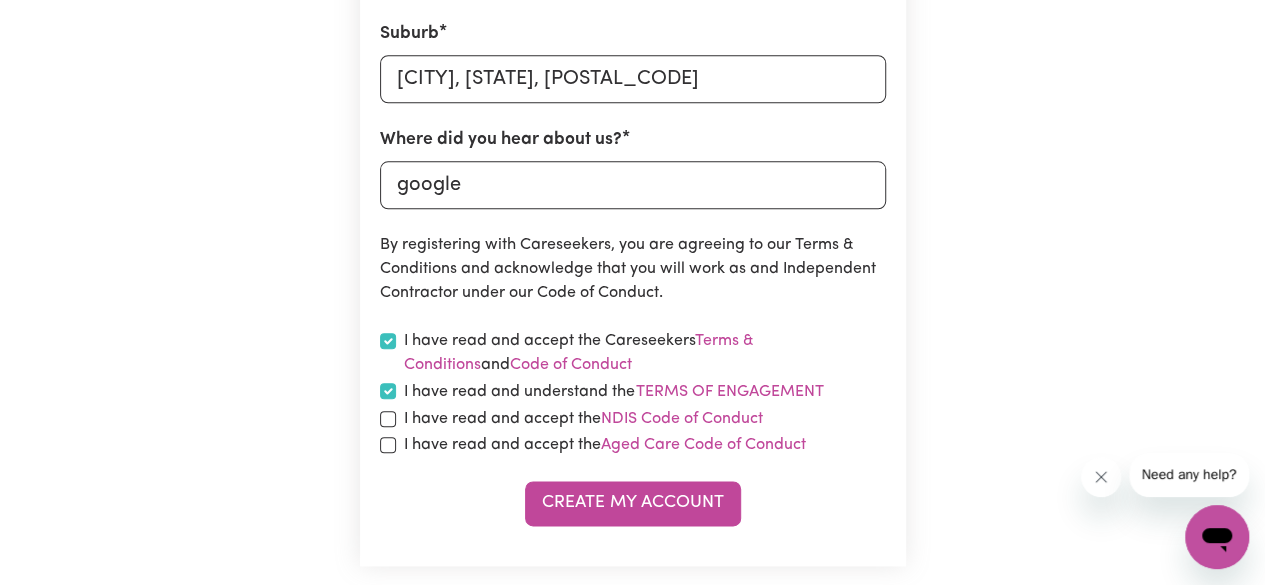 checkbox on "true" 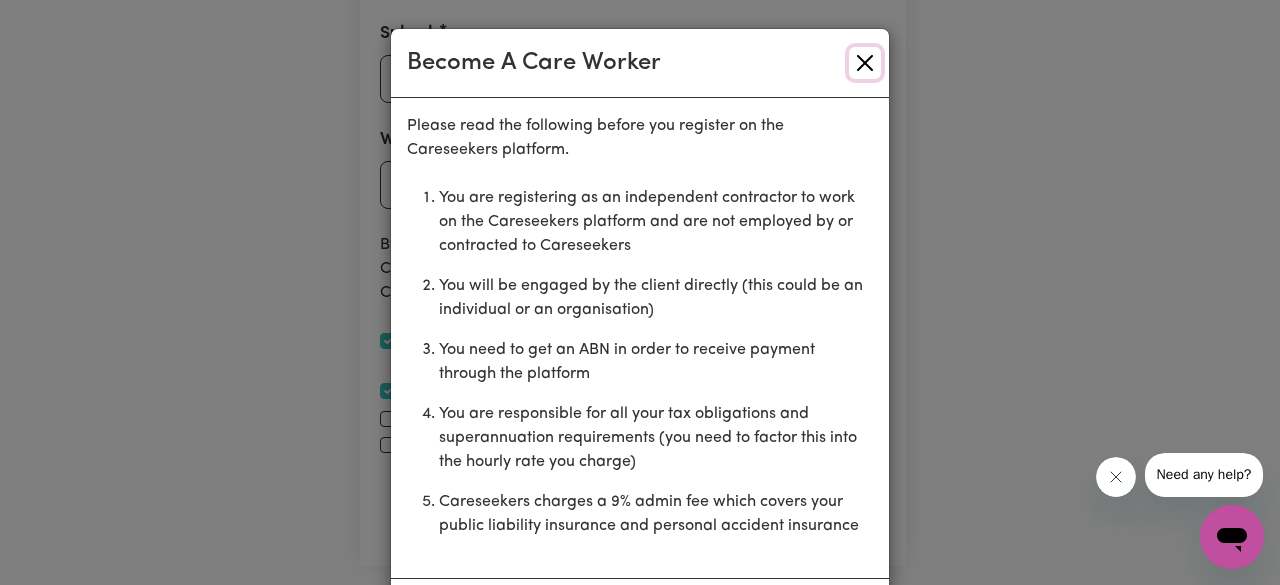 click at bounding box center (865, 63) 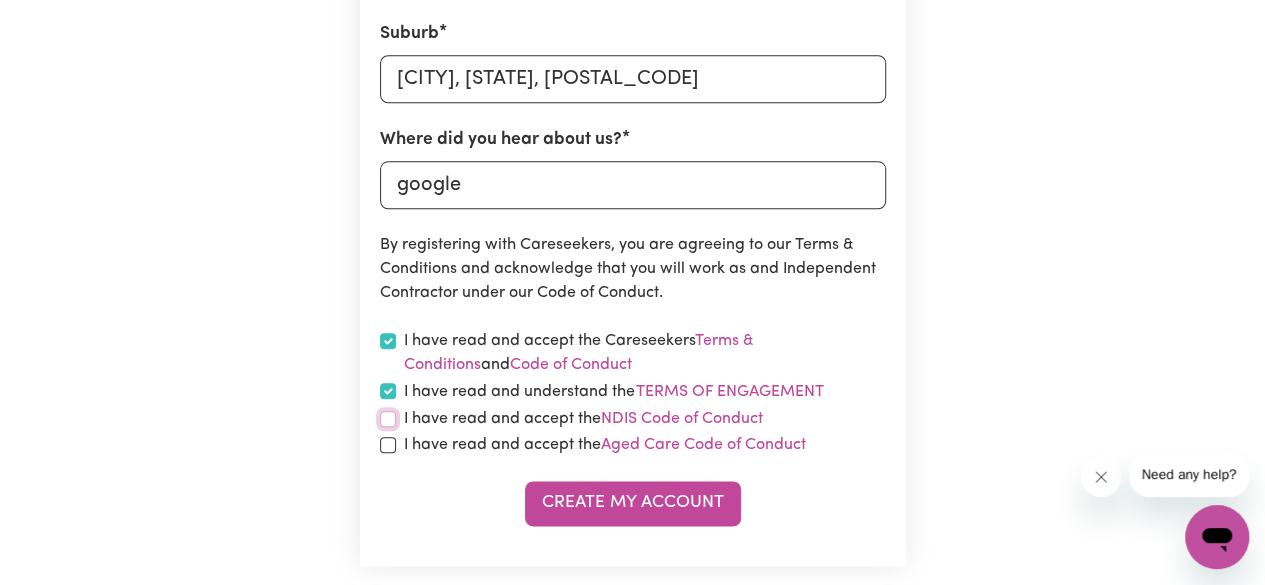 click at bounding box center (388, 419) 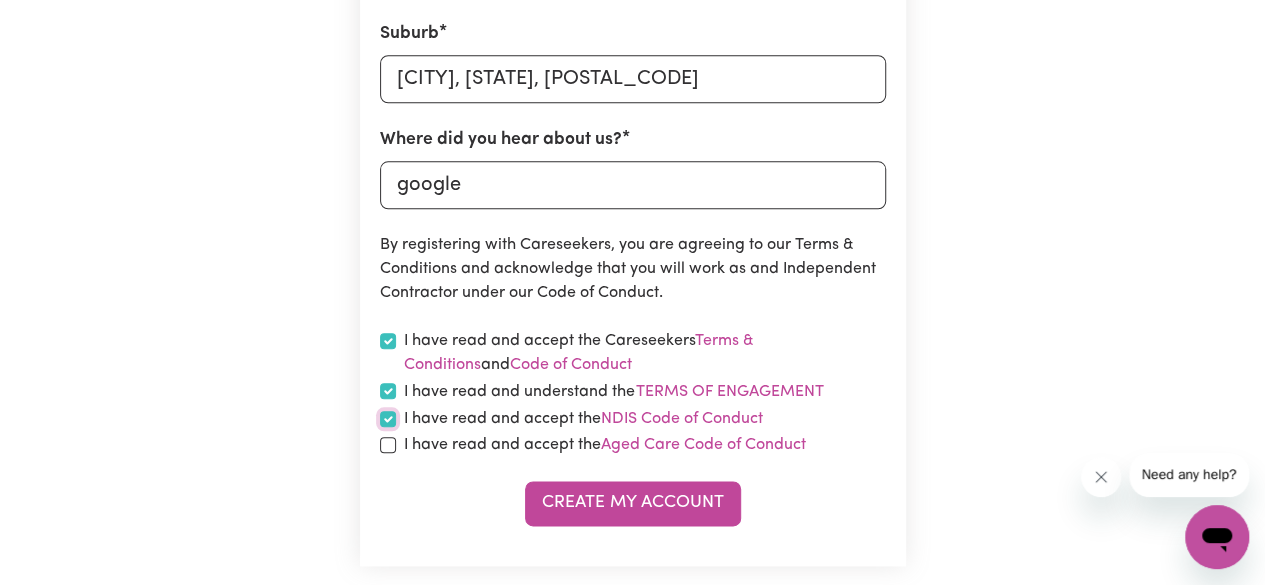 checkbox on "true" 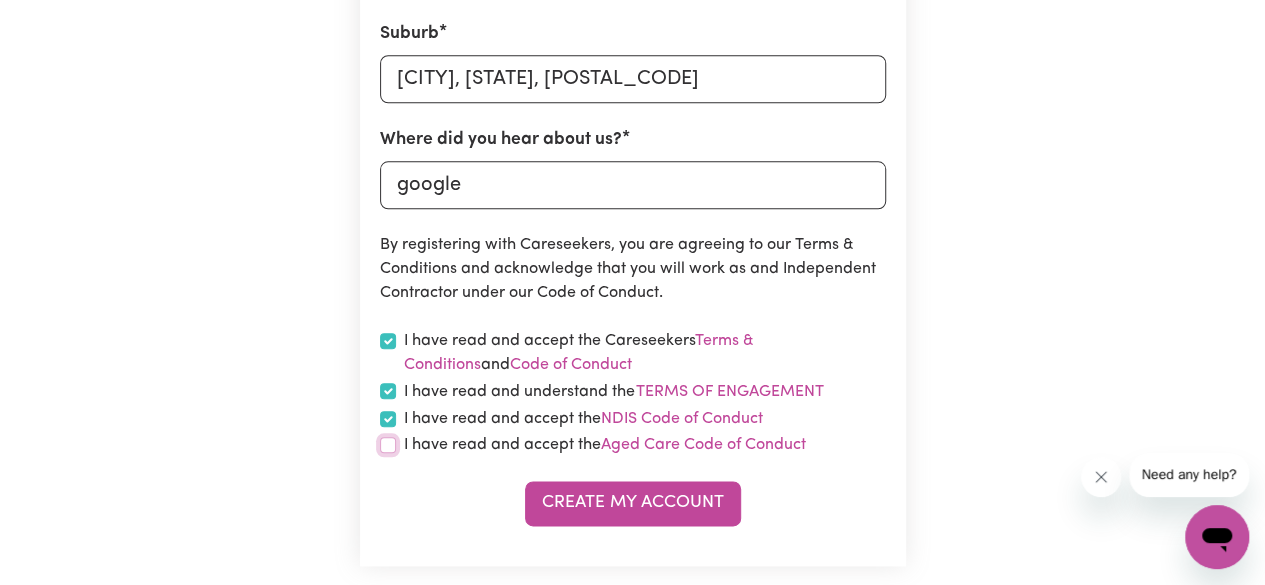click at bounding box center [388, 445] 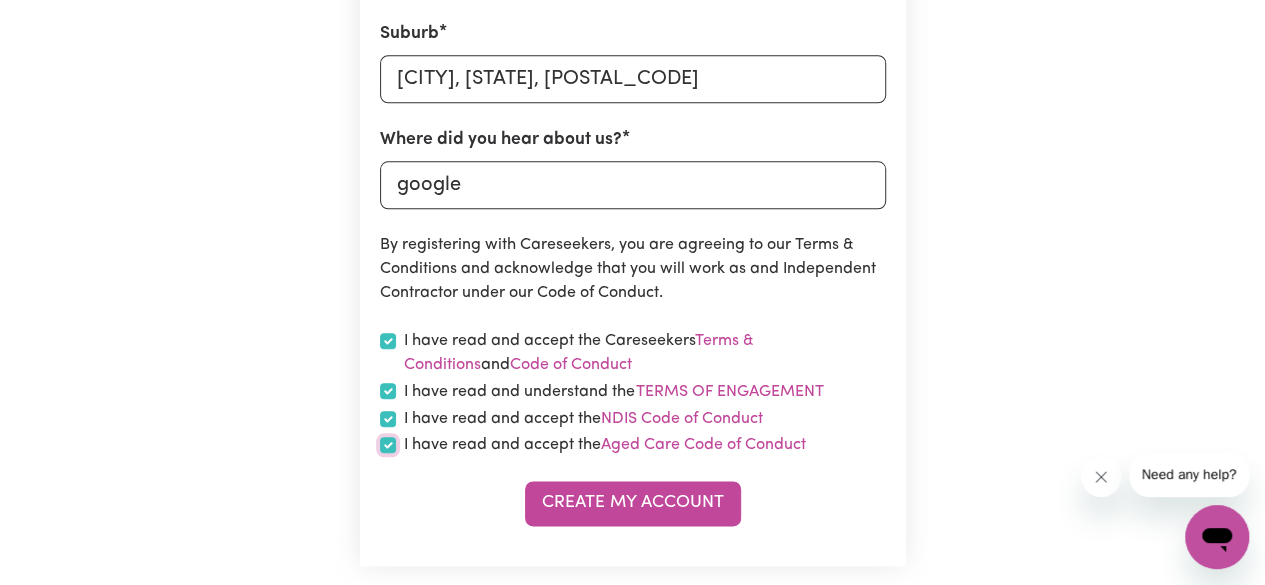 checkbox on "true" 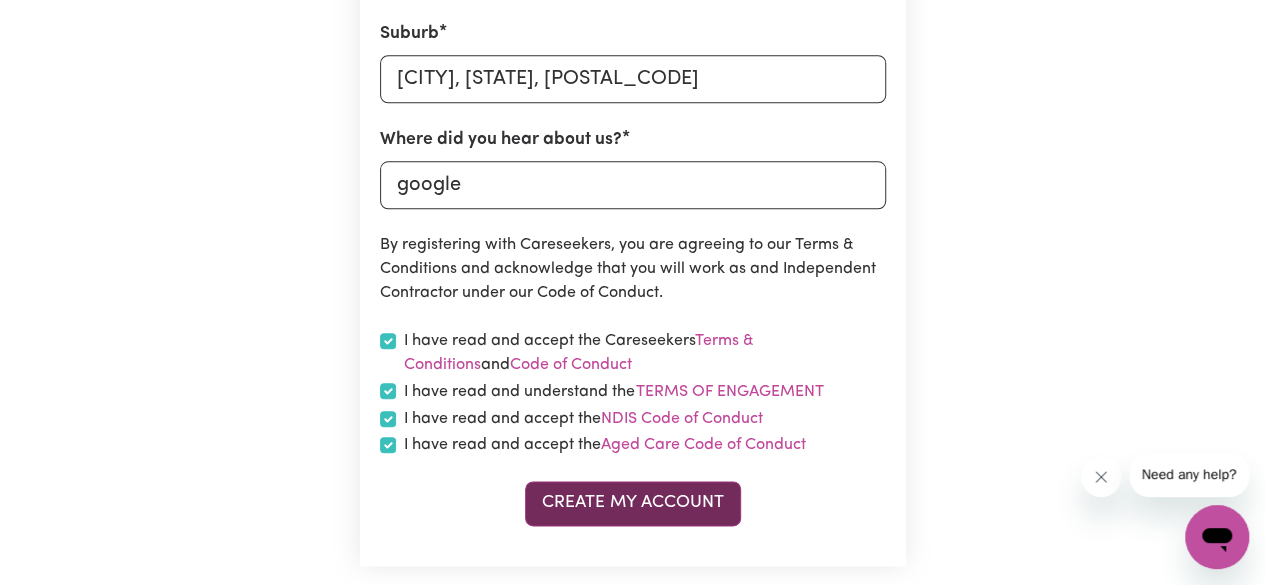 click on "Create My Account" at bounding box center [633, 503] 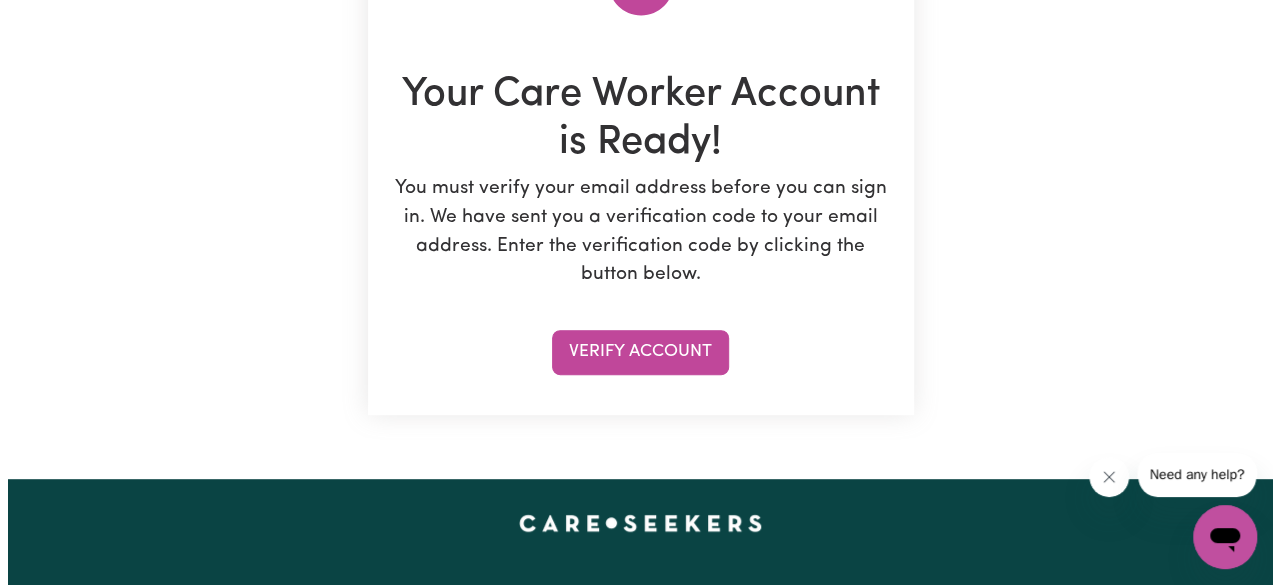 scroll, scrollTop: 280, scrollLeft: 0, axis: vertical 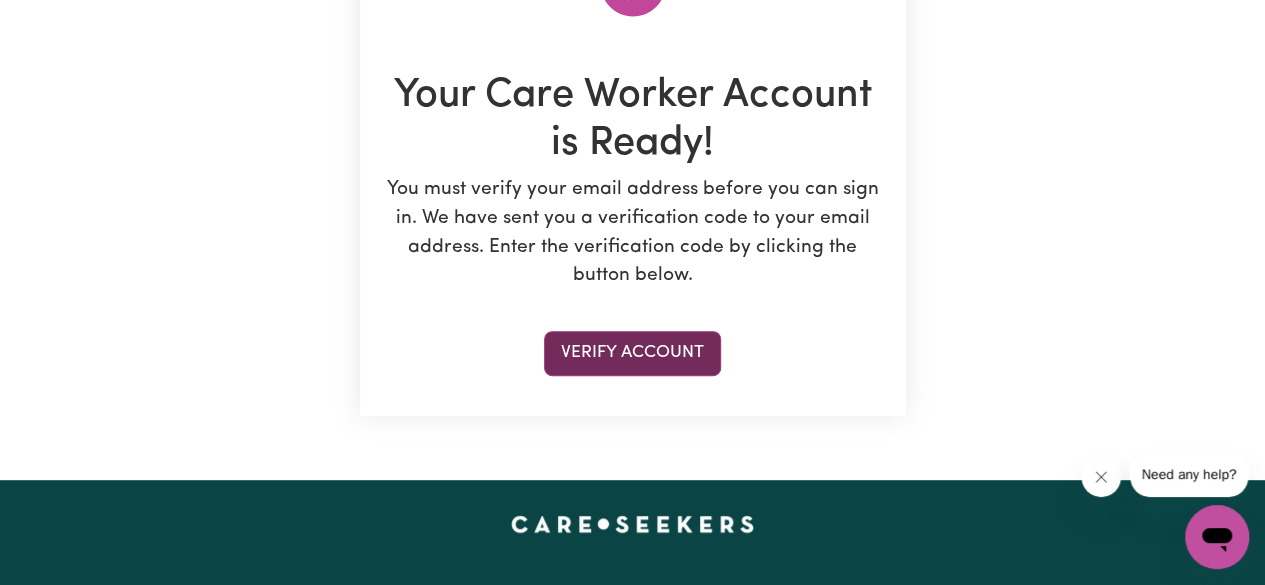 click on "Verify Account" at bounding box center [632, 353] 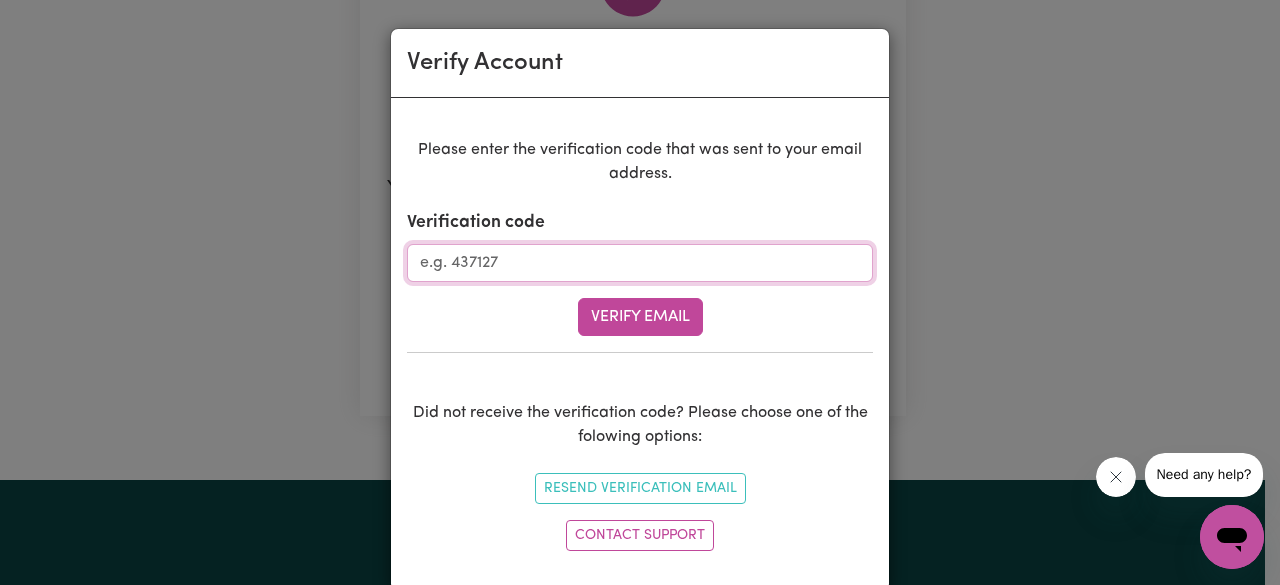 click on "Verification code" at bounding box center (640, 263) 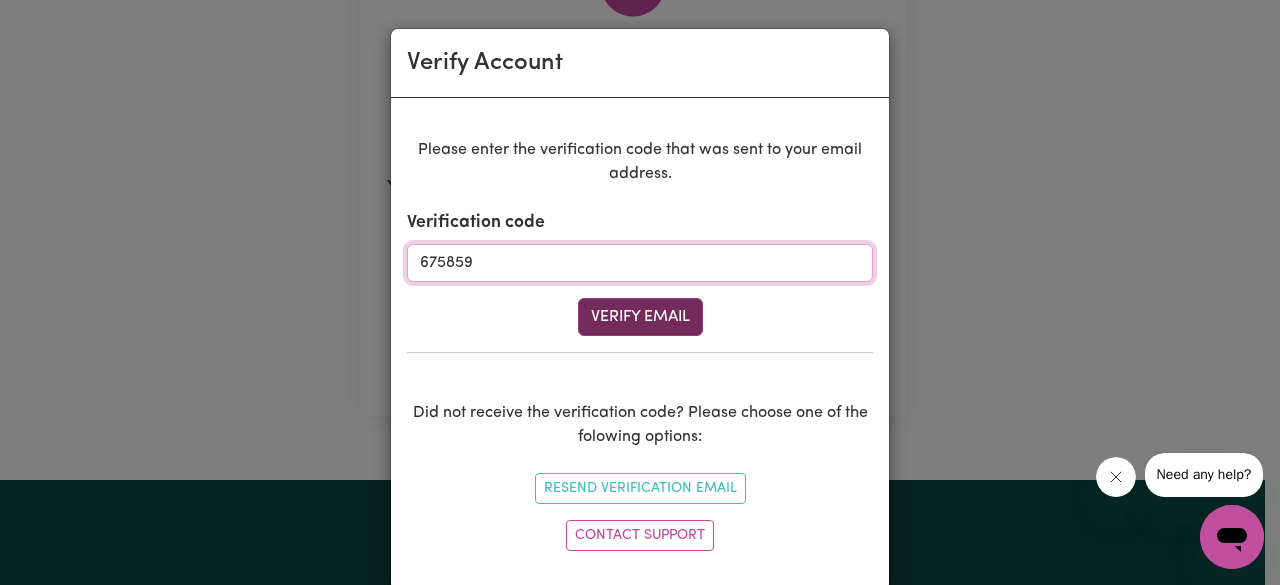type on "675859" 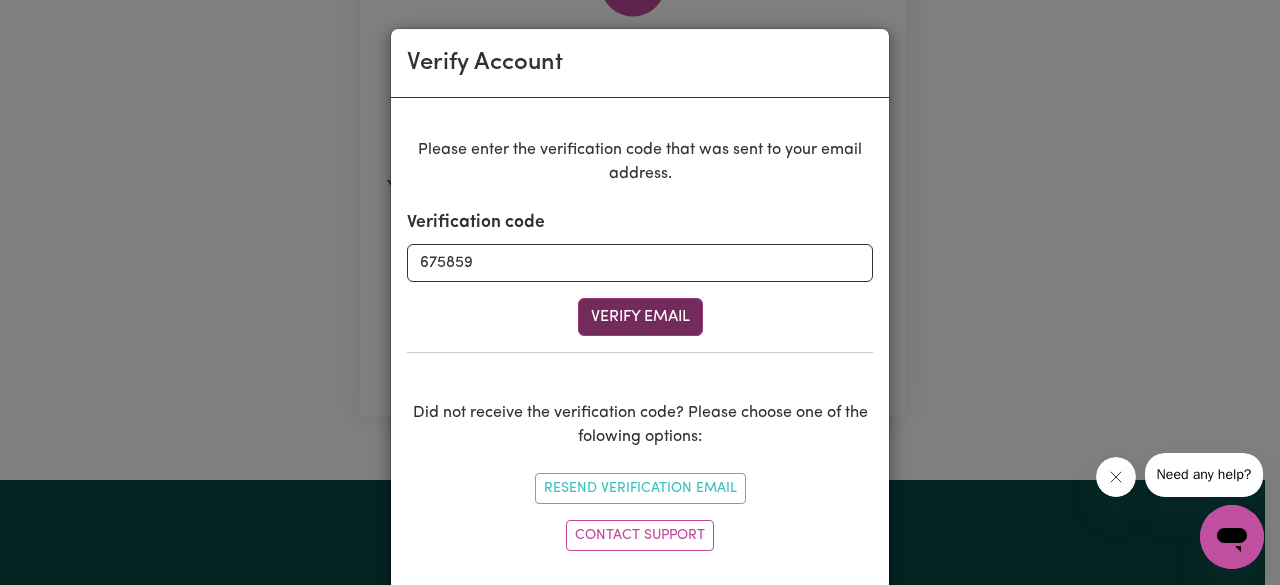 click on "Verify Email" at bounding box center (640, 317) 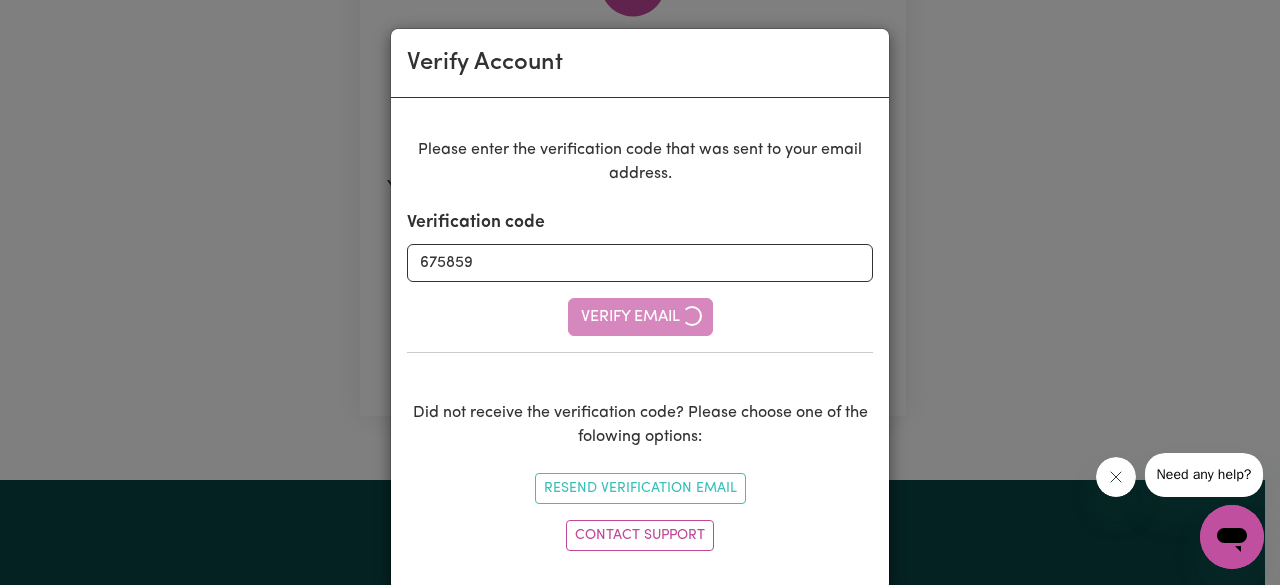 type 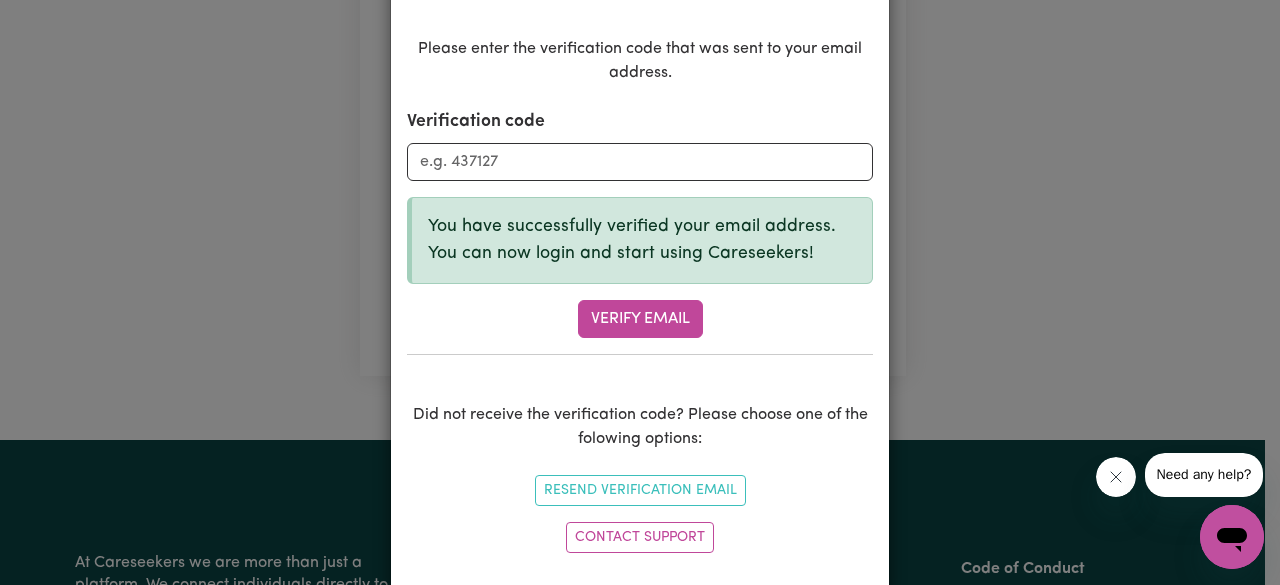 scroll, scrollTop: 127, scrollLeft: 0, axis: vertical 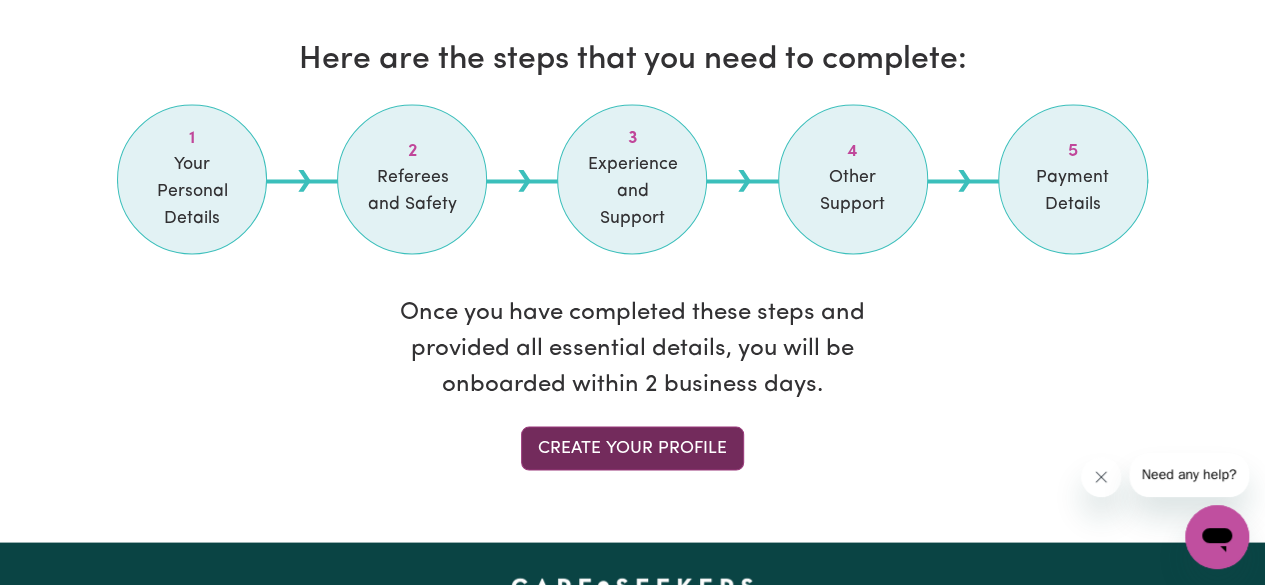 click on "Create your profile" at bounding box center (632, 448) 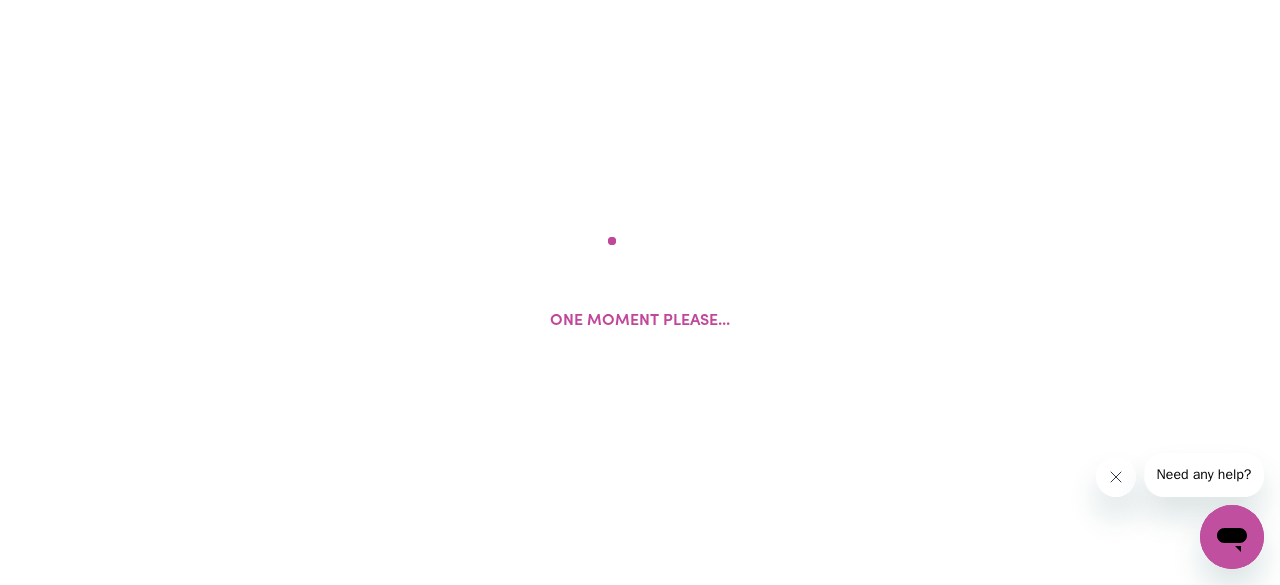 select on "Studying a healthcare related degree or qualification" 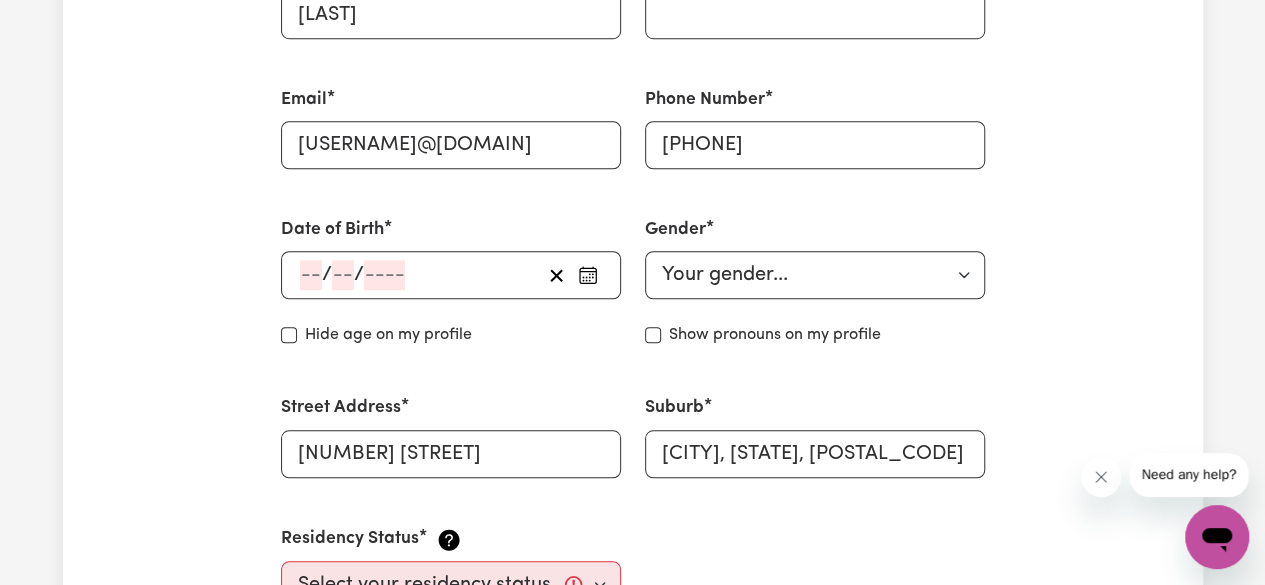 scroll, scrollTop: 688, scrollLeft: 0, axis: vertical 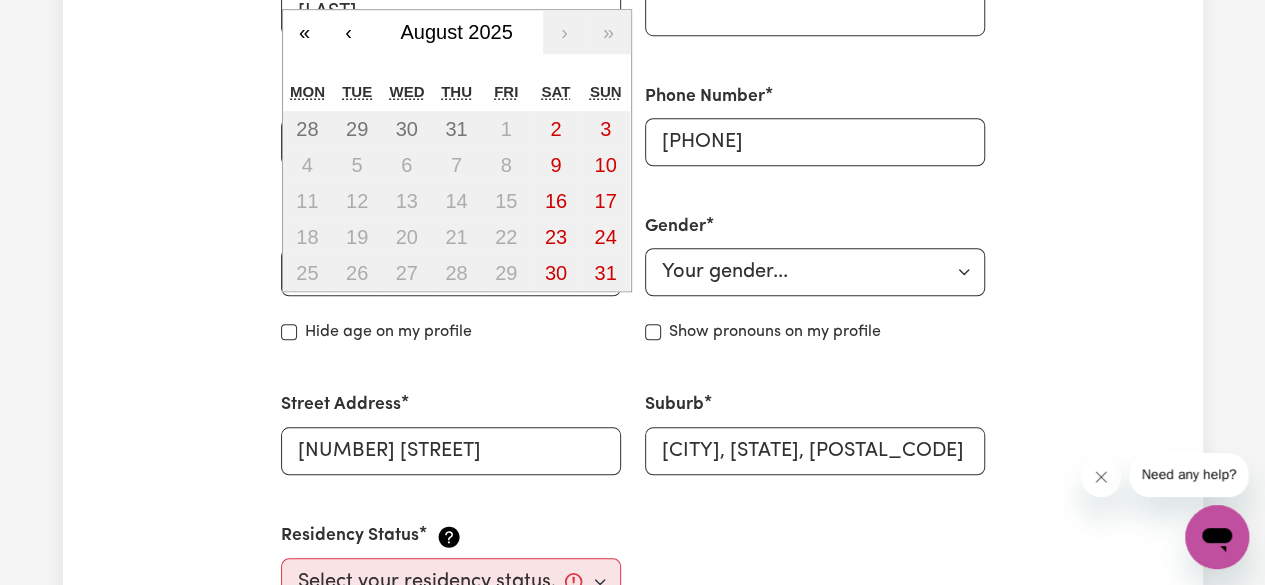 click on "/ / « ‹ August 2025 › » Mon Tue Wed Thu Fri Sat Sun 28 29 30 31 1 2 3 4 5 6 7 8 9 10 11 12 13 14 15 16 17 18 19 20 21 22 23 24 25 26 27 28 29 30 31" at bounding box center [451, 272] 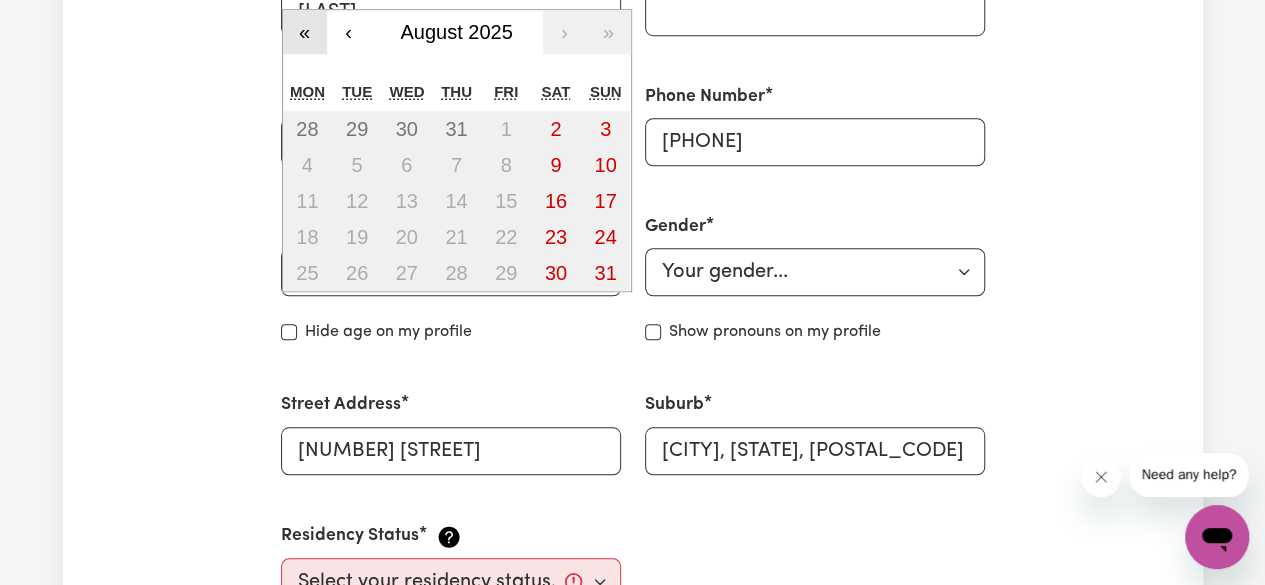 click on "«" at bounding box center (305, 32) 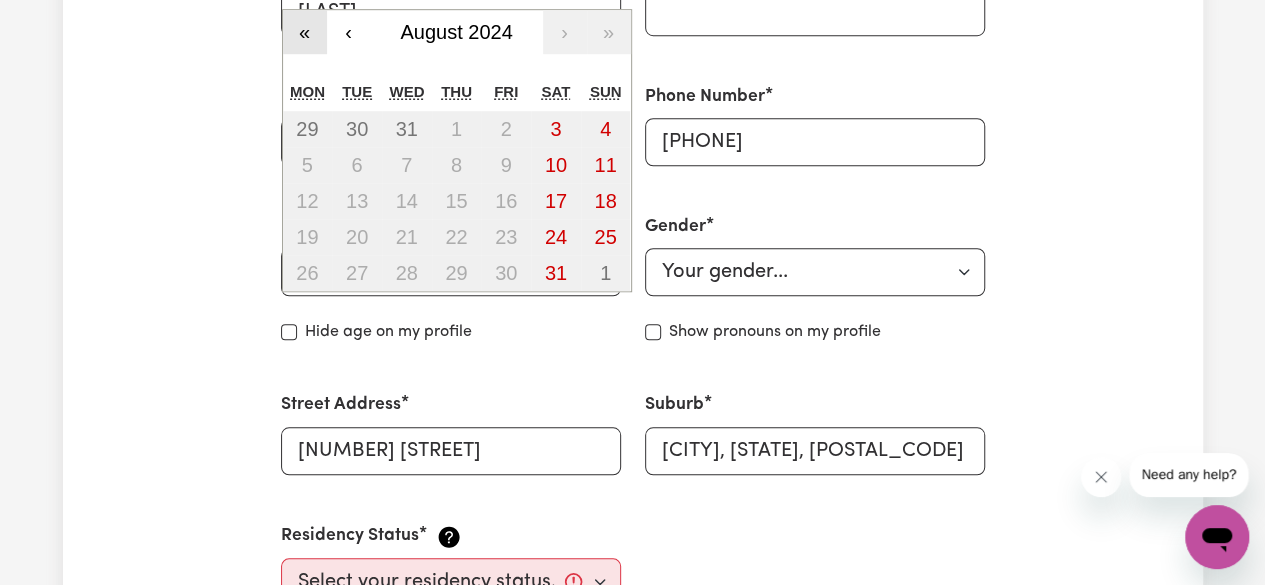 click on "«" at bounding box center (305, 32) 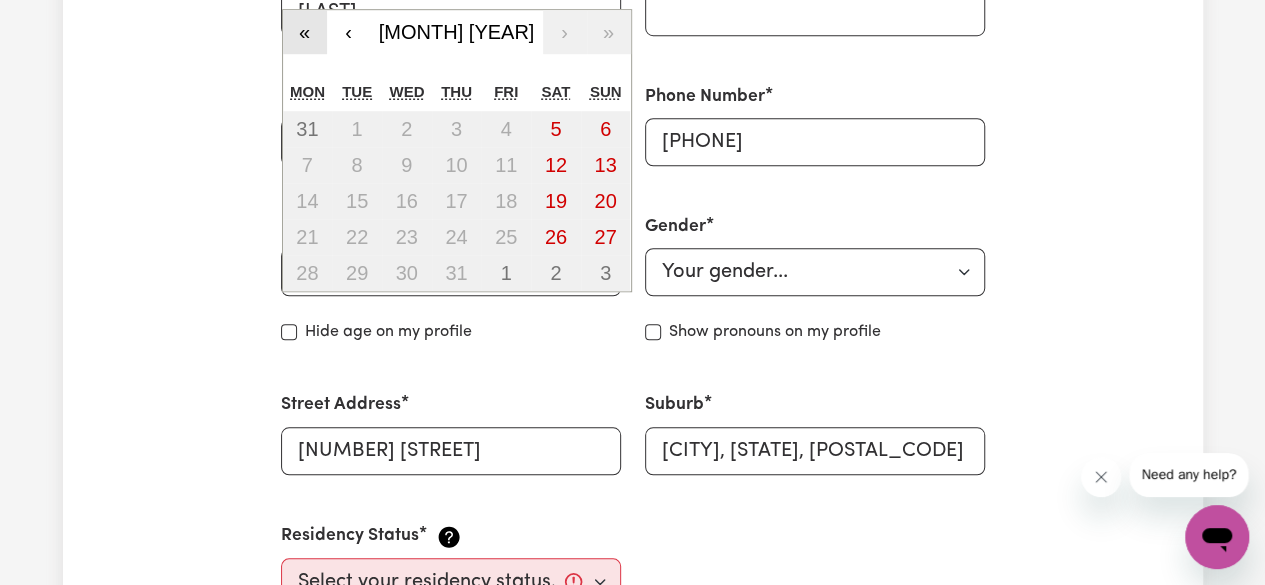 click on "«" at bounding box center (305, 32) 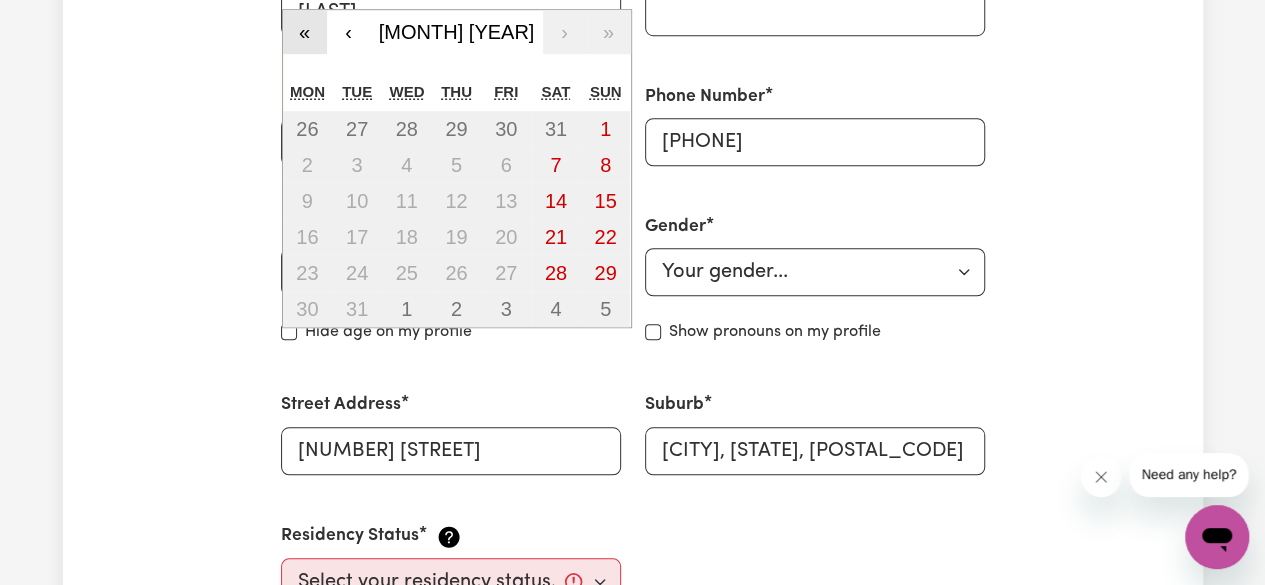click on "«" at bounding box center (305, 32) 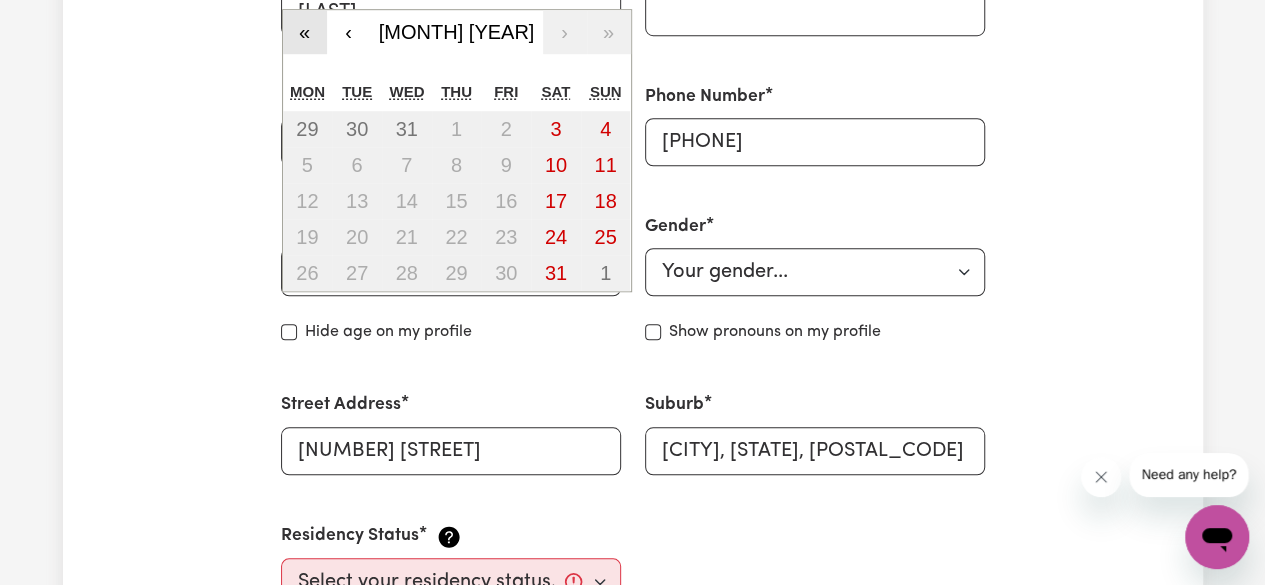 click on "«" at bounding box center [305, 32] 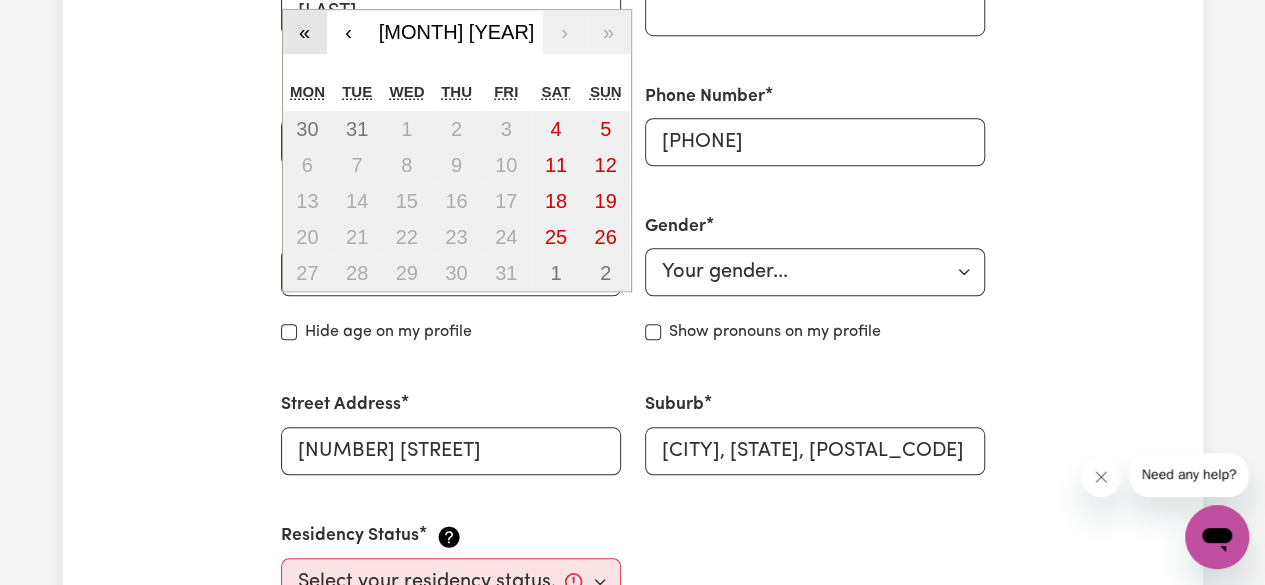 click on "«" at bounding box center (305, 32) 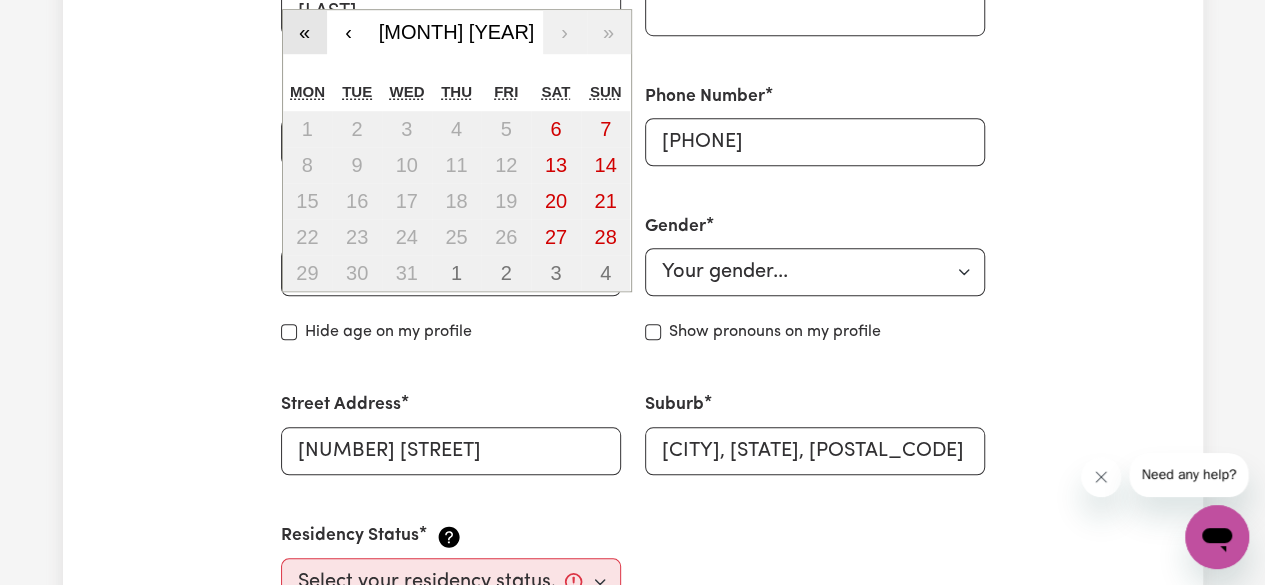 click on "«" at bounding box center [305, 32] 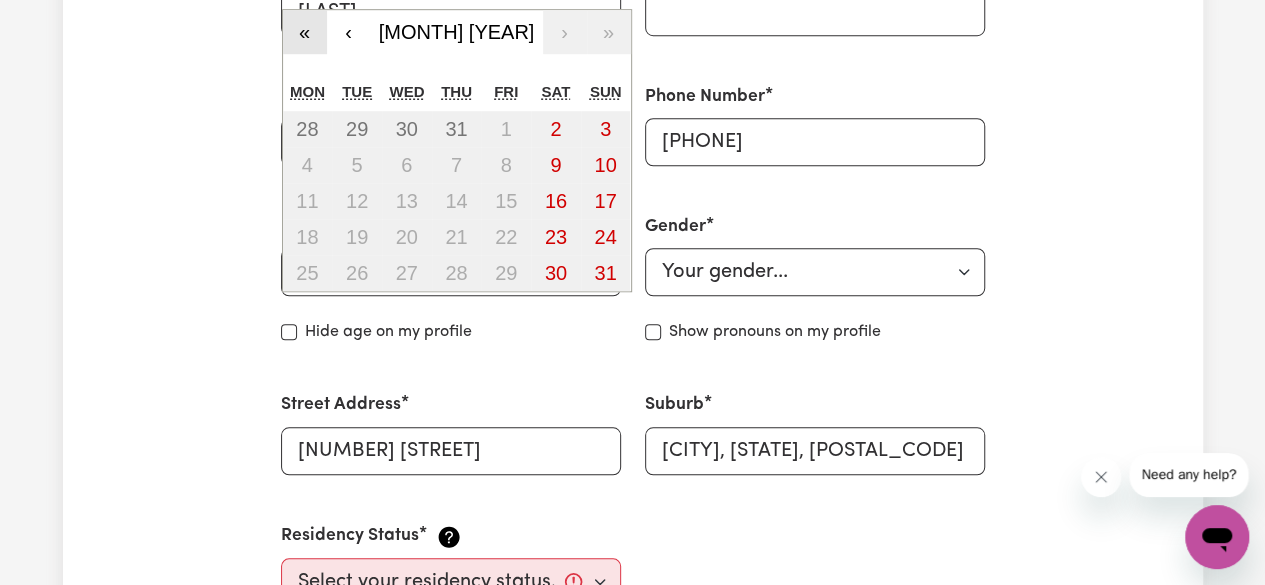 click on "«" at bounding box center (305, 32) 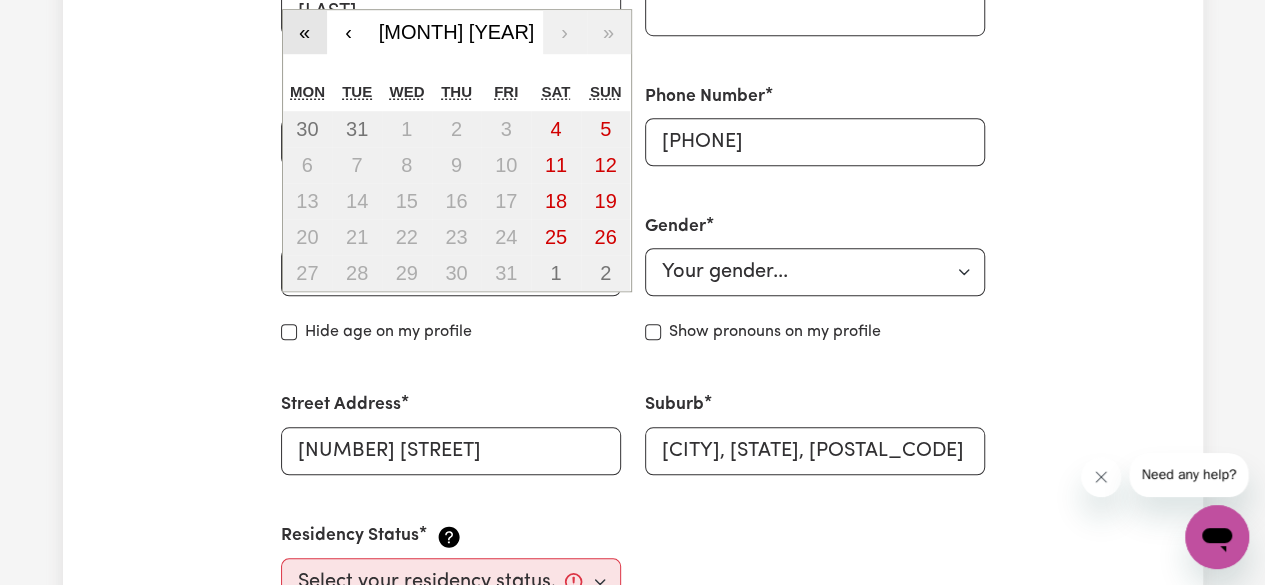 click on "«" at bounding box center [305, 32] 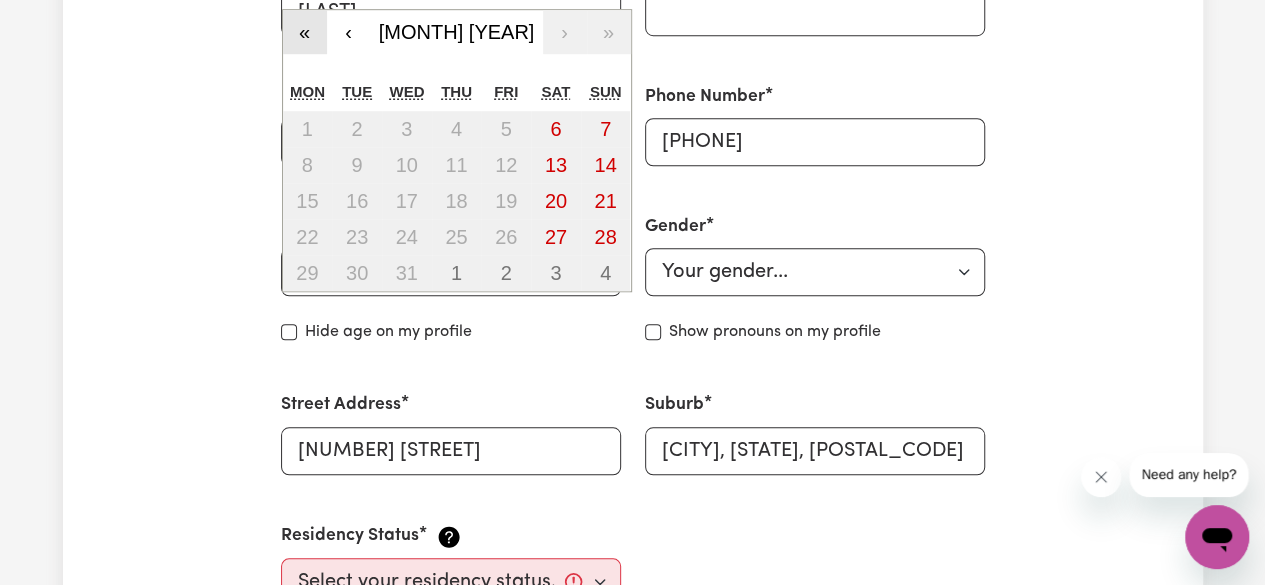 click on "«" at bounding box center (305, 32) 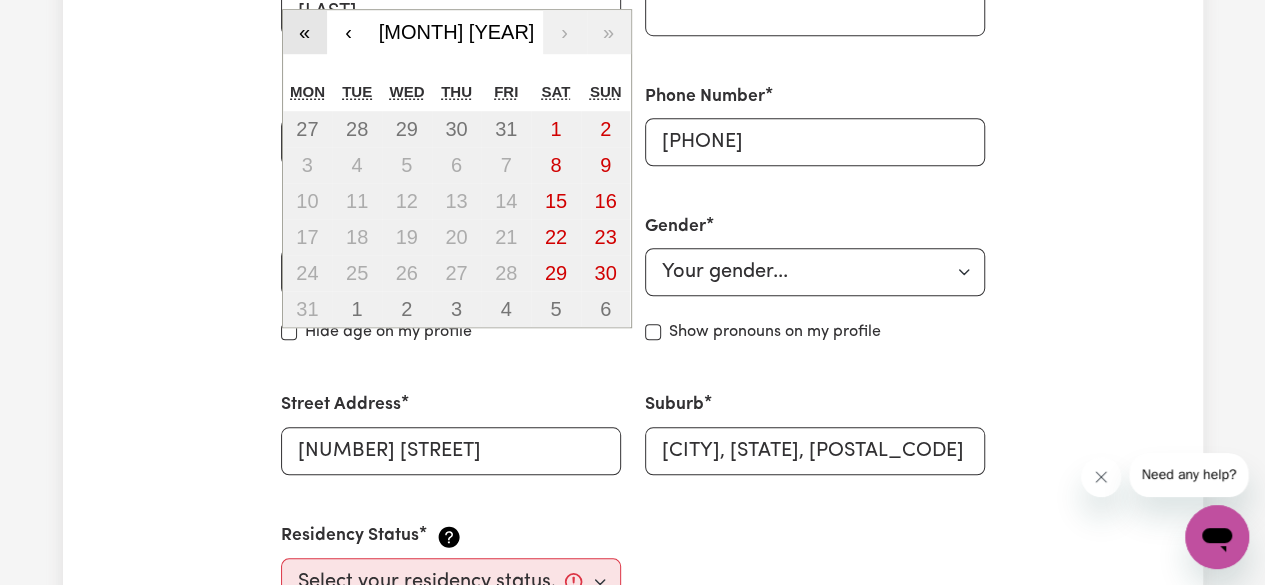 click on "«" at bounding box center [305, 32] 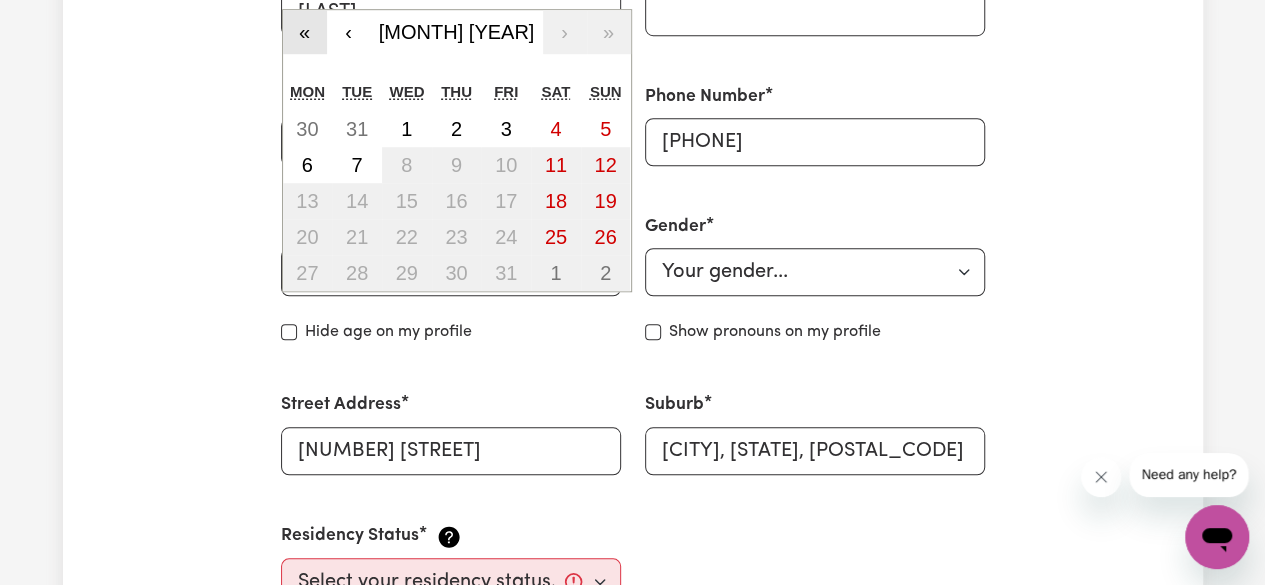 click on "«" at bounding box center [305, 32] 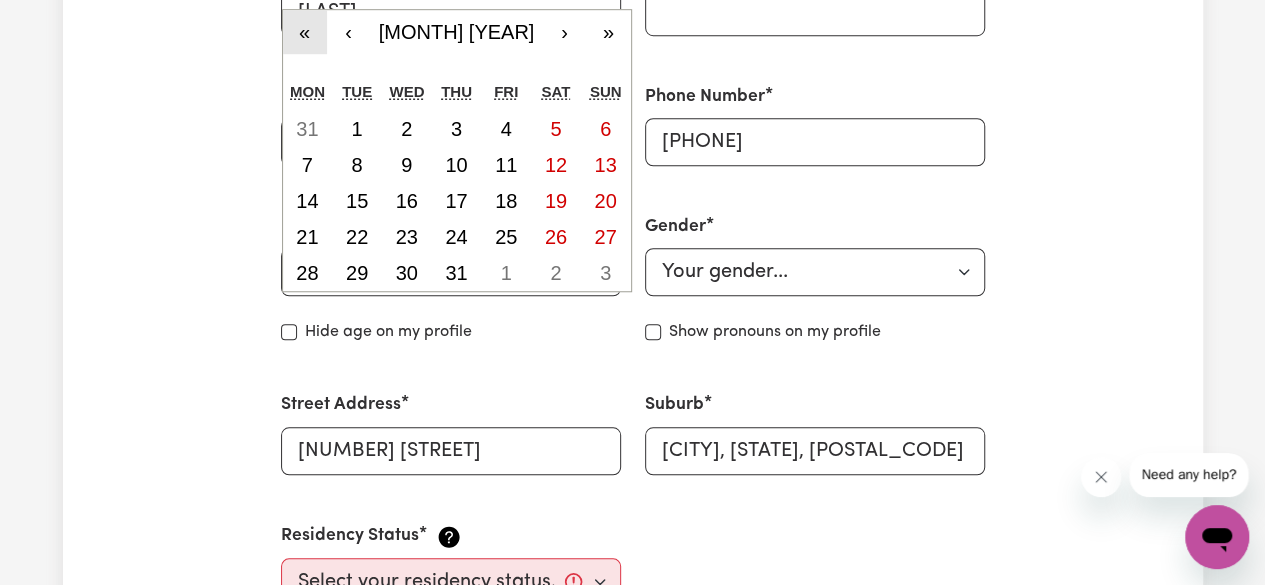 click on "«" at bounding box center [305, 32] 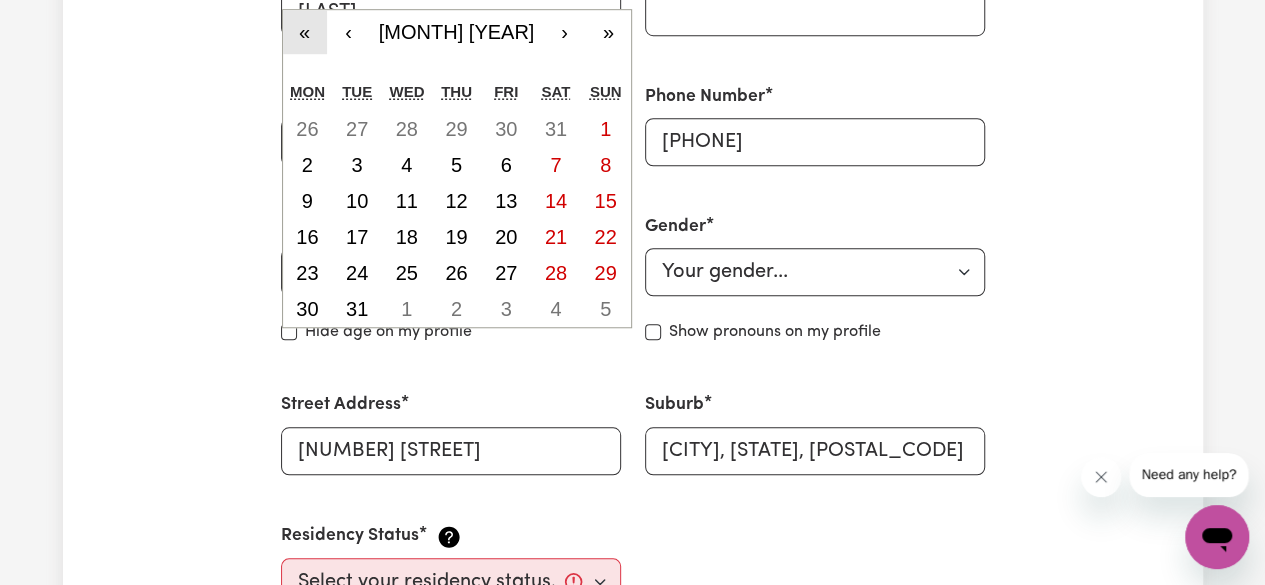 click on "«" at bounding box center [305, 32] 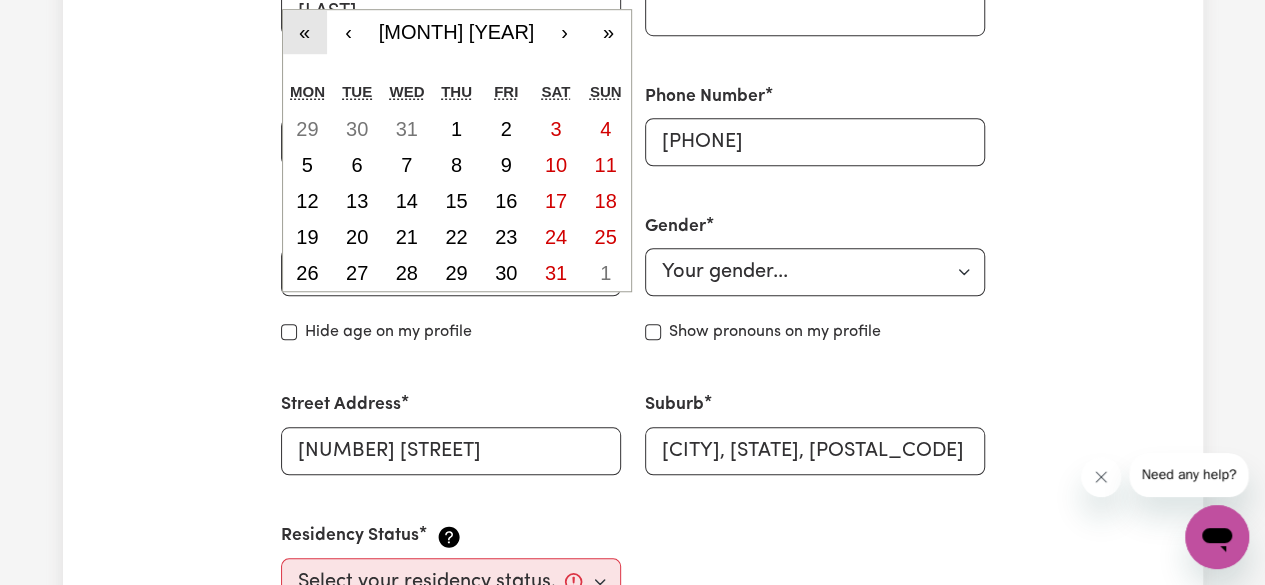 click on "«" at bounding box center [305, 32] 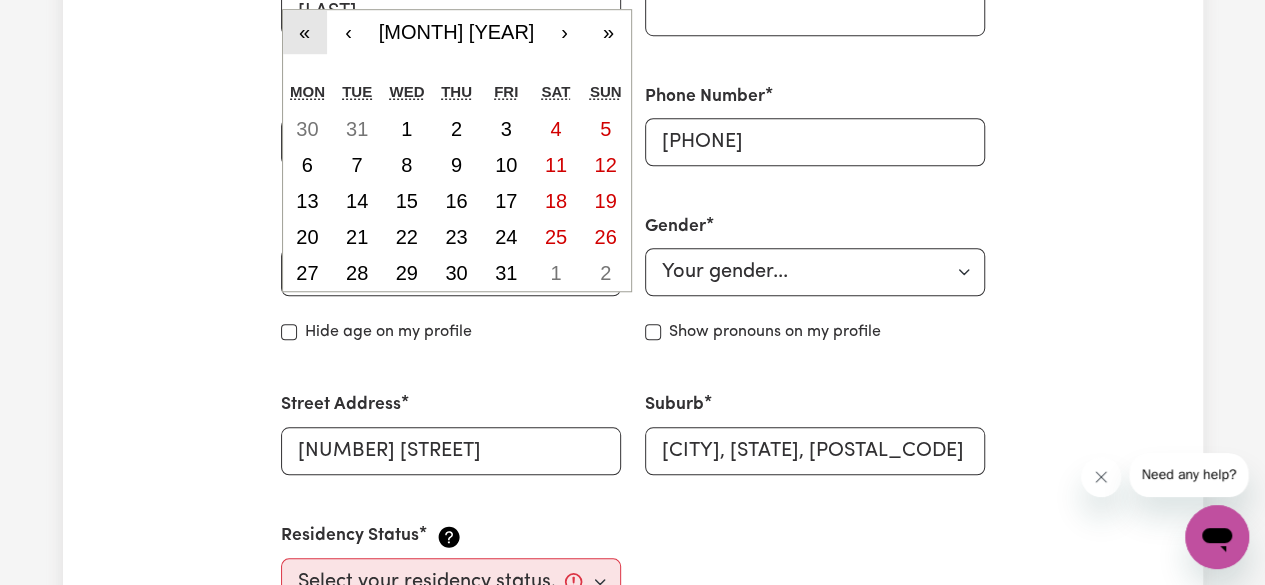 click on "«" at bounding box center (305, 32) 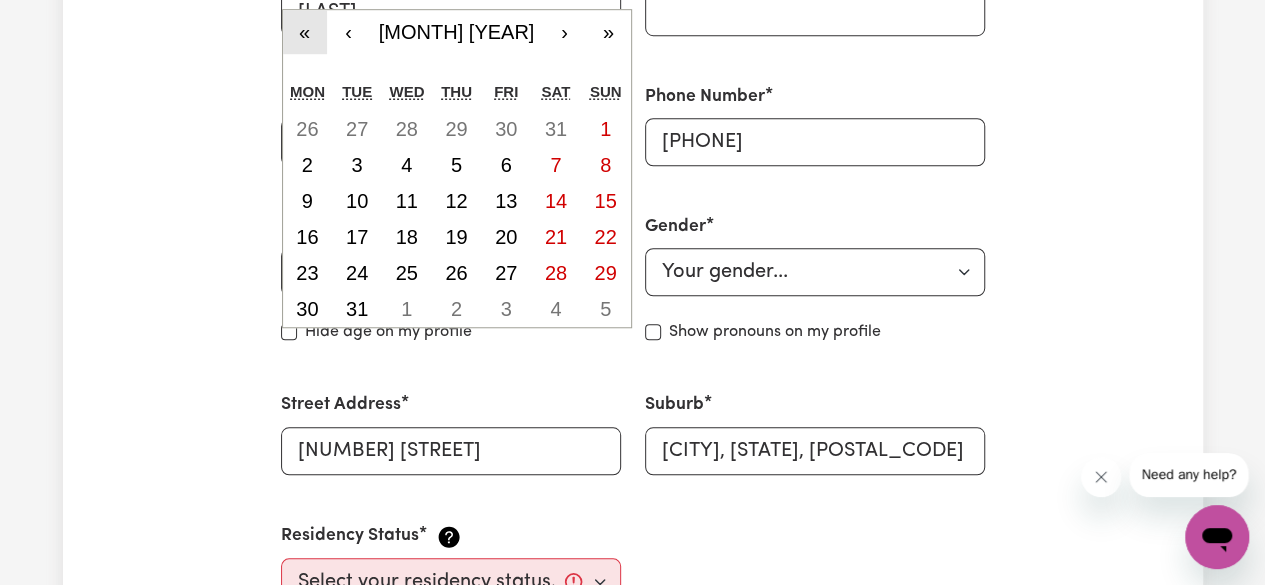 click on "«" at bounding box center (305, 32) 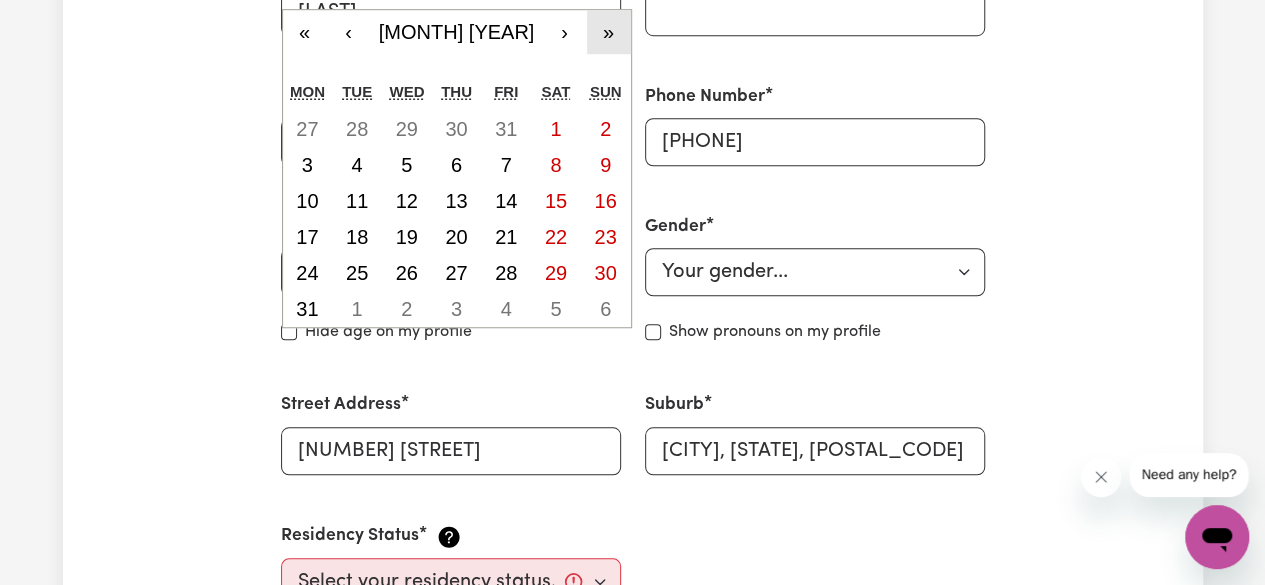 click on "»" at bounding box center [609, 32] 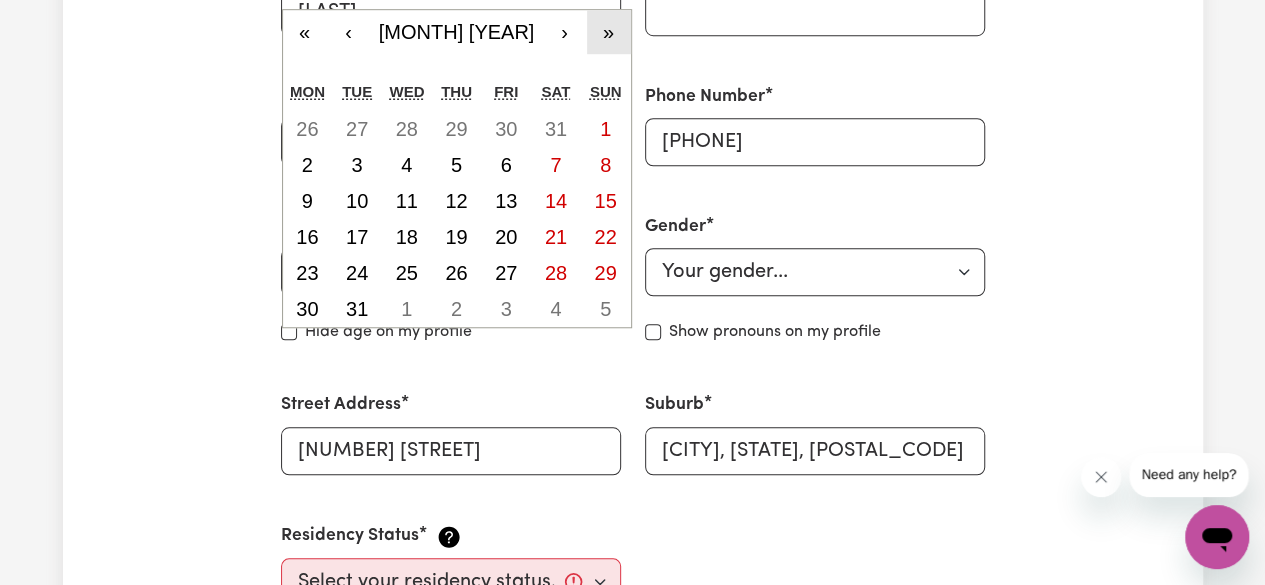 click on "»" at bounding box center [609, 32] 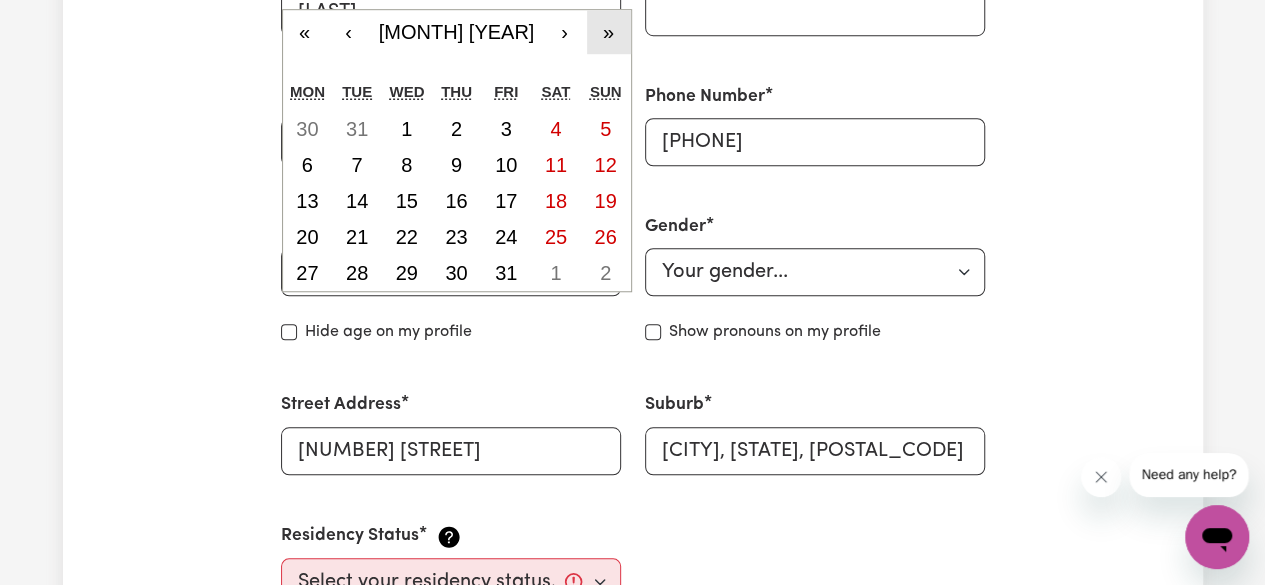 click on "»" at bounding box center [609, 32] 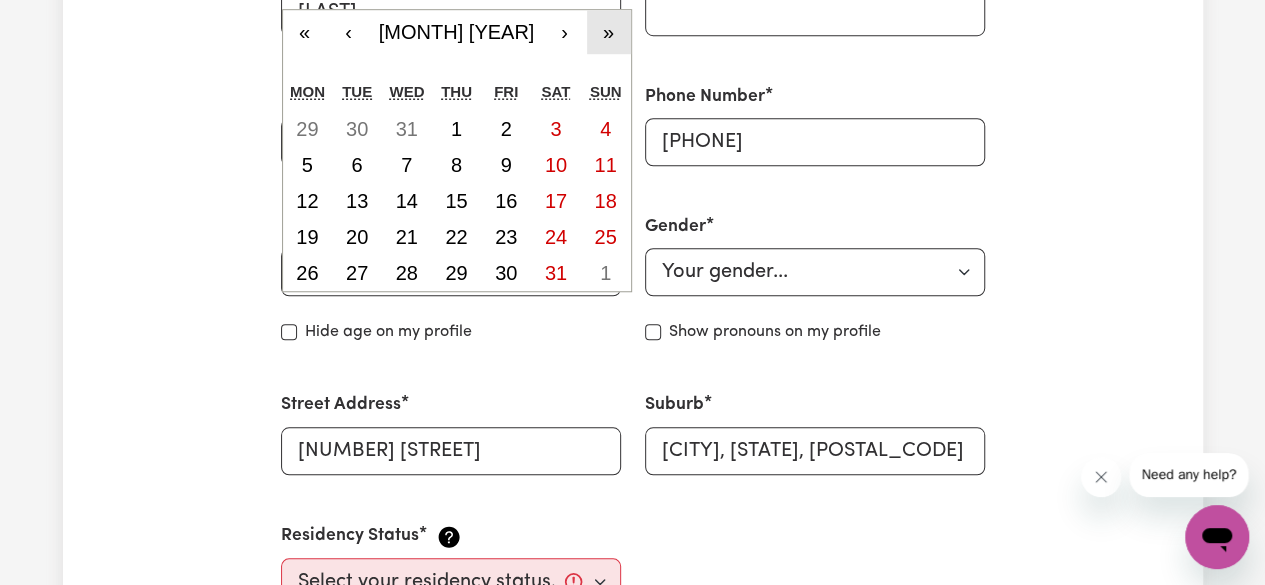 click on "»" at bounding box center [609, 32] 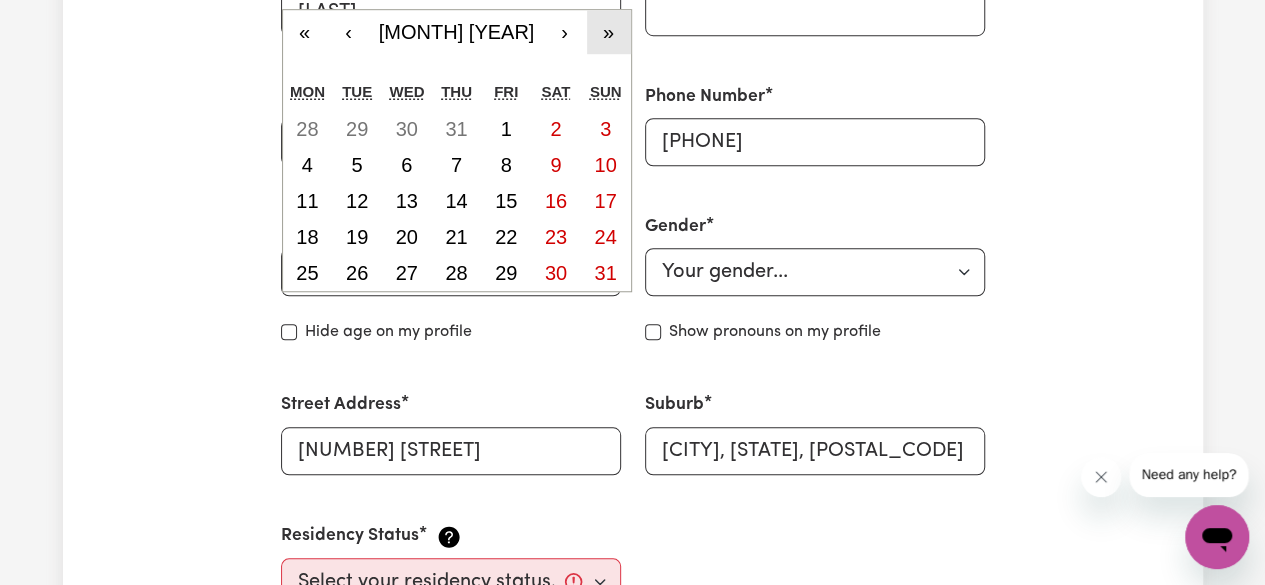 click on "»" at bounding box center (609, 32) 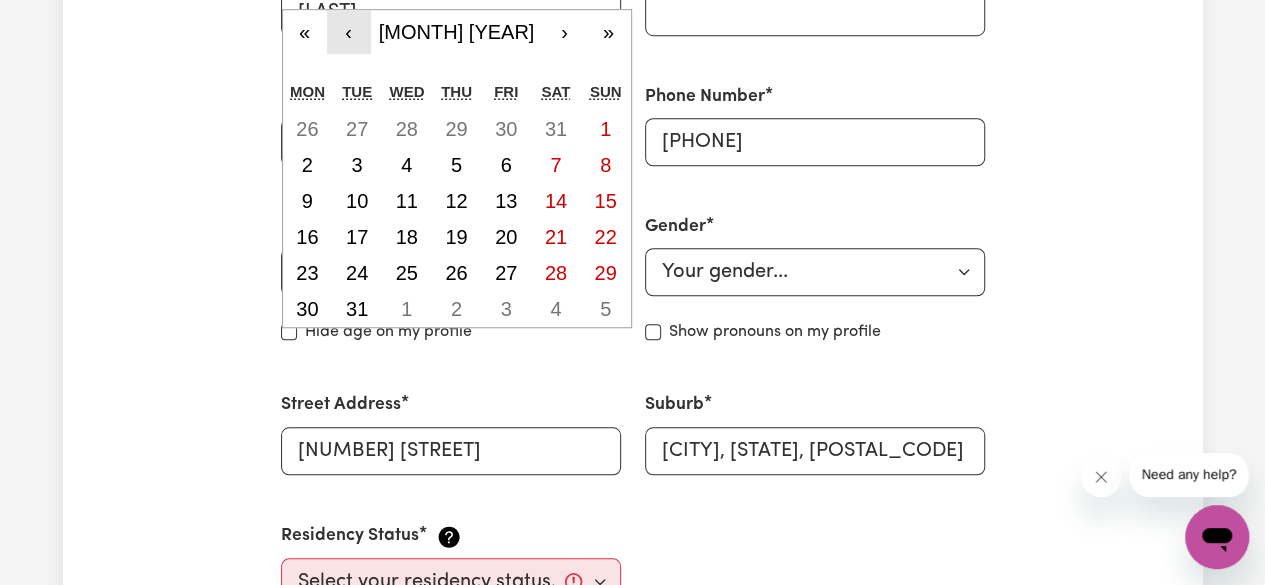 click on "‹" at bounding box center [349, 32] 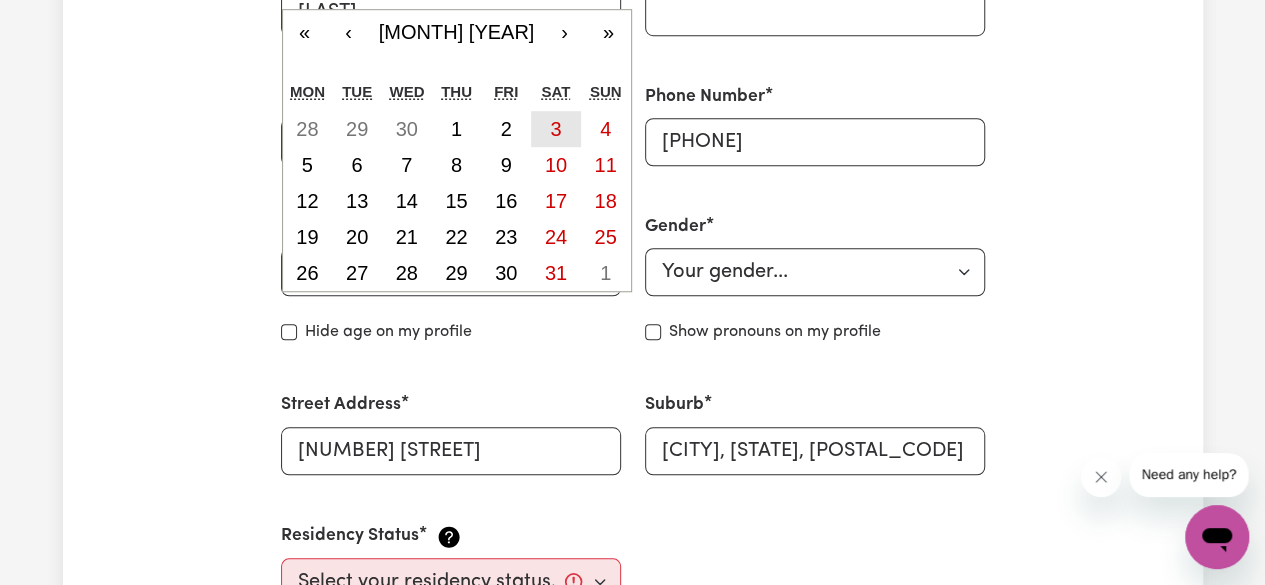 click on "3" at bounding box center [556, 129] 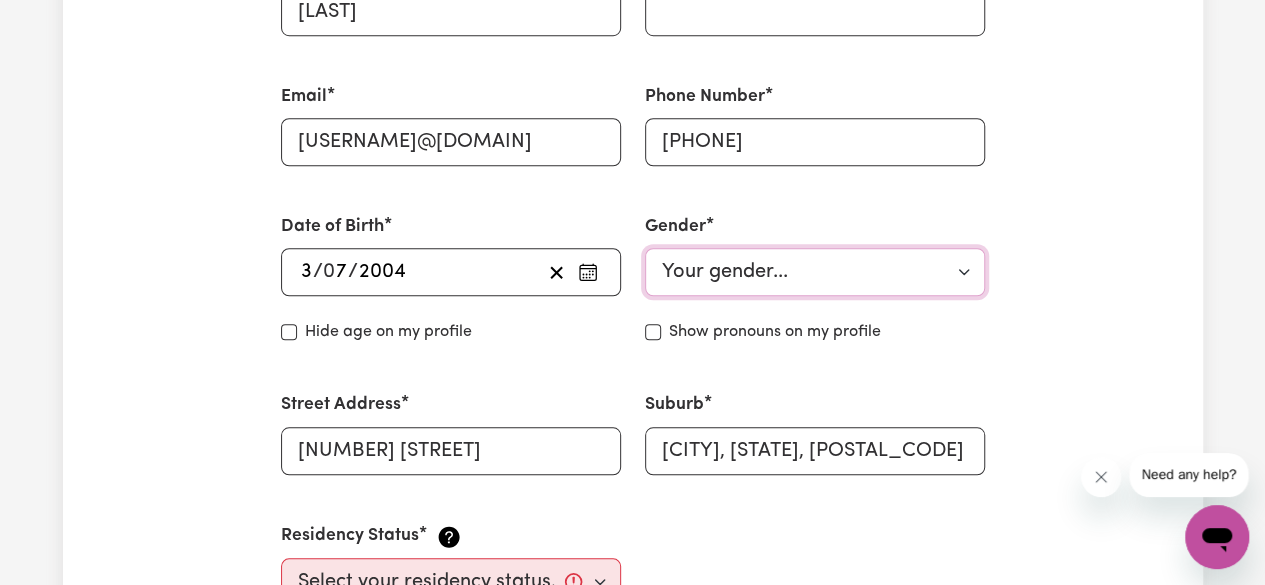 click on "Your gender... Female Male Non-binary Other Prefer not to say" at bounding box center (815, 272) 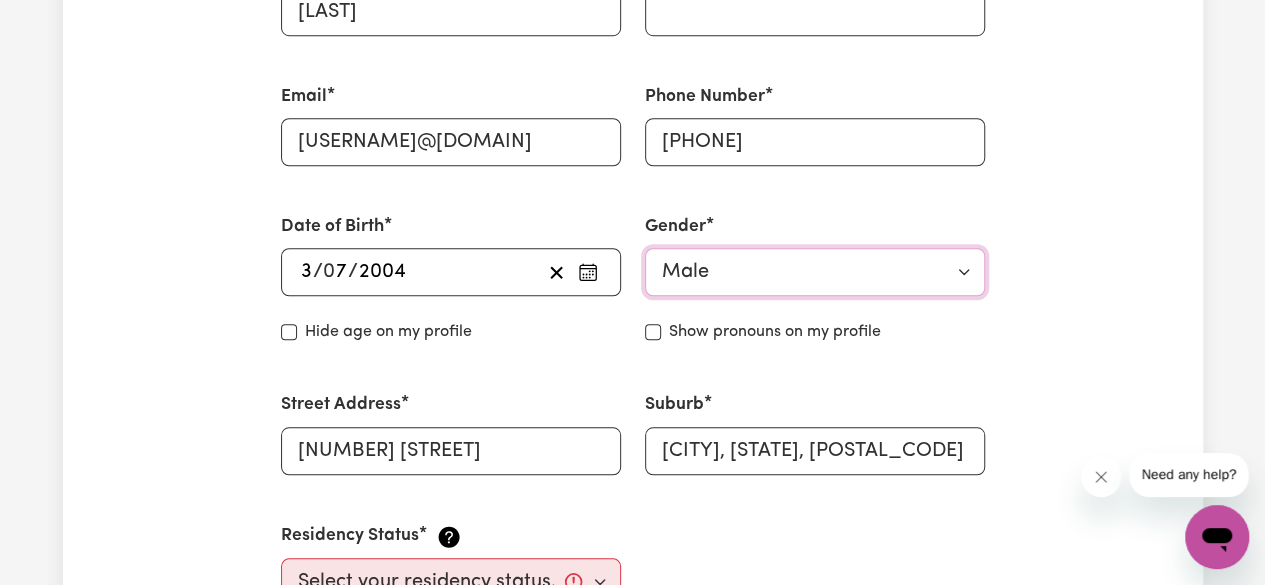 click on "Your gender... Female Male Non-binary Other Prefer not to say" at bounding box center [815, 272] 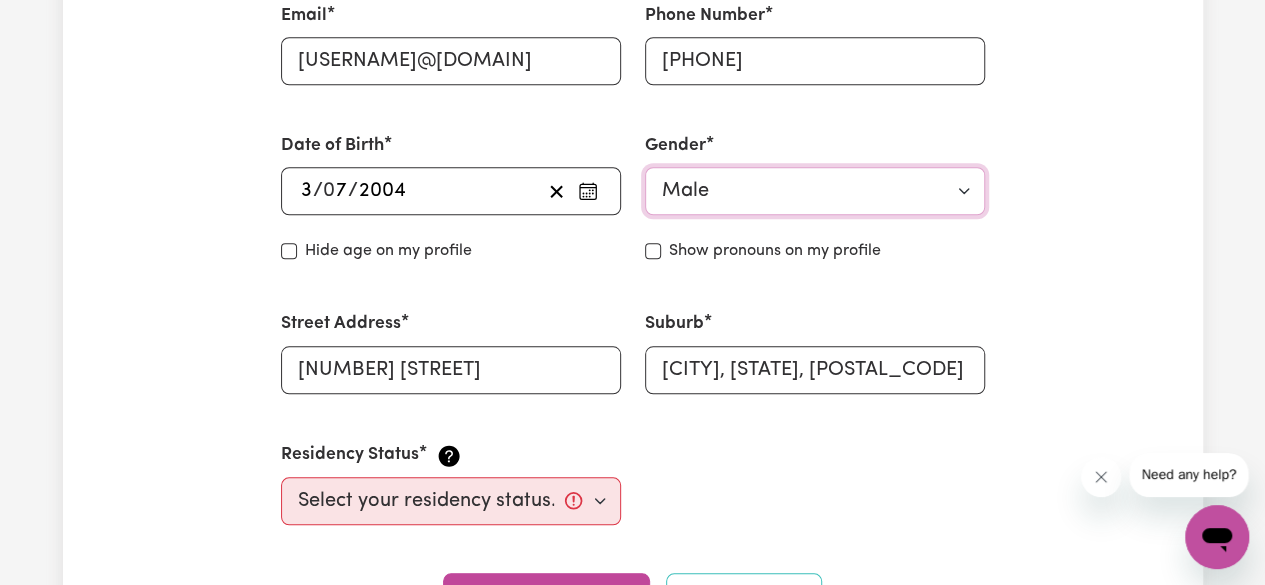 scroll, scrollTop: 772, scrollLeft: 0, axis: vertical 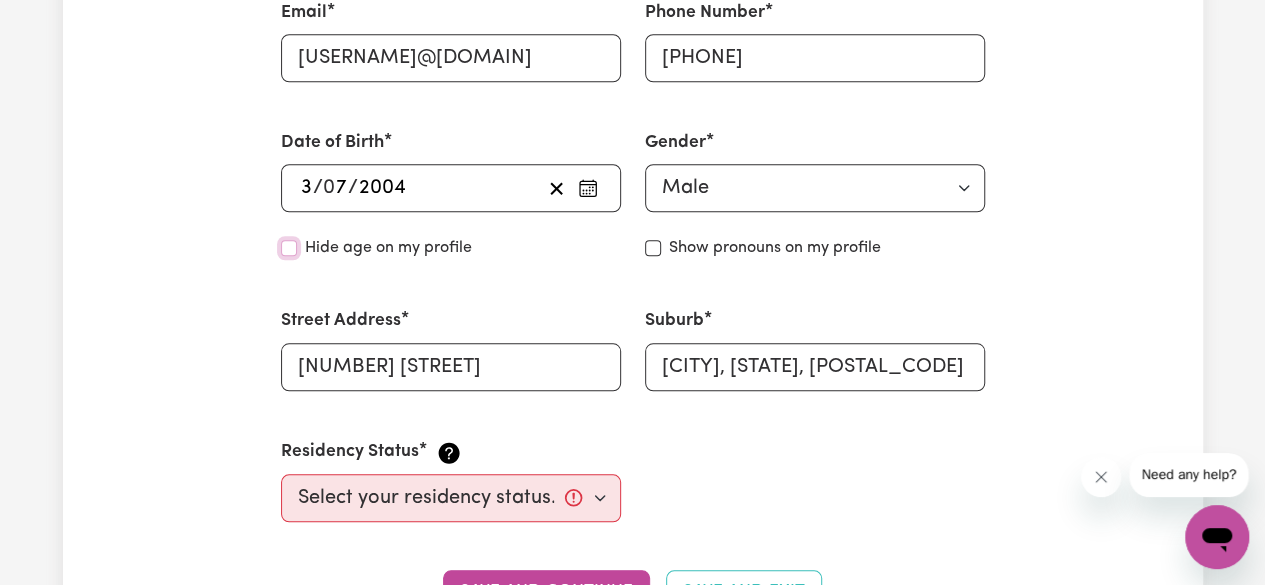 click on "Hide age" at bounding box center [289, 248] 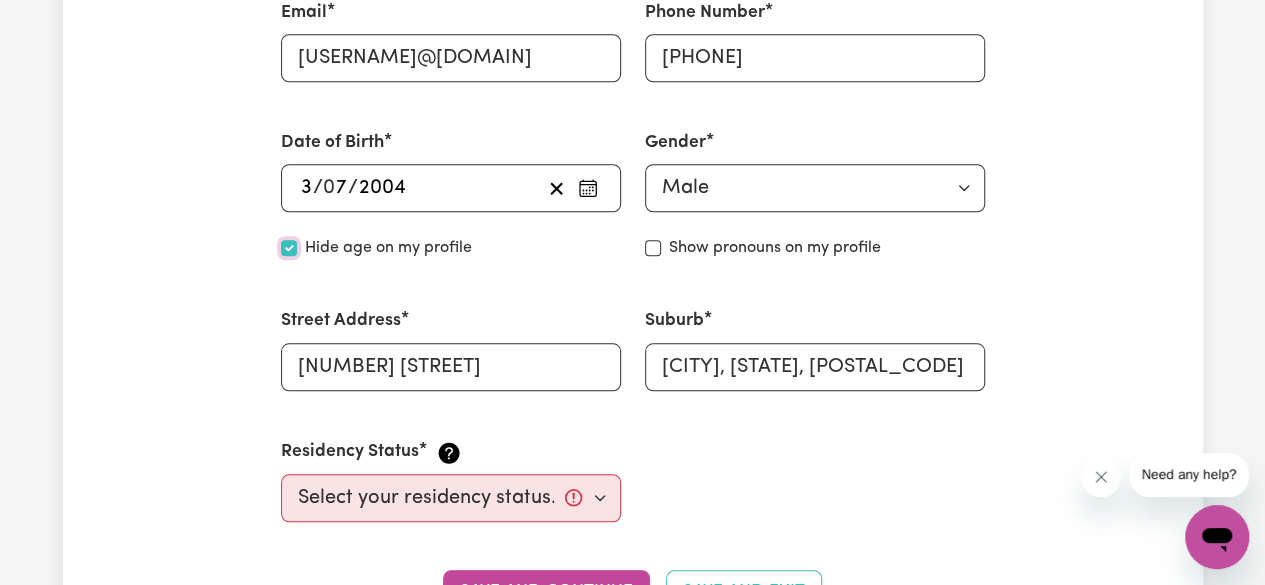 checkbox on "true" 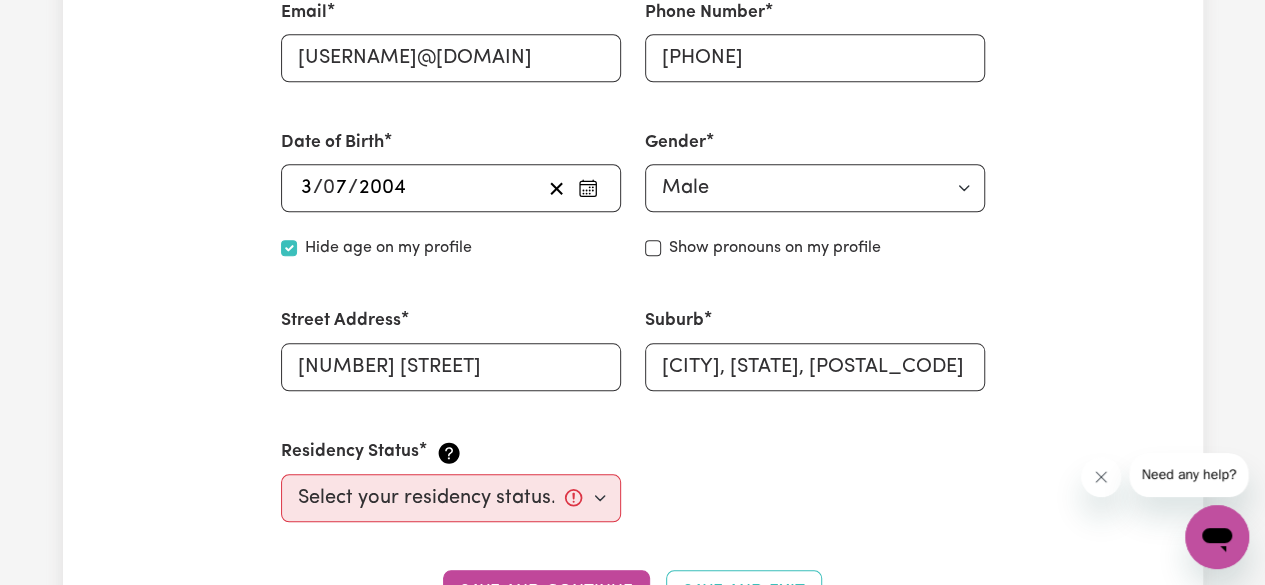 click on "Show pronouns on my profile" at bounding box center (815, 248) 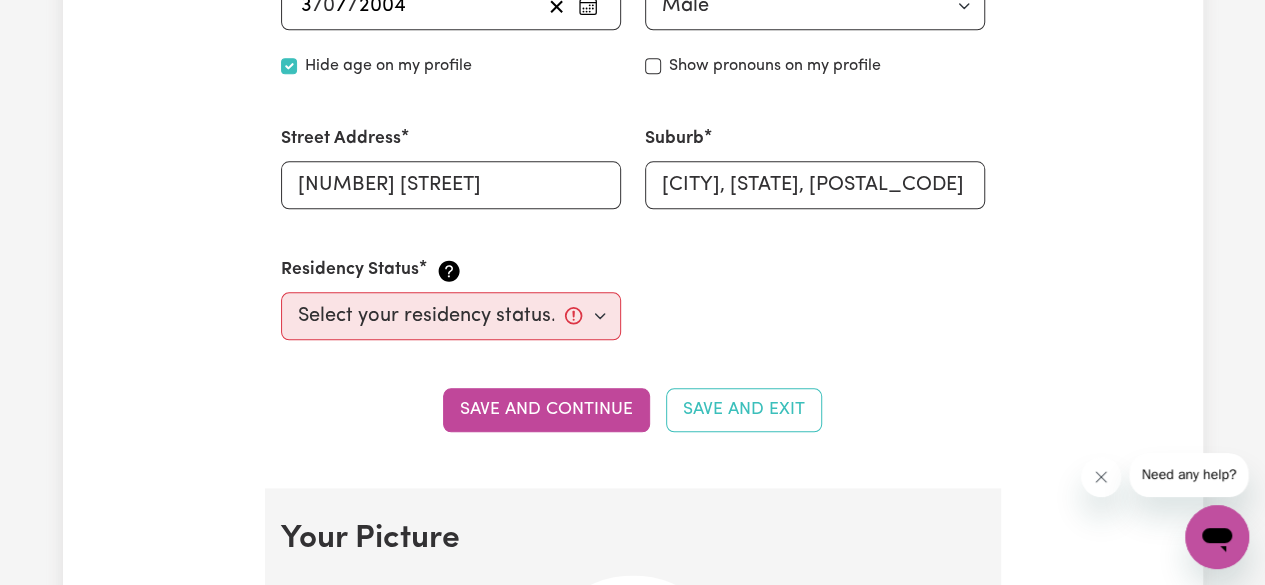scroll, scrollTop: 960, scrollLeft: 0, axis: vertical 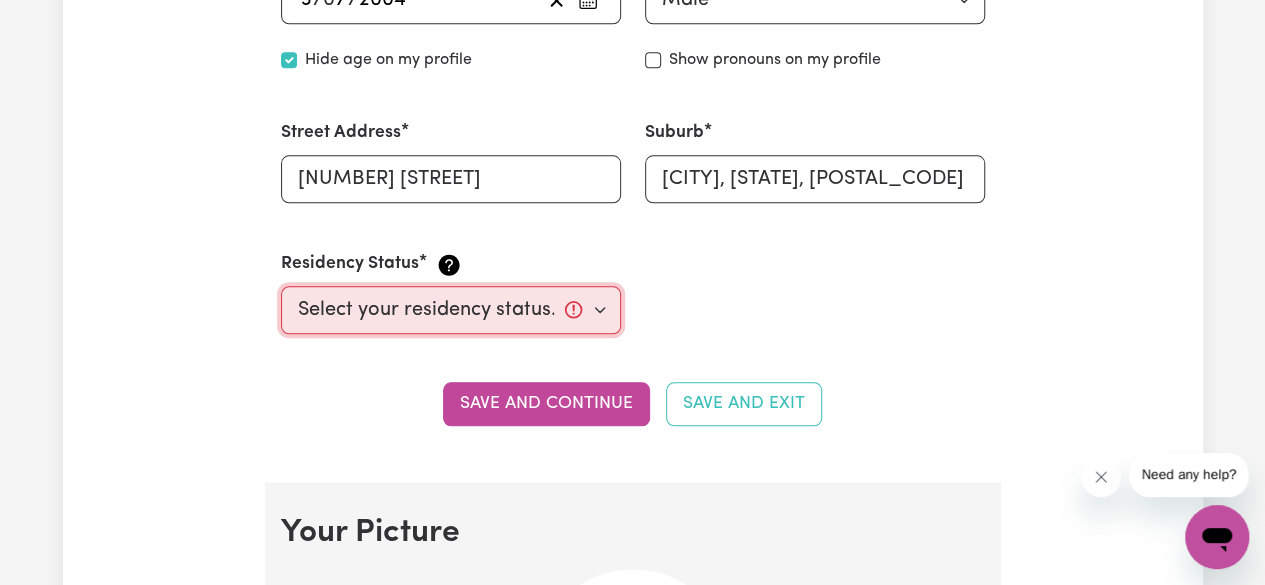 click on "Select your residency status... Australian citizen Australian PR Temporary Work Visa Student Visa" at bounding box center [451, 310] 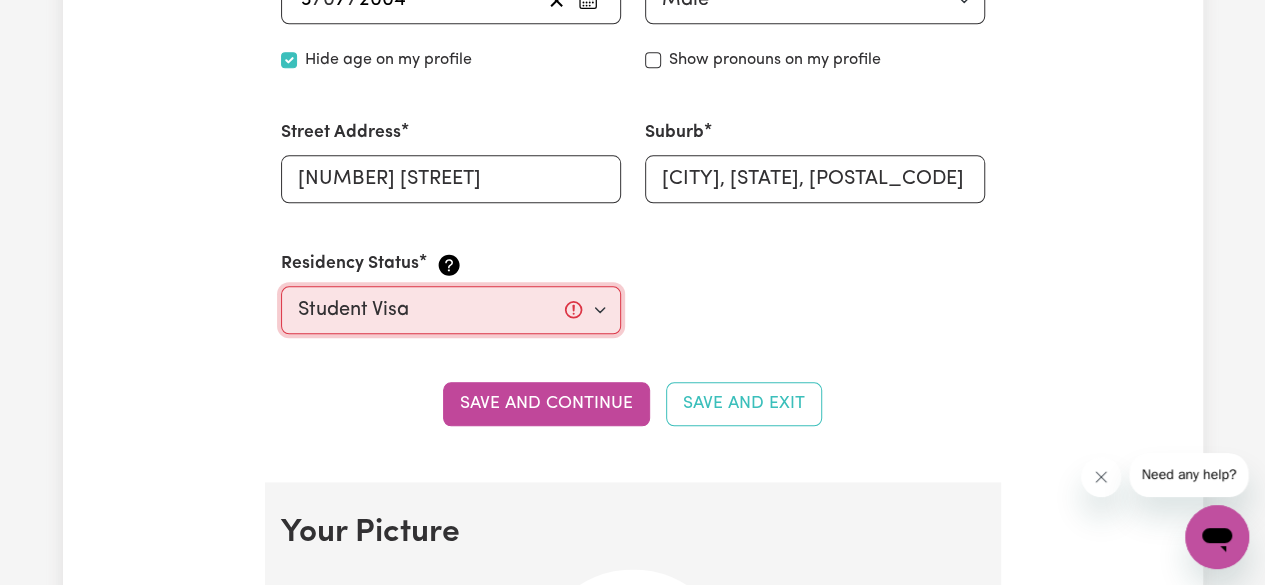 click on "Select your residency status... Australian citizen Australian PR Temporary Work Visa Student Visa" at bounding box center [451, 310] 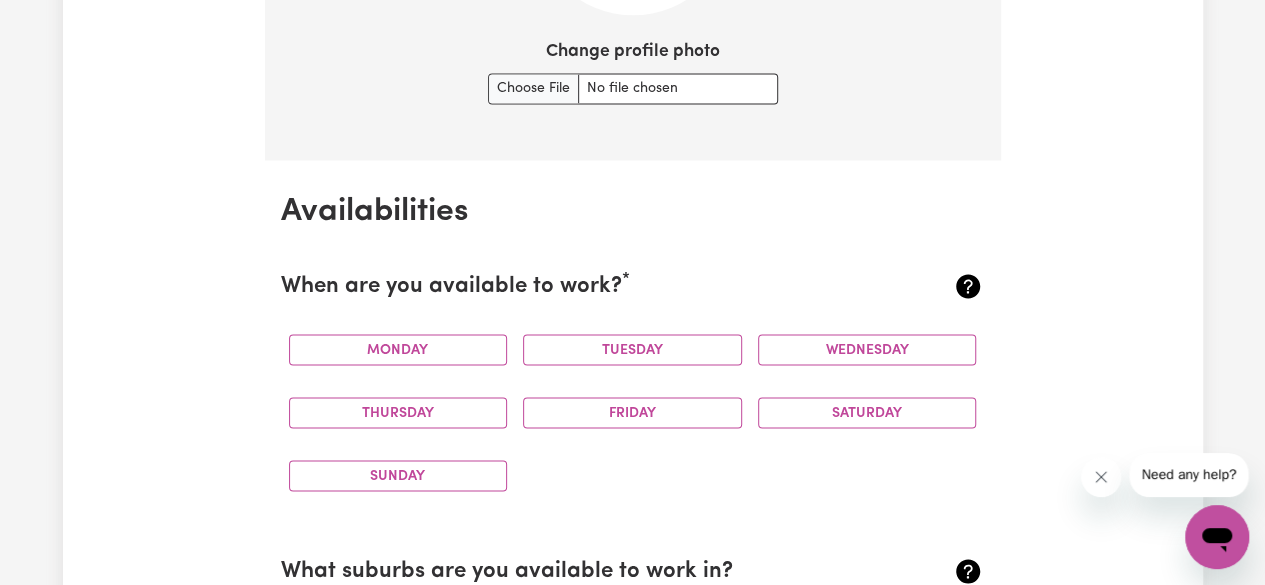 scroll, scrollTop: 1741, scrollLeft: 0, axis: vertical 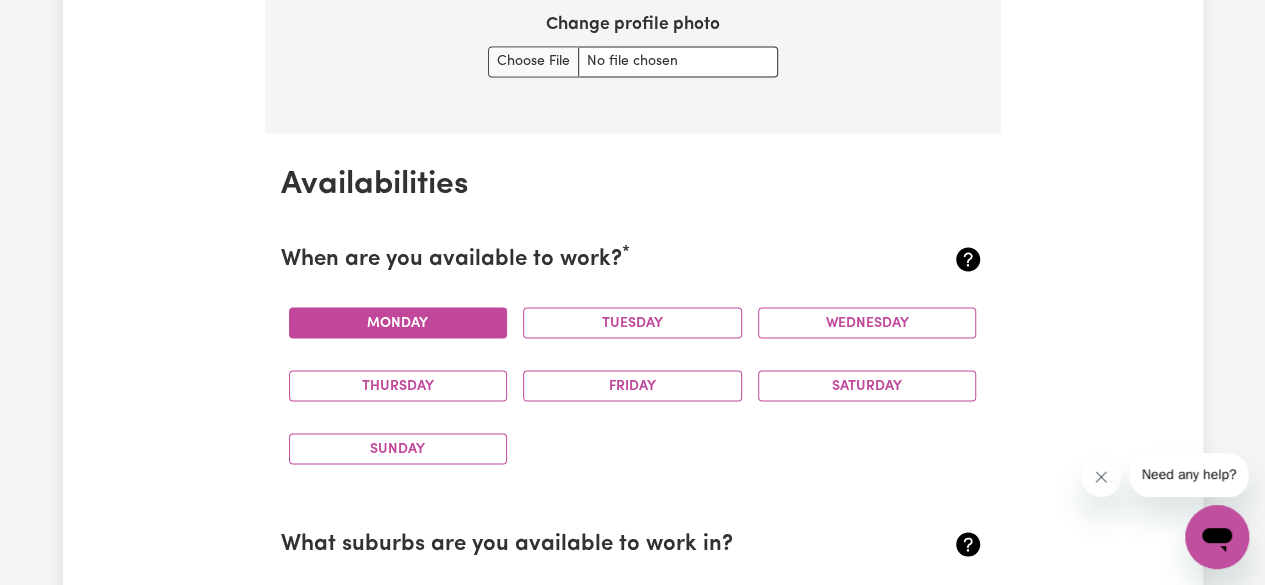 click on "Monday" at bounding box center (398, 322) 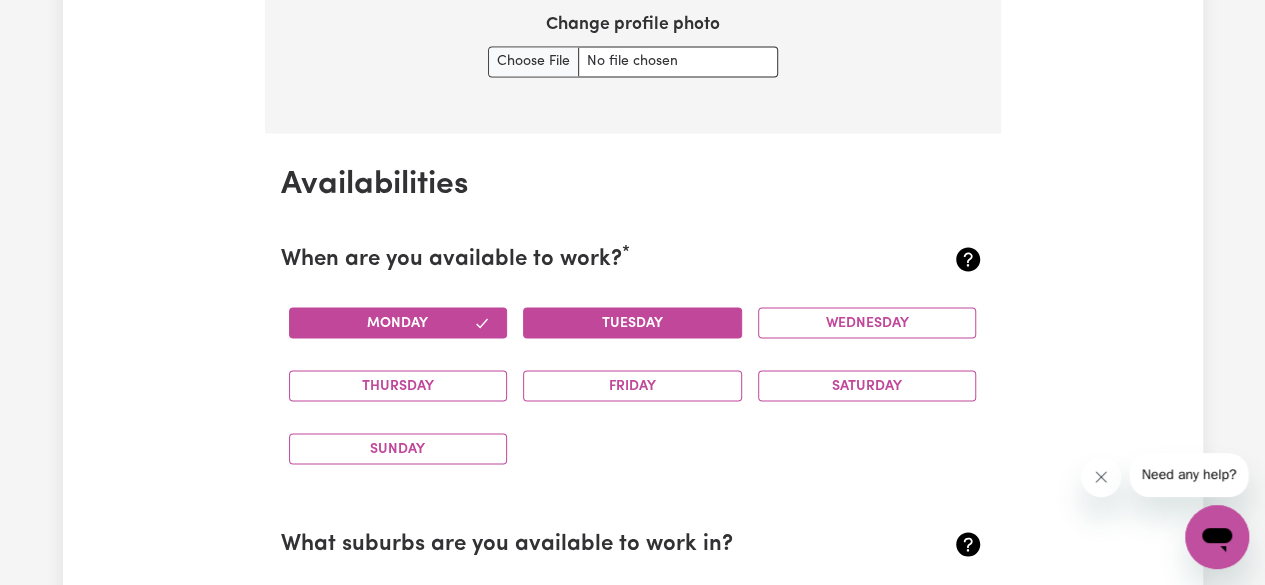 click on "Tuesday" at bounding box center (632, 322) 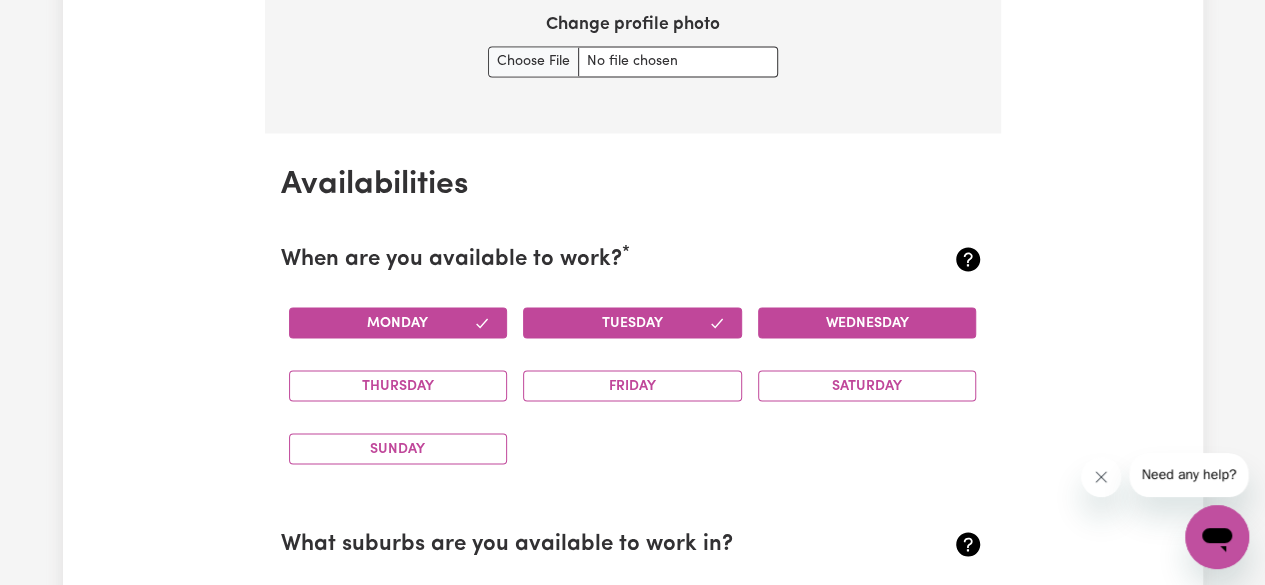 click on "Wednesday" at bounding box center [867, 322] 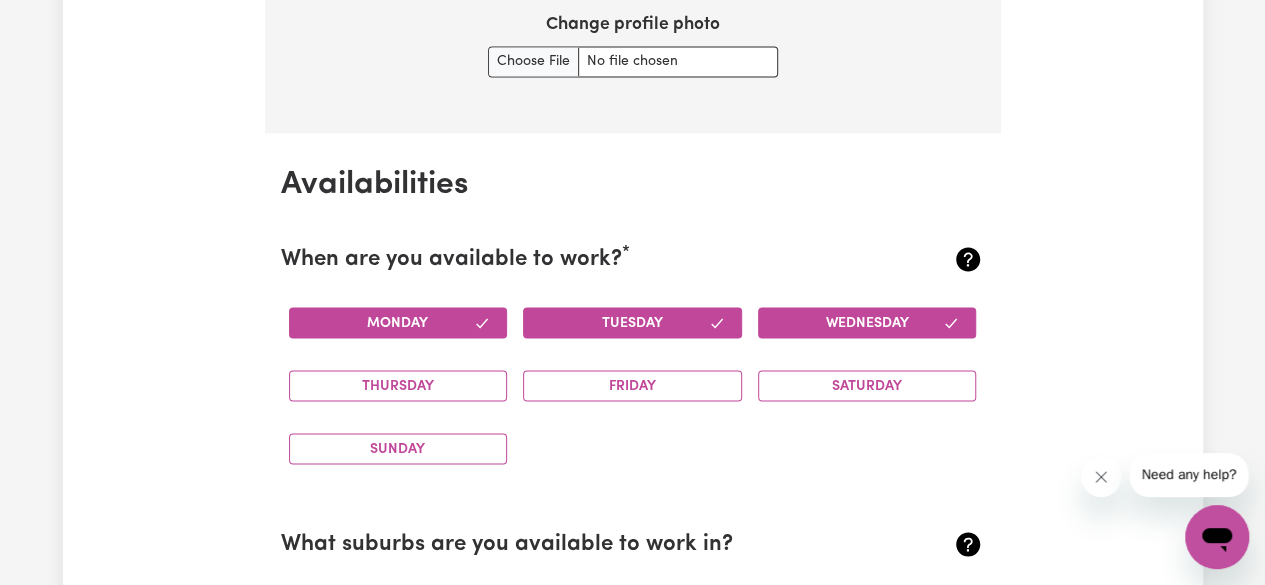 click on "Saturday" at bounding box center [867, 385] 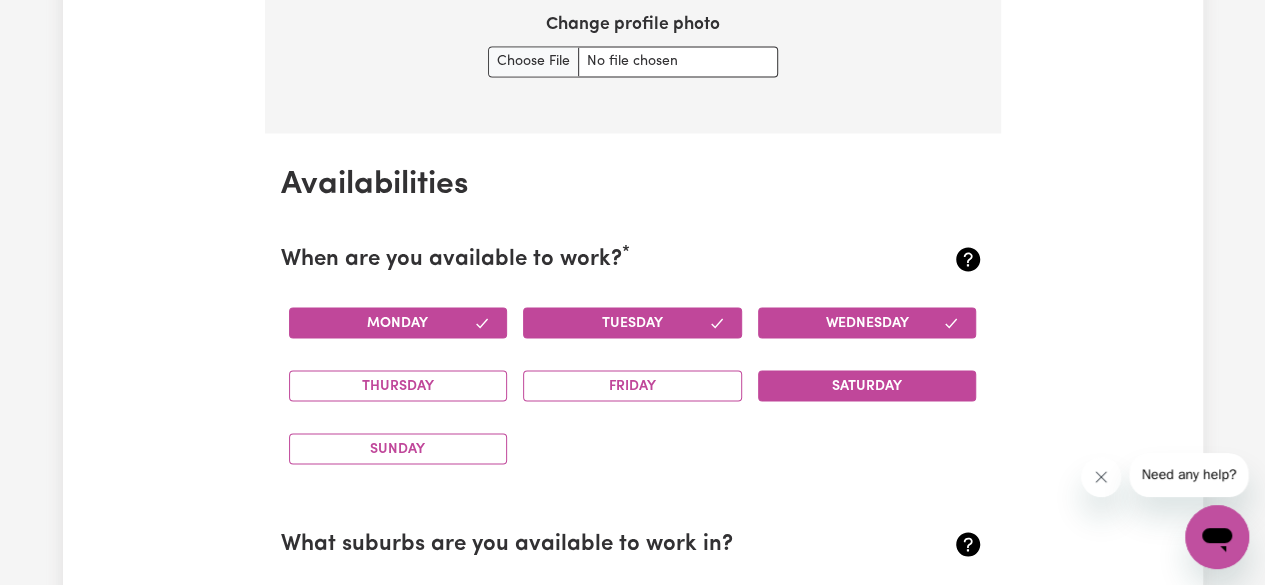 click on "Saturday" at bounding box center [867, 385] 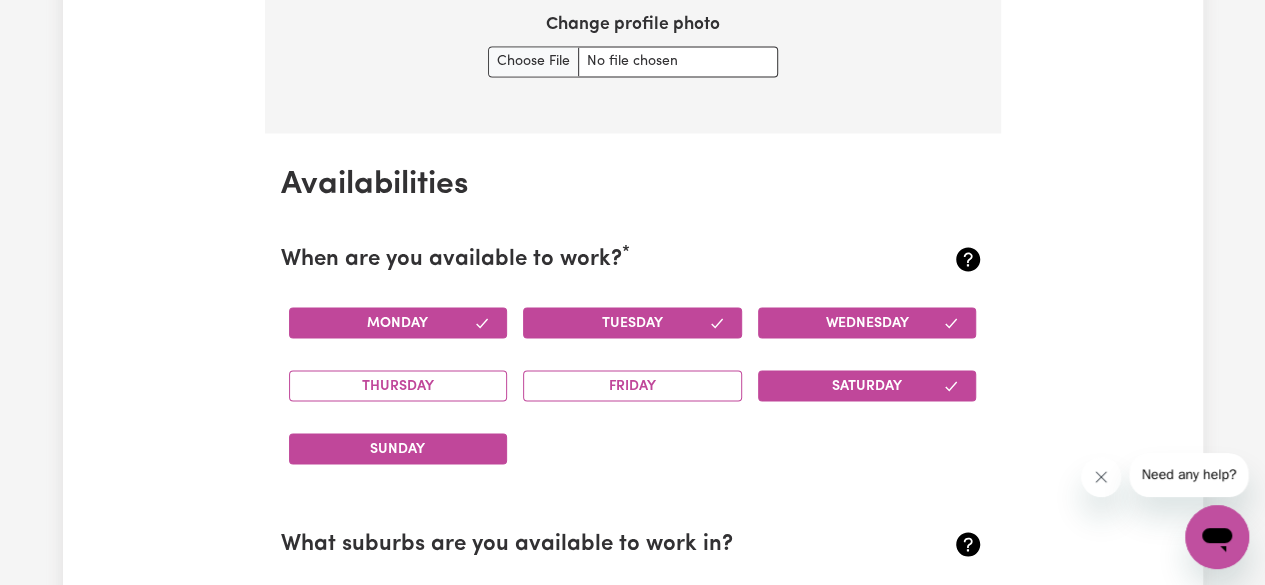 click on "Sunday" at bounding box center [398, 448] 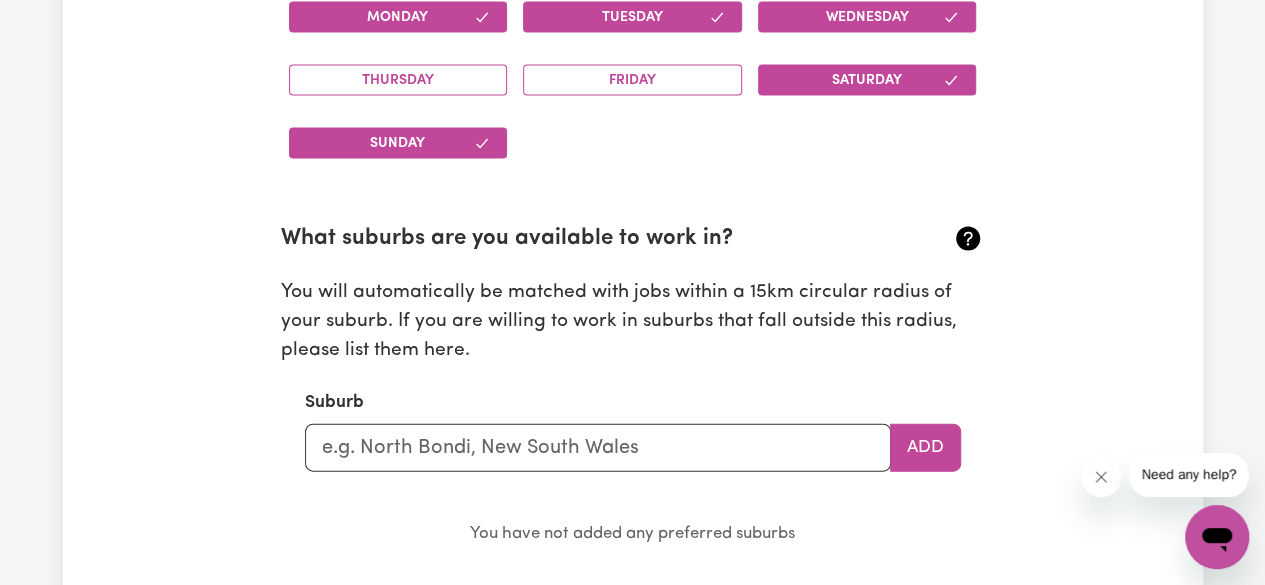 scroll, scrollTop: 2047, scrollLeft: 0, axis: vertical 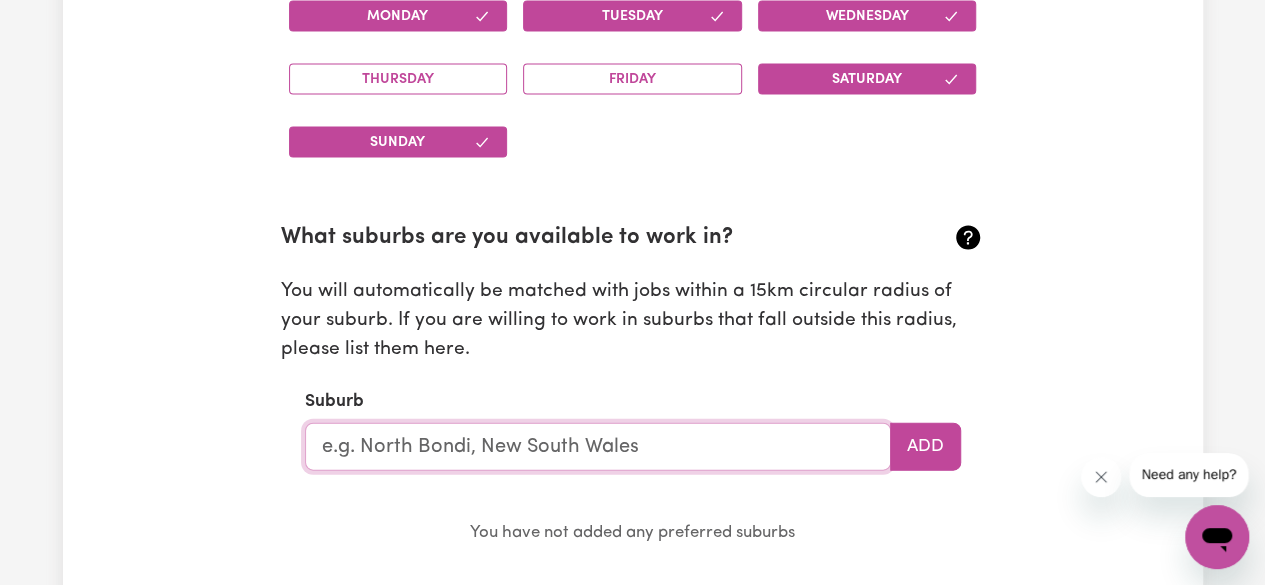 click at bounding box center (598, 447) 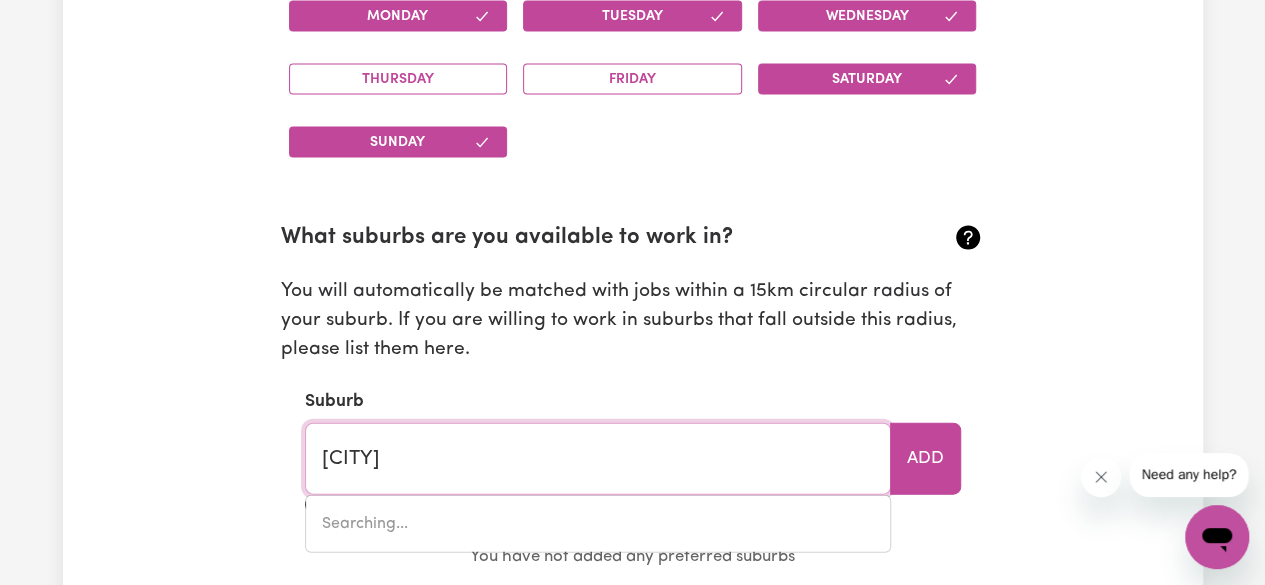 type on "[CITY], [STATE], [POSTAL_CODE]" 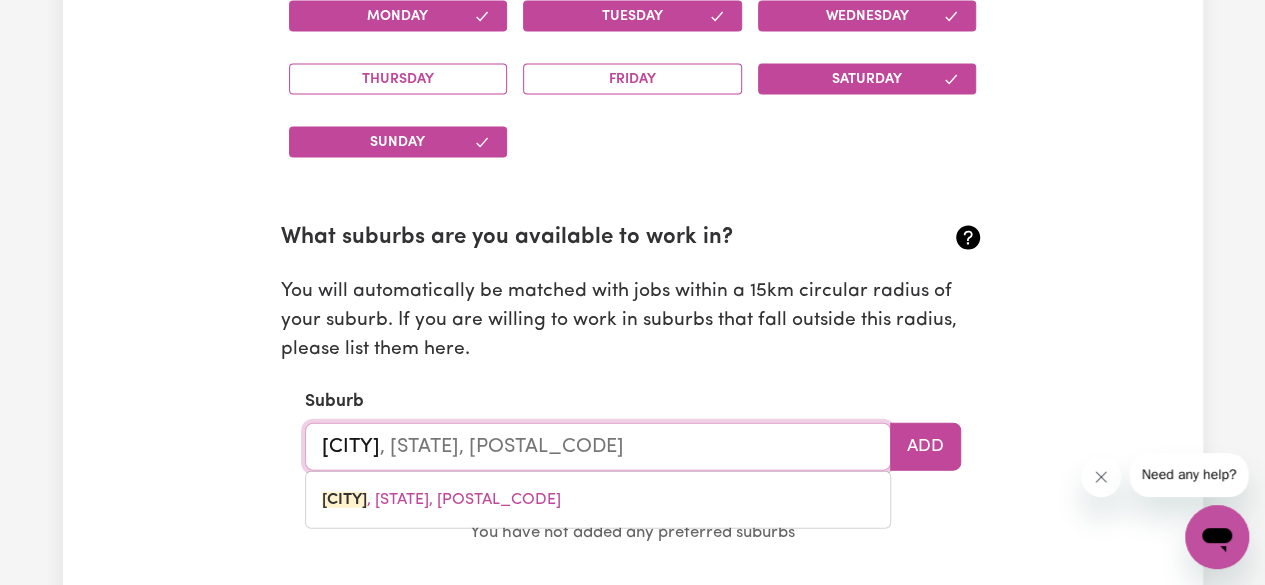 type on "[CITY]" 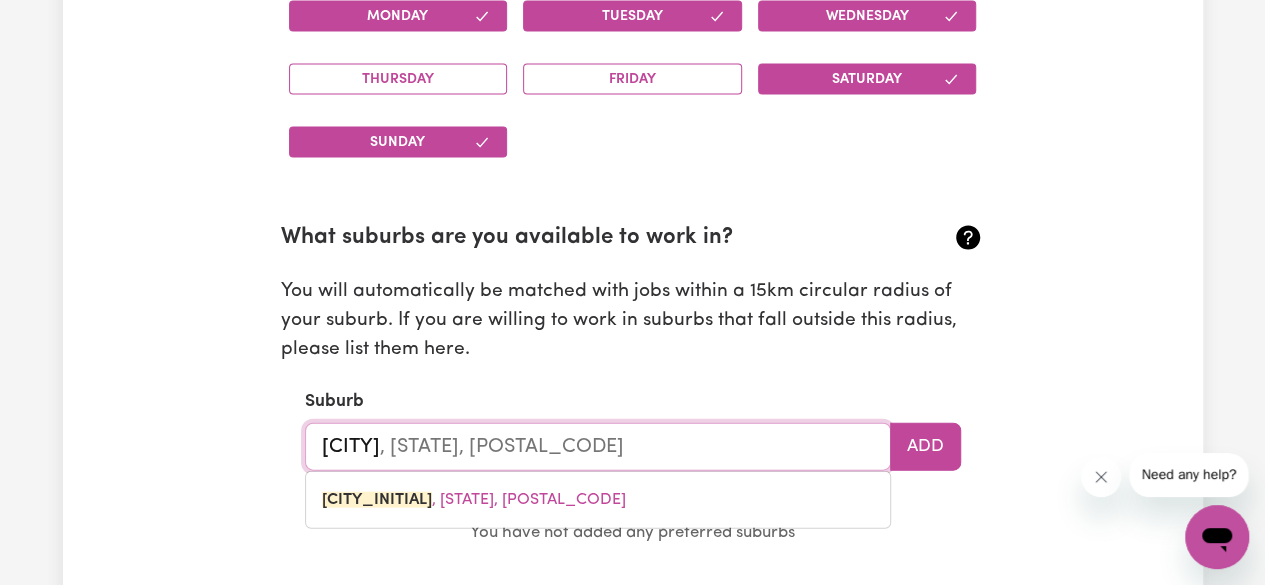 type on "[CITY_INITIAL]" 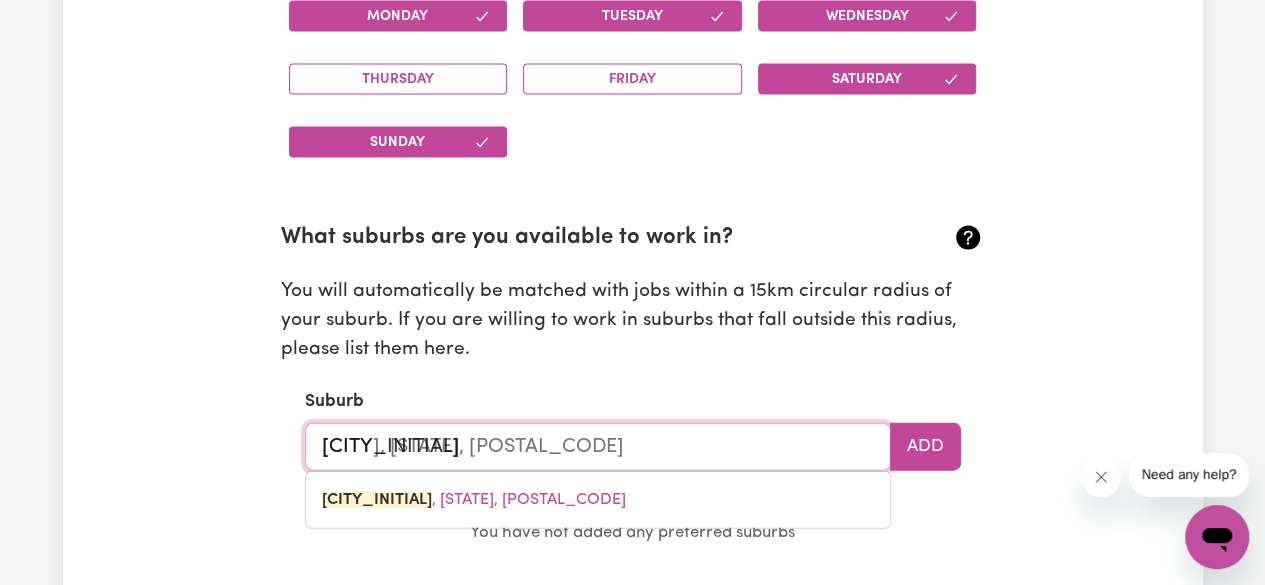type on "Kardi" 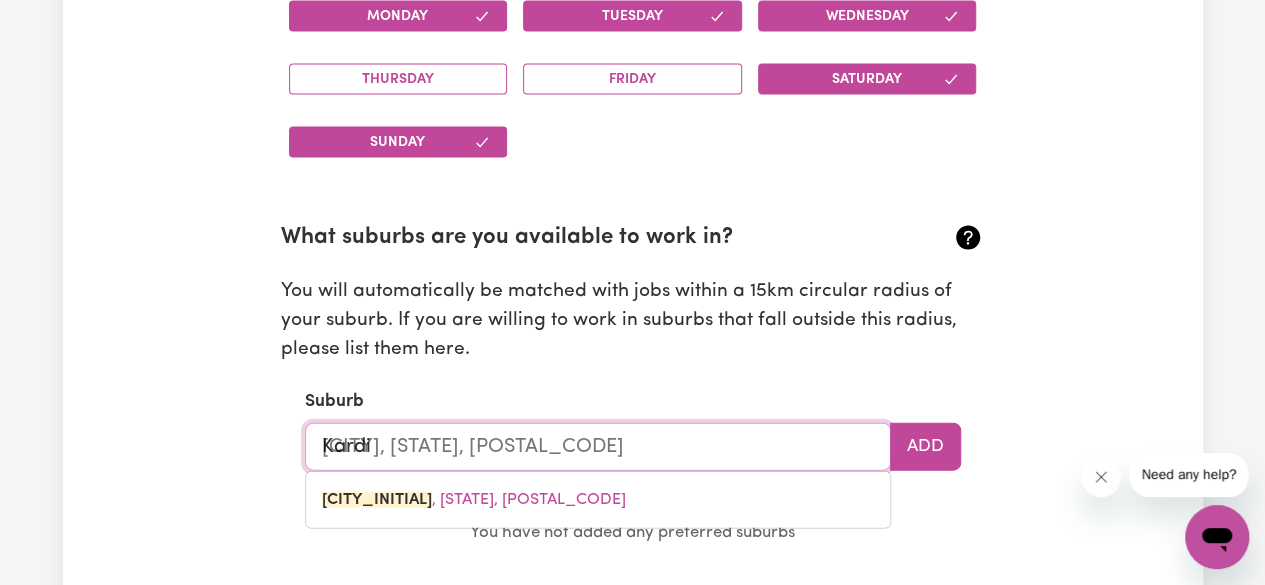 type on "[CITY_INITIAL]" 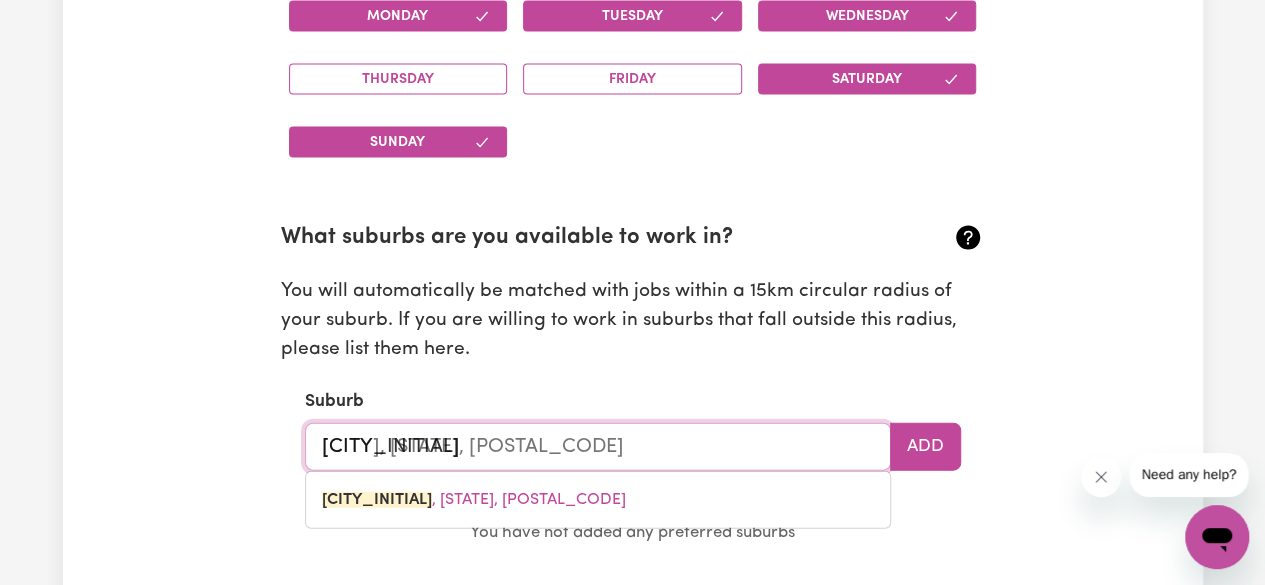 type on "[CITY_INITIAL]" 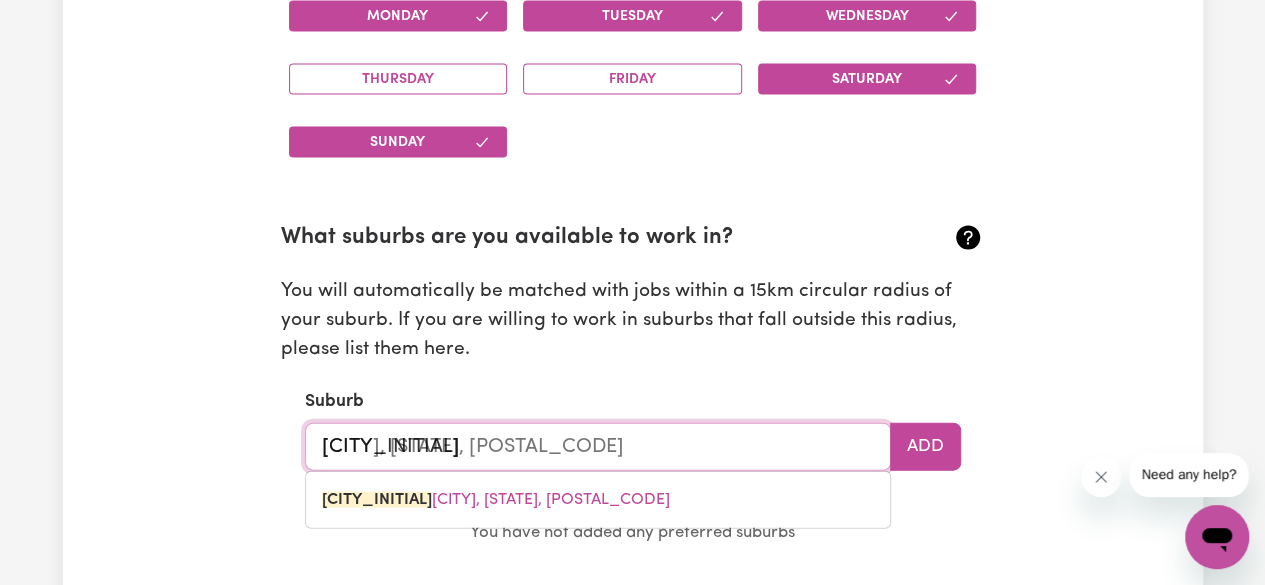 type on "Ka" 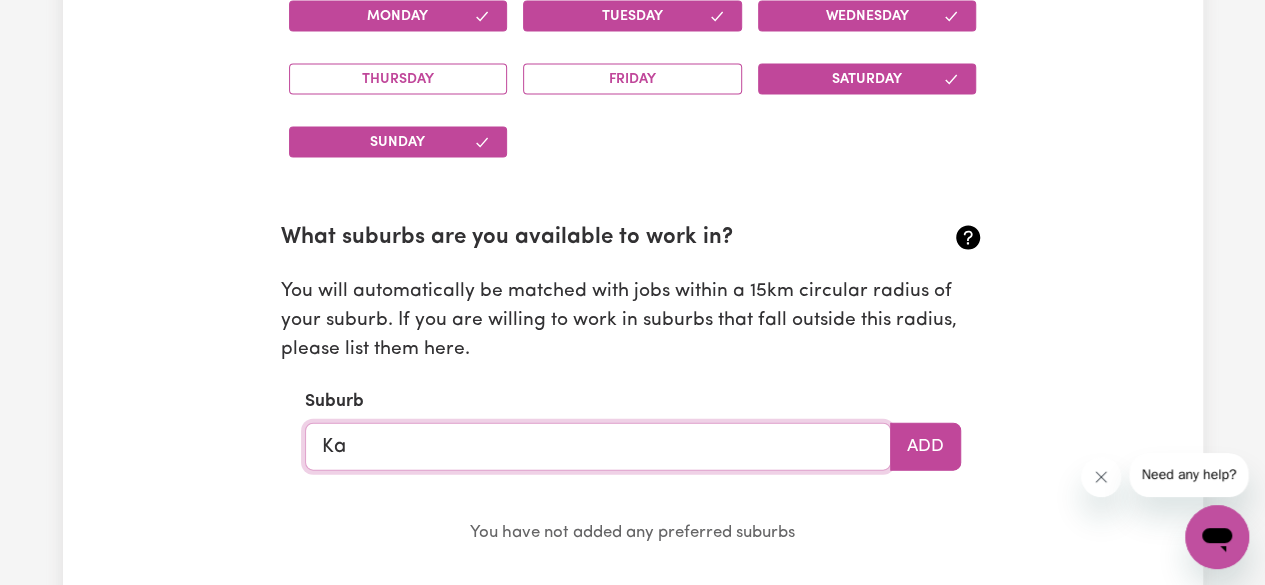 type on "K" 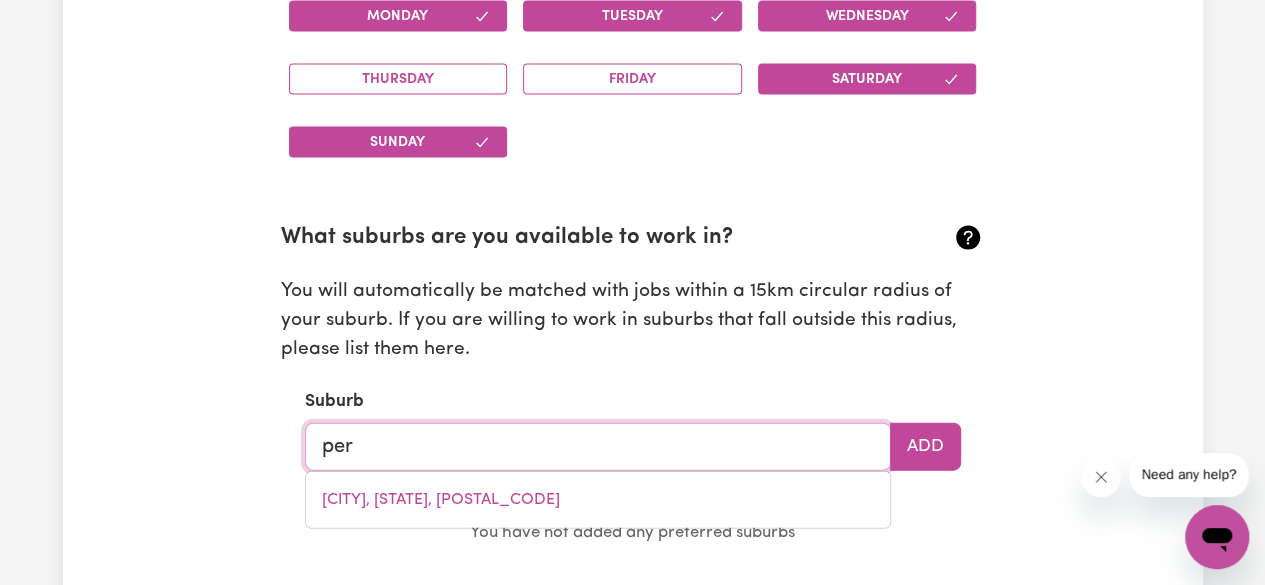 type on "pert" 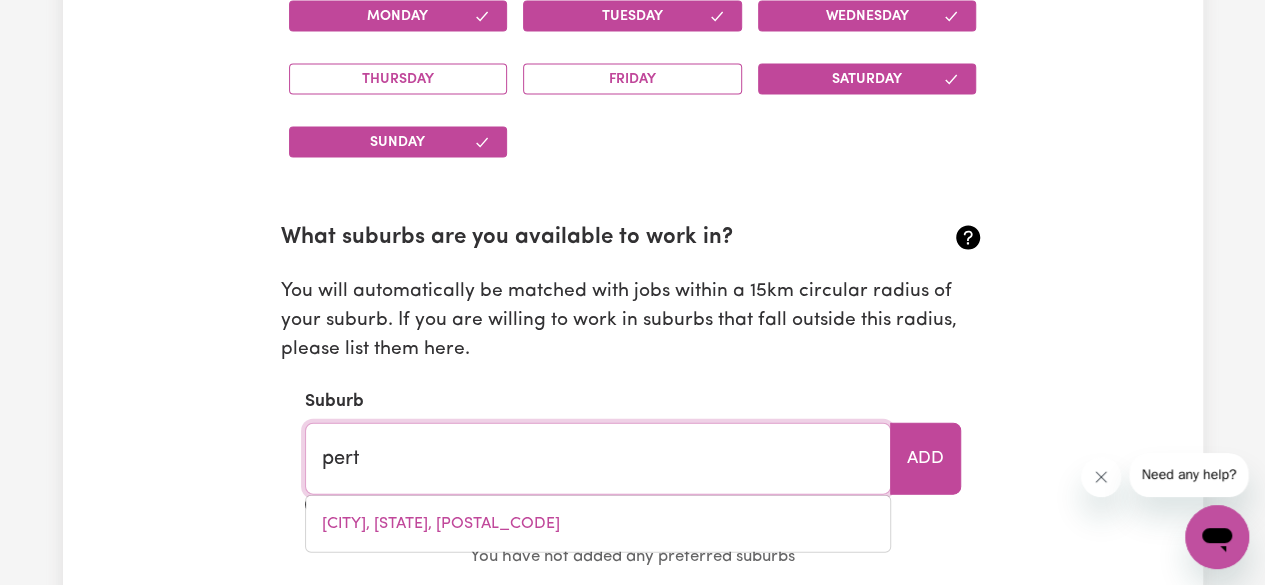 type on "[CITY], [STATE], [POSTAL_CODE]" 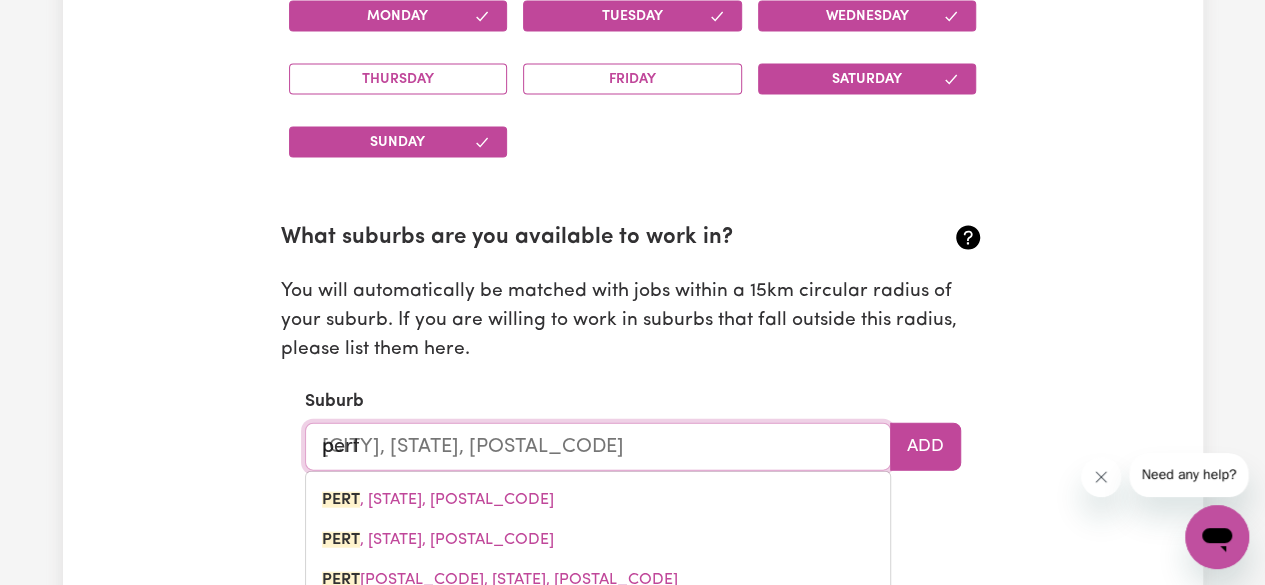 type on "perth" 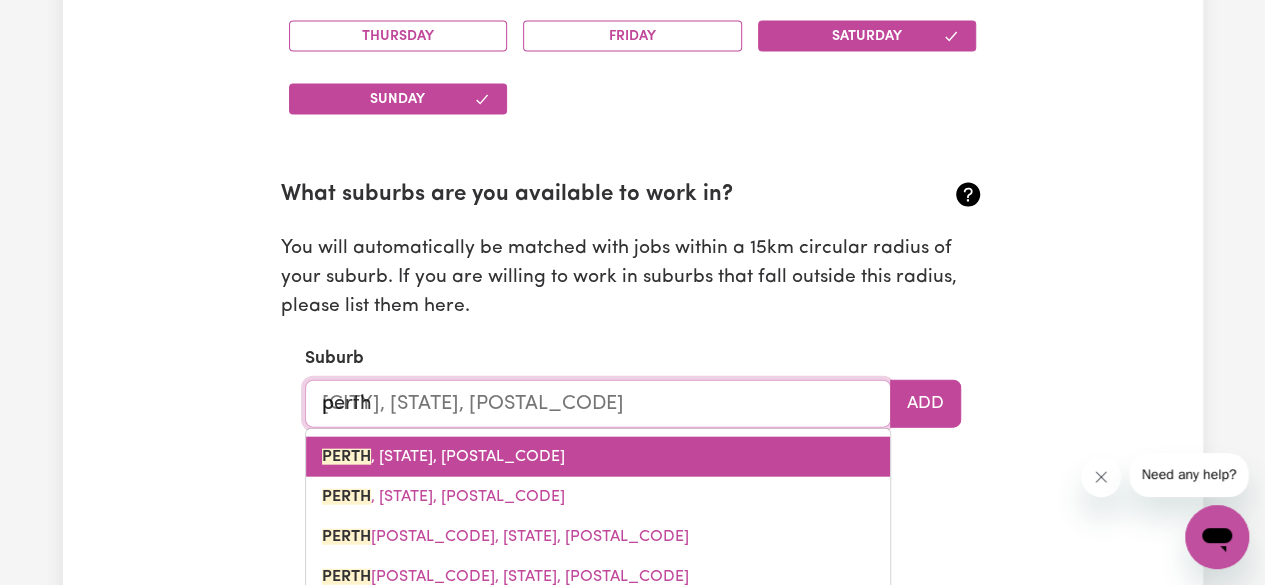 scroll, scrollTop: 2091, scrollLeft: 0, axis: vertical 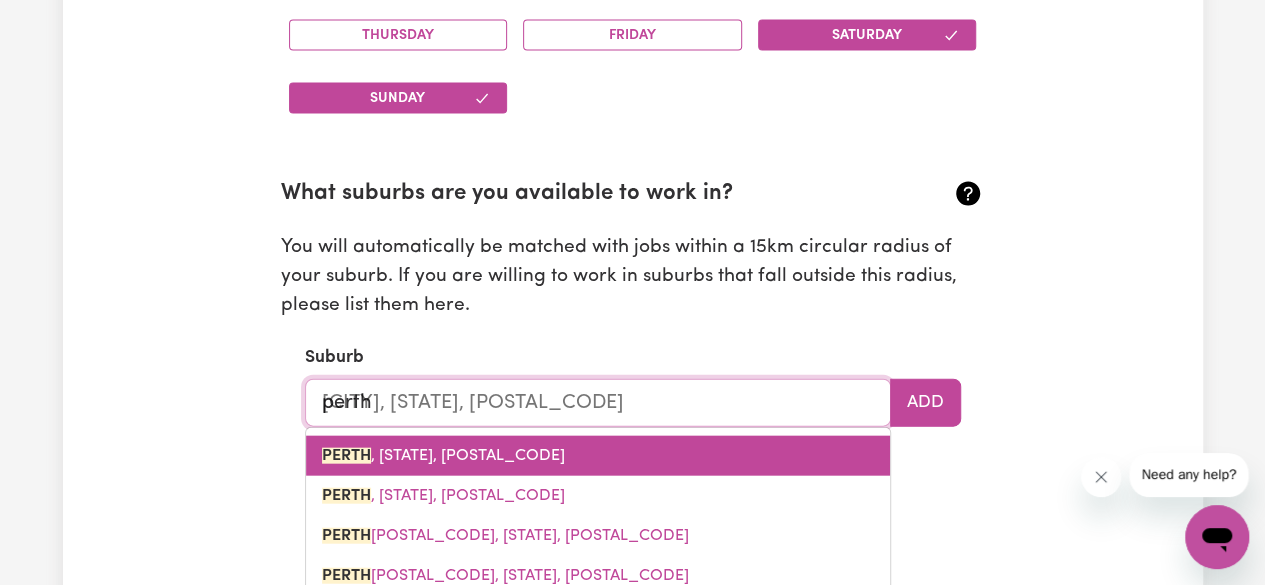click on "[CITY], [STATE], [POSTAL_CODE]" at bounding box center (443, 496) 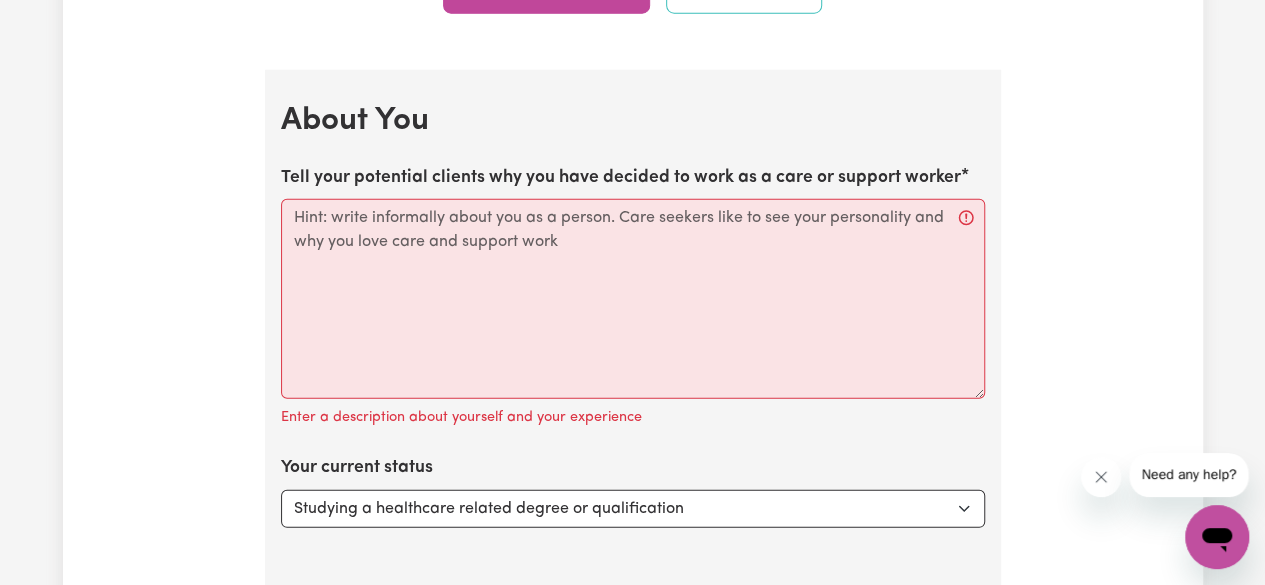 scroll, scrollTop: 2666, scrollLeft: 0, axis: vertical 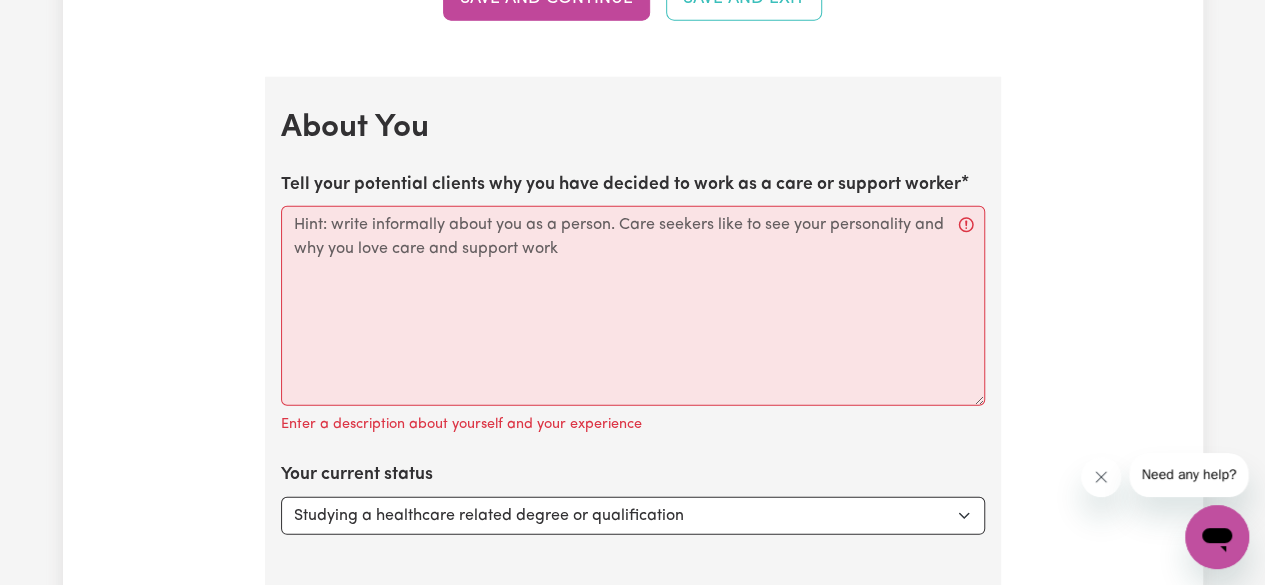 type on "[CITY], [STATE], [POSTAL_CODE]" 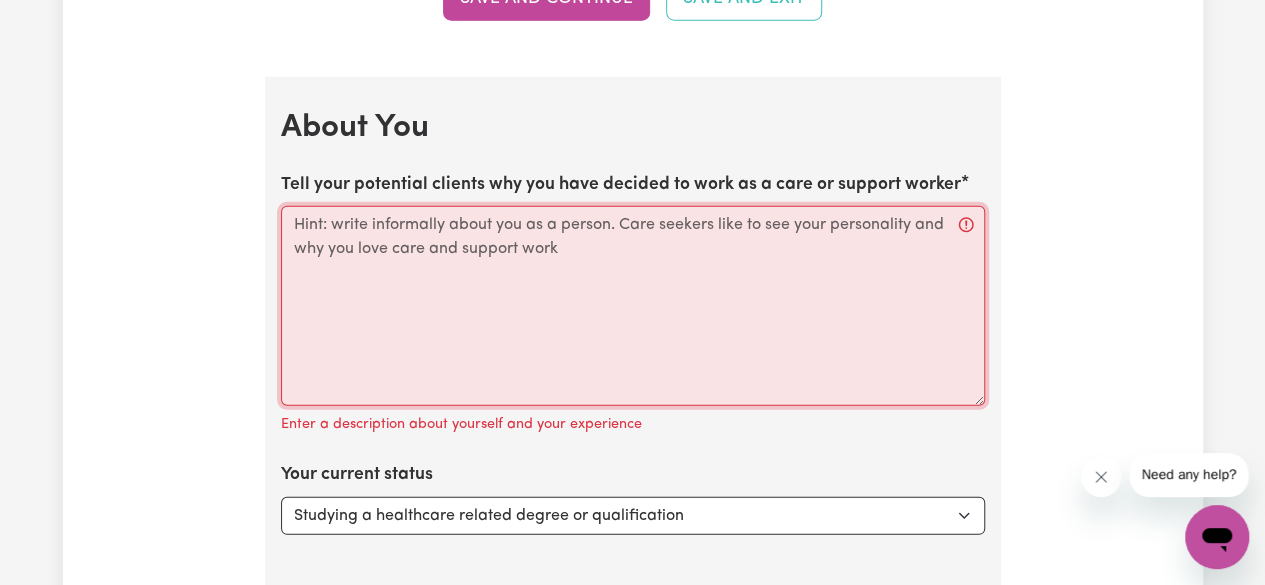 click on "Tell your potential clients why you have decided to work as a care or support worker" at bounding box center (633, 306) 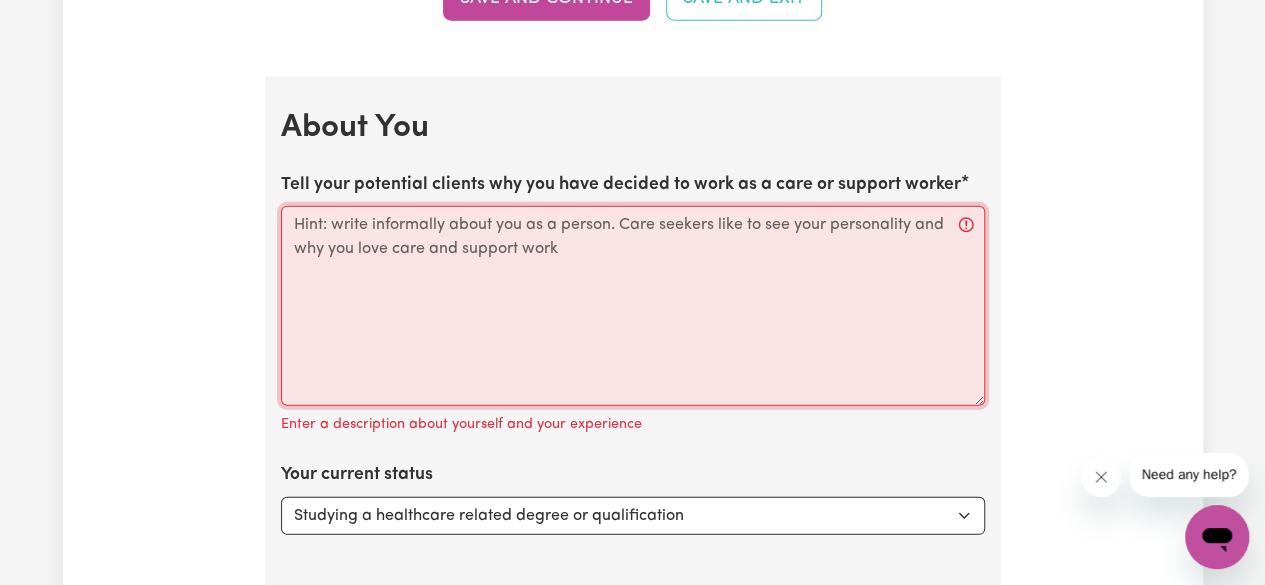 drag, startPoint x: 333, startPoint y: 217, endPoint x: 418, endPoint y: 208, distance: 85.47514 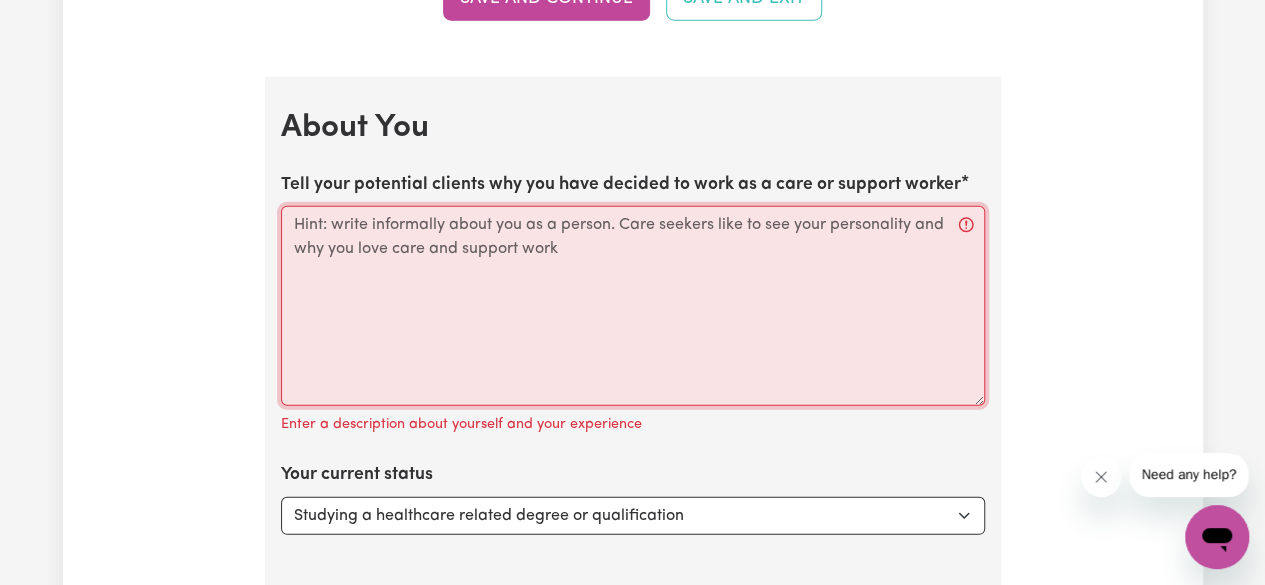 click on "Tell your potential clients why you have decided to work as a care or support worker" at bounding box center [633, 306] 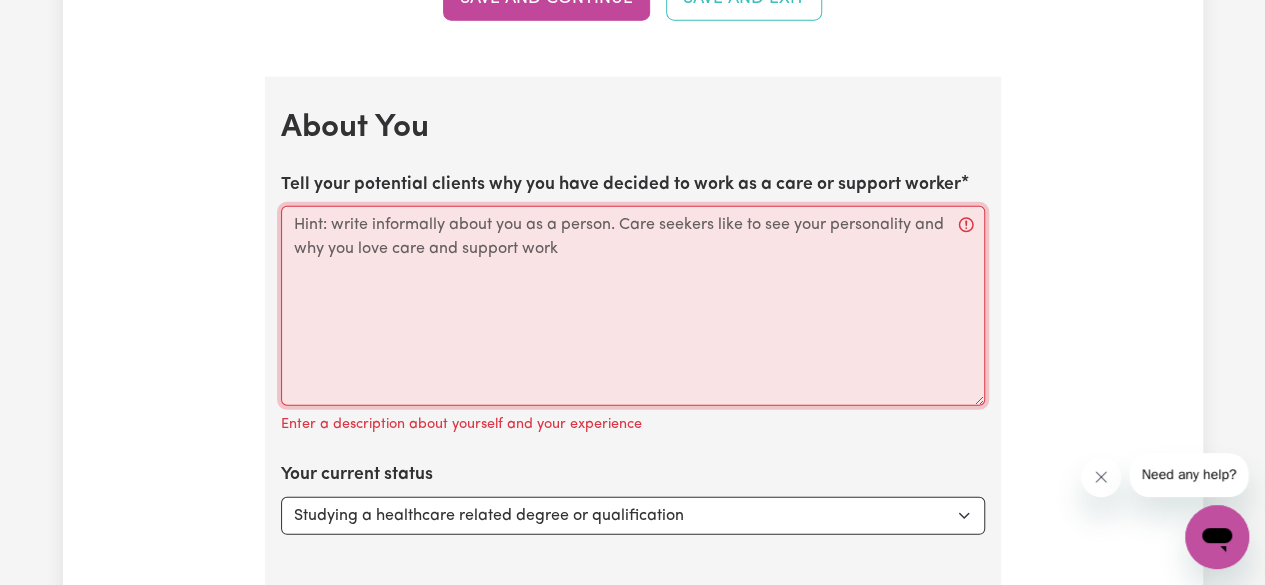 paste on "I'm a friendly, patient, and understanding person who genuinely enjoys helping others. I’m someone who likes making people feel comfortable and valued, especially when they’re going through tough times. I’m a good listener, calm under pressure, and always try to bring a positive attitude to any situation.
I love working as a caregiver and support worker because it gives me the chance to make a real difference in people’s lives. Whether it’s helping someone with daily tasks, offering emotional support, or just being there to listen, I find it very rewarding. I enjoy building trust and strong relationships with clients, and seeing them smile or feel safe because of the support I provide means a lot to me." 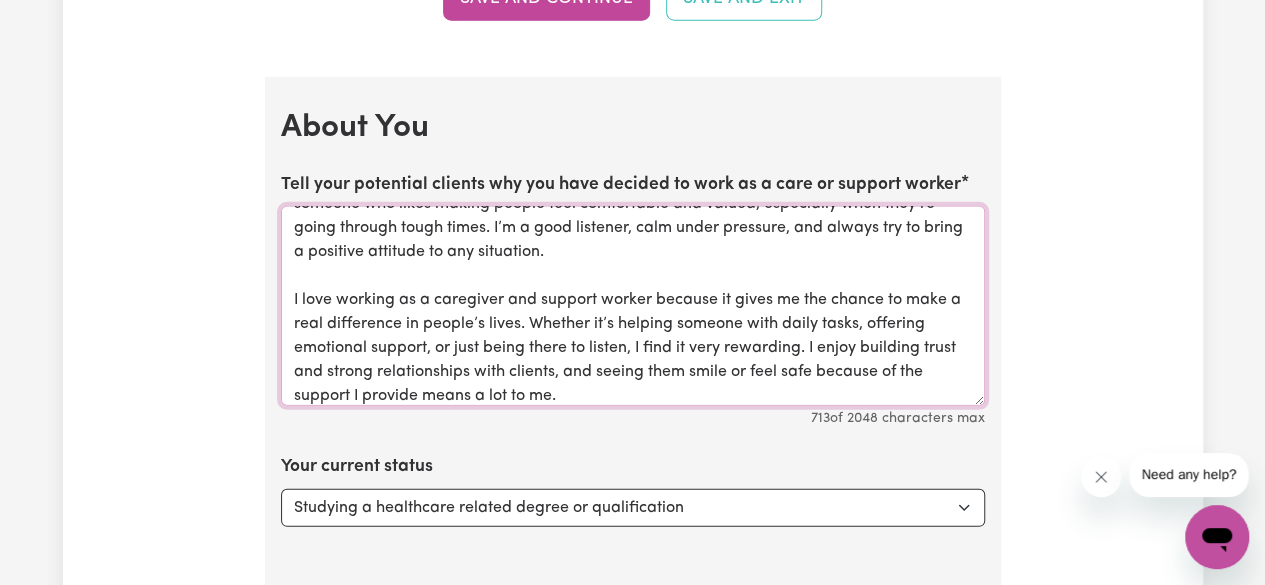 scroll, scrollTop: 53, scrollLeft: 0, axis: vertical 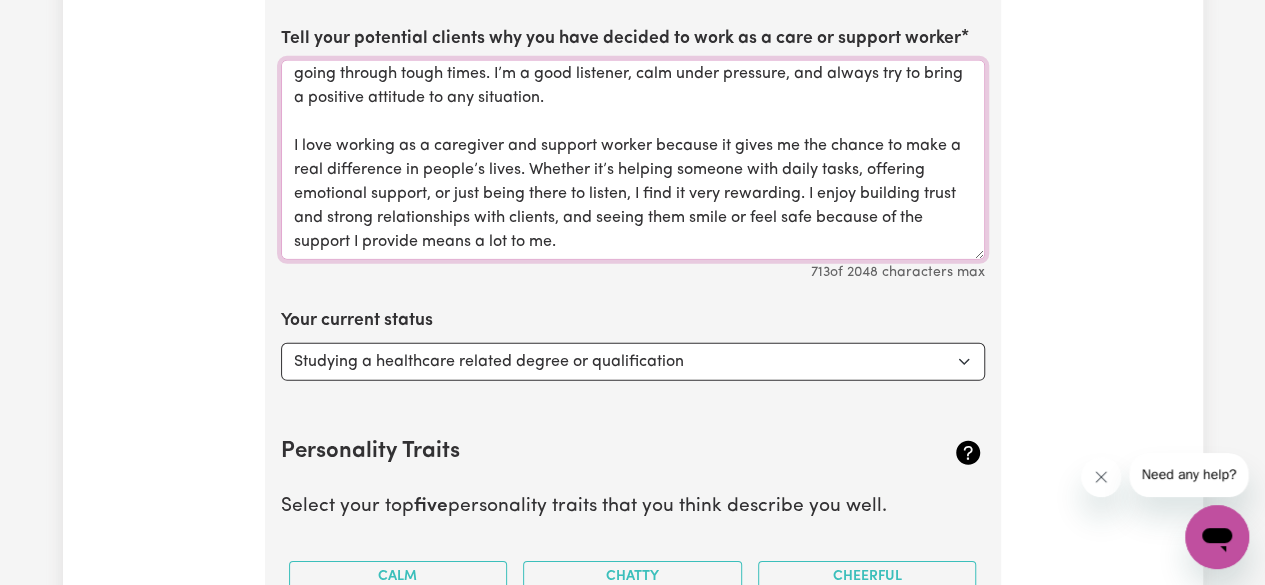type on "I'm a friendly, patient, and understanding person who genuinely enjoys helping others. I’m someone who likes making people feel comfortable and valued, especially when they’re going through tough times. I’m a good listener, calm under pressure, and always try to bring a positive attitude to any situation.
I love working as a caregiver and support worker because it gives me the chance to make a real difference in people’s lives. Whether it’s helping someone with daily tasks, offering emotional support, or just being there to listen, I find it very rewarding. I enjoy building trust and strong relationships with clients, and seeing them smile or feel safe because of the support I provide means a lot to me." 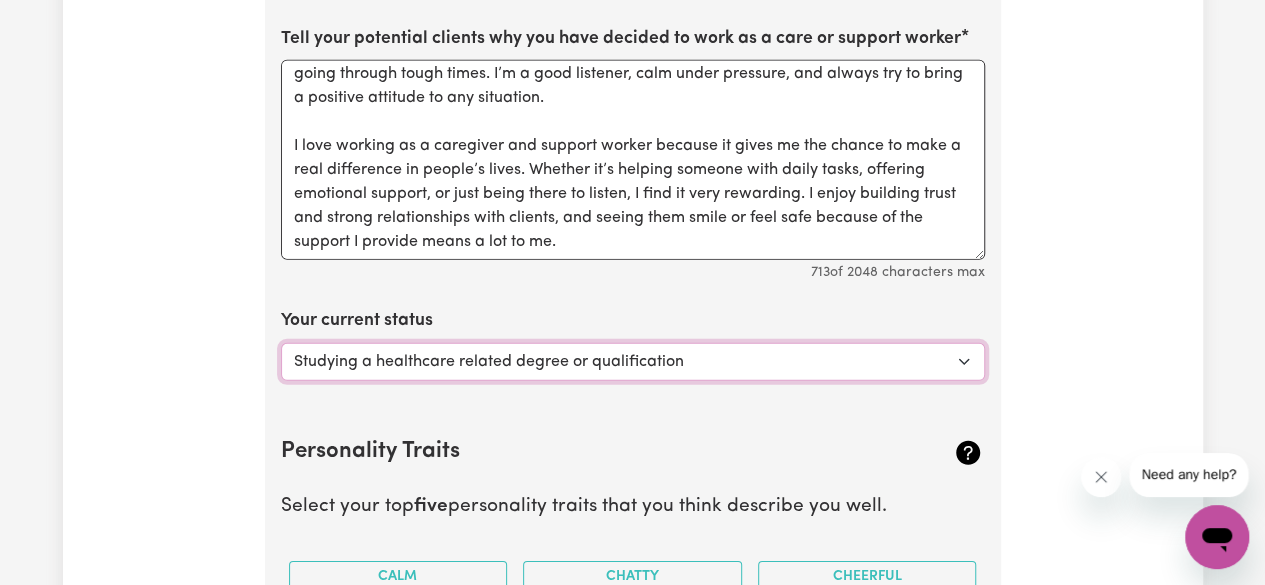 click on "Select... Studying a healthcare related degree or qualification Studying a non-healthcare related degree or qualification Looking for work - I just graduated Looking for extra work to fill my week and/or weekends Embarking on a career change into the care industry" at bounding box center (633, 362) 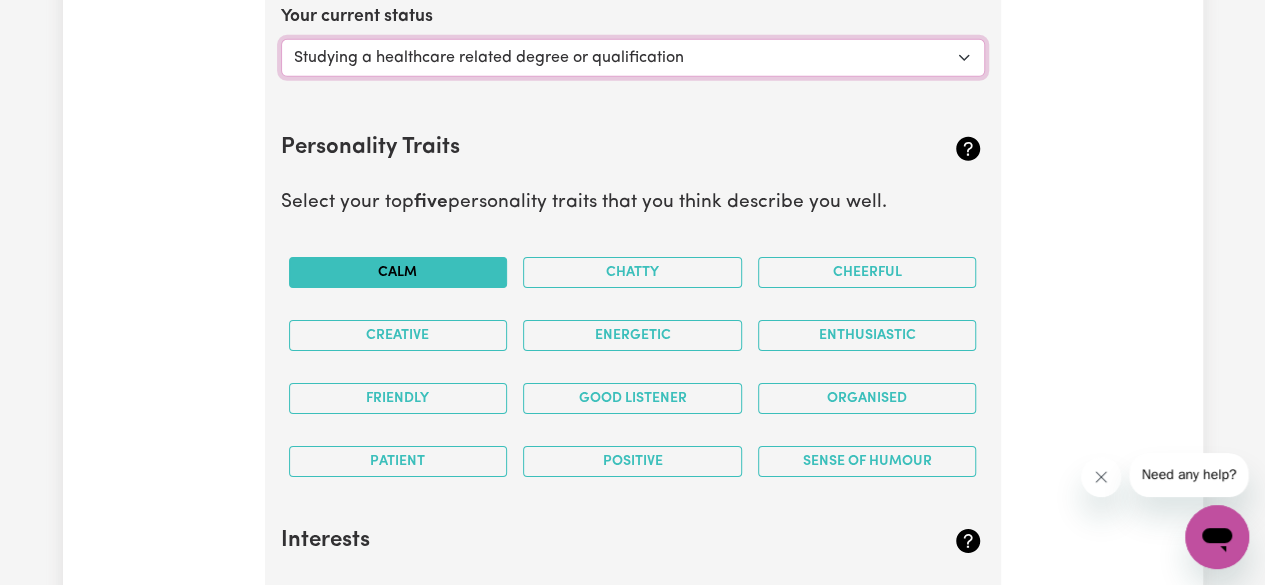scroll, scrollTop: 3117, scrollLeft: 0, axis: vertical 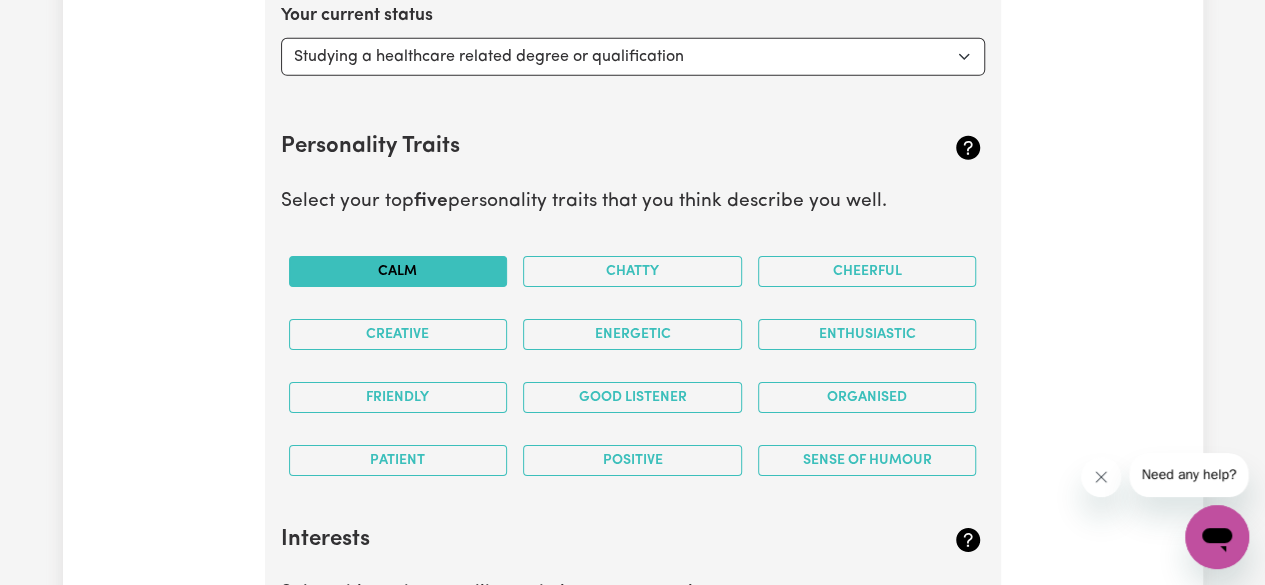 click on "Calm" at bounding box center [398, 271] 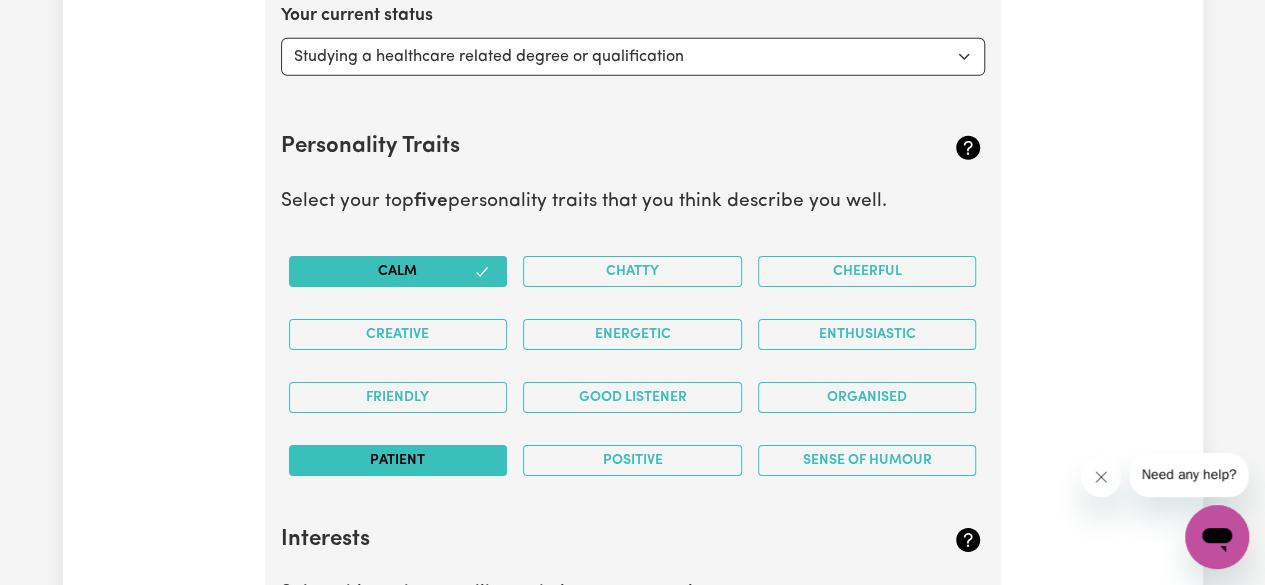 click on "Patient" at bounding box center (398, 460) 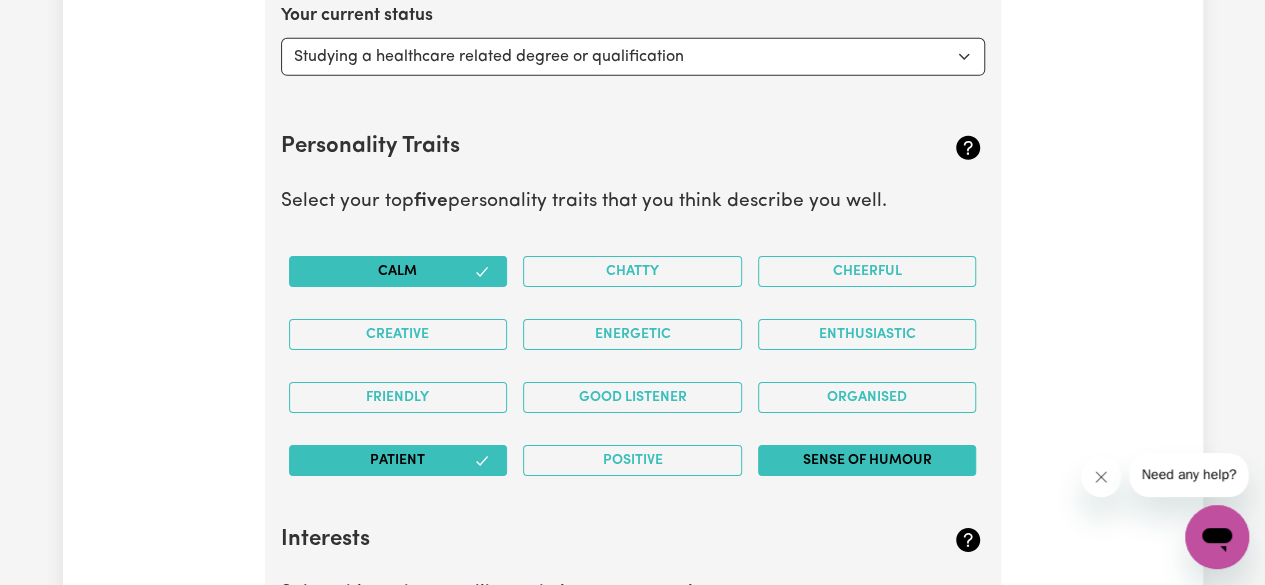 click on "Sense of Humour" at bounding box center (867, 460) 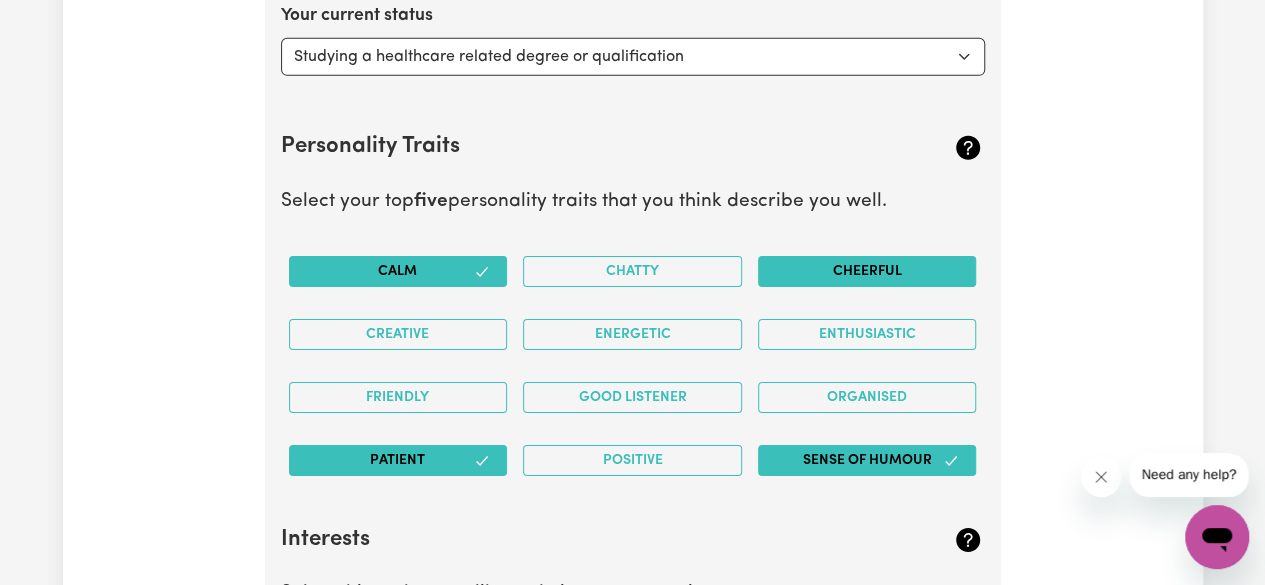 click on "Cheerful" at bounding box center [867, 271] 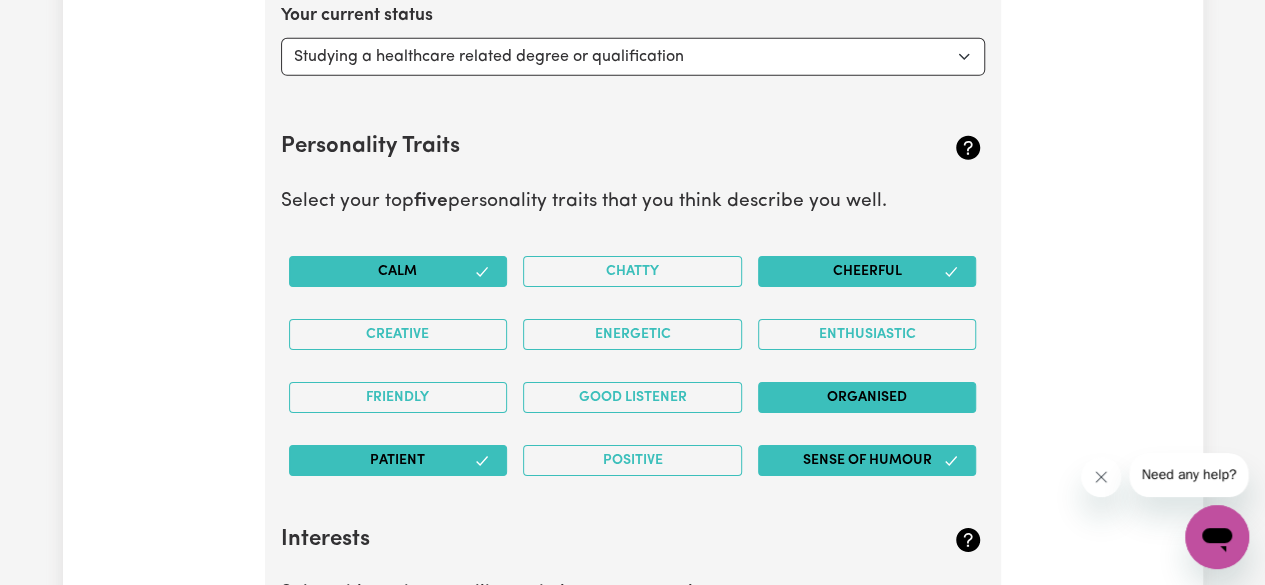 click on "Organised" at bounding box center (867, 397) 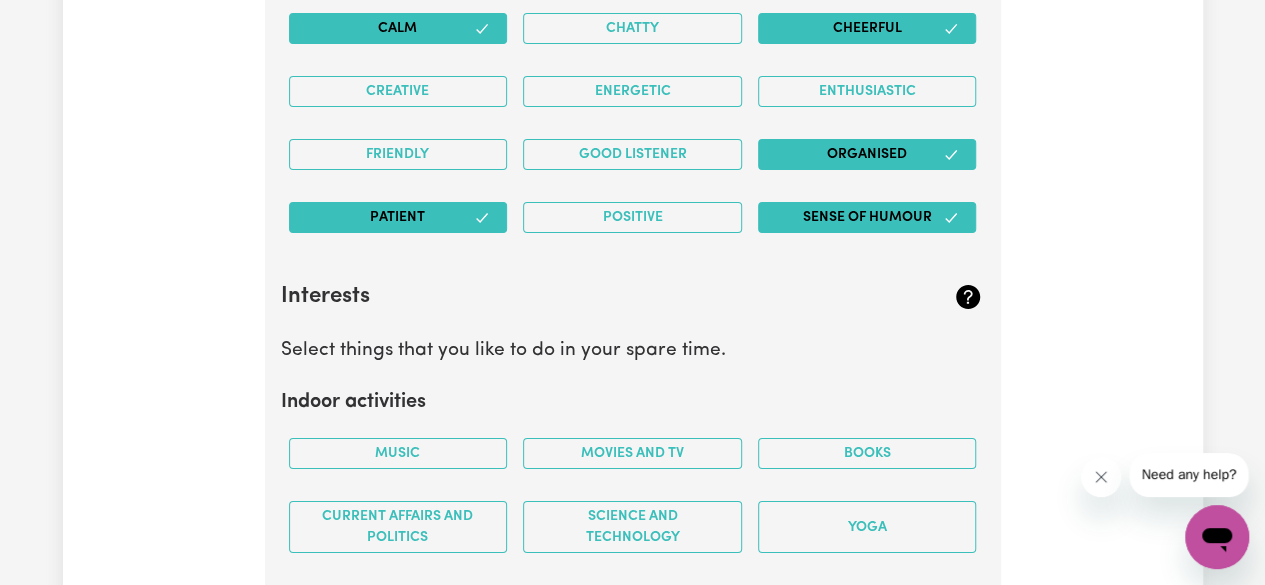 scroll, scrollTop: 3448, scrollLeft: 0, axis: vertical 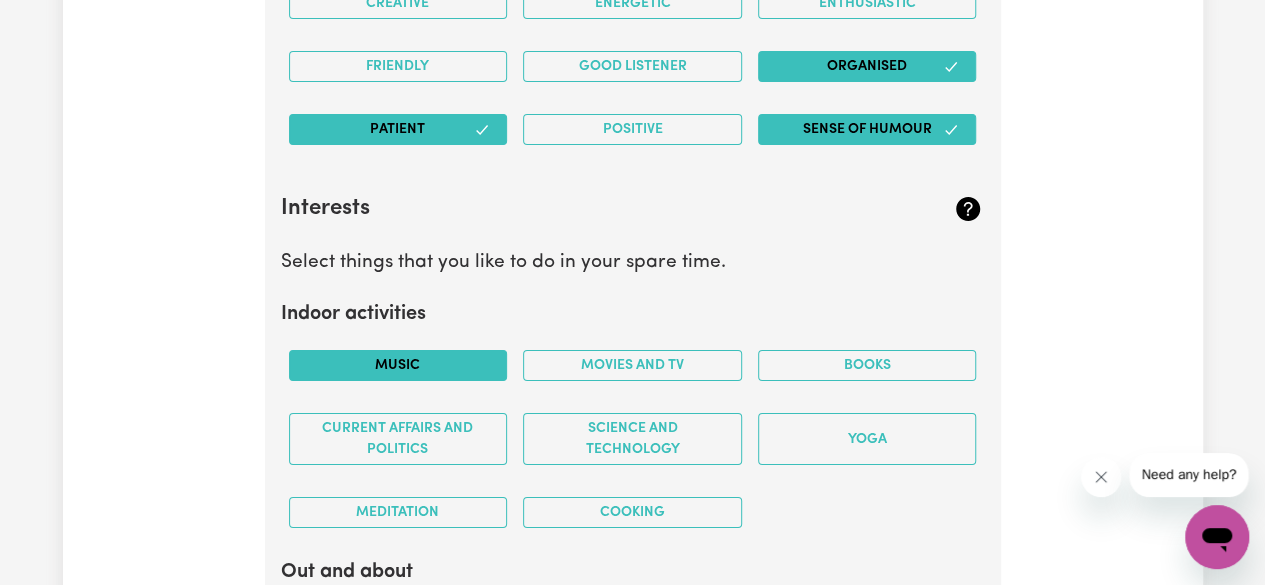 click on "Music" at bounding box center (398, 365) 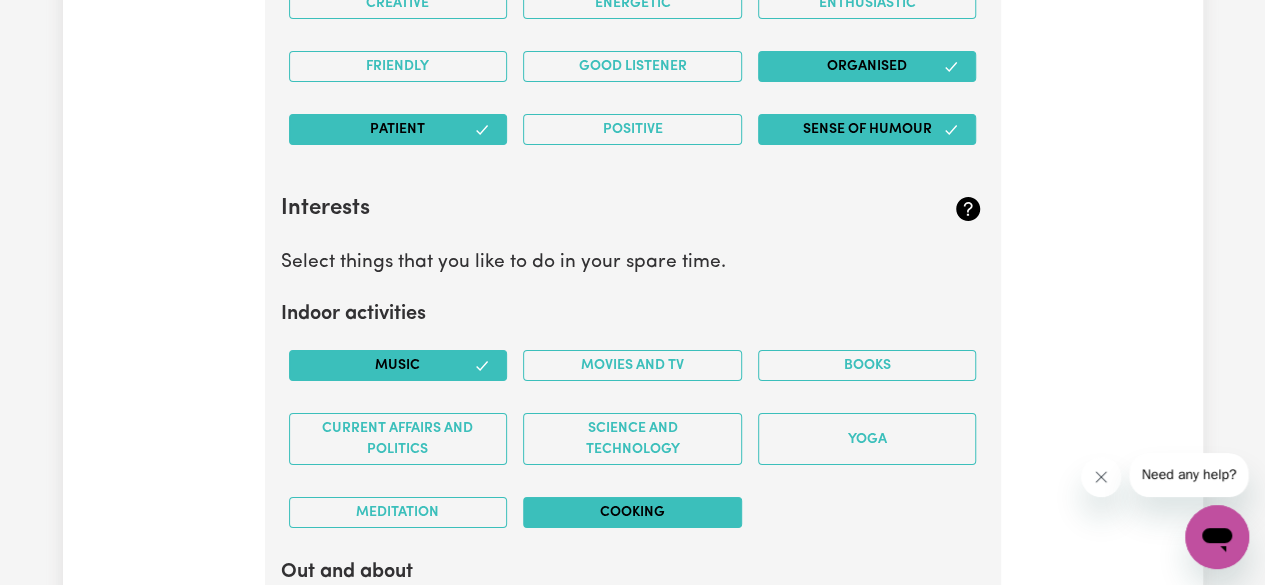 click on "Cooking" at bounding box center [632, 512] 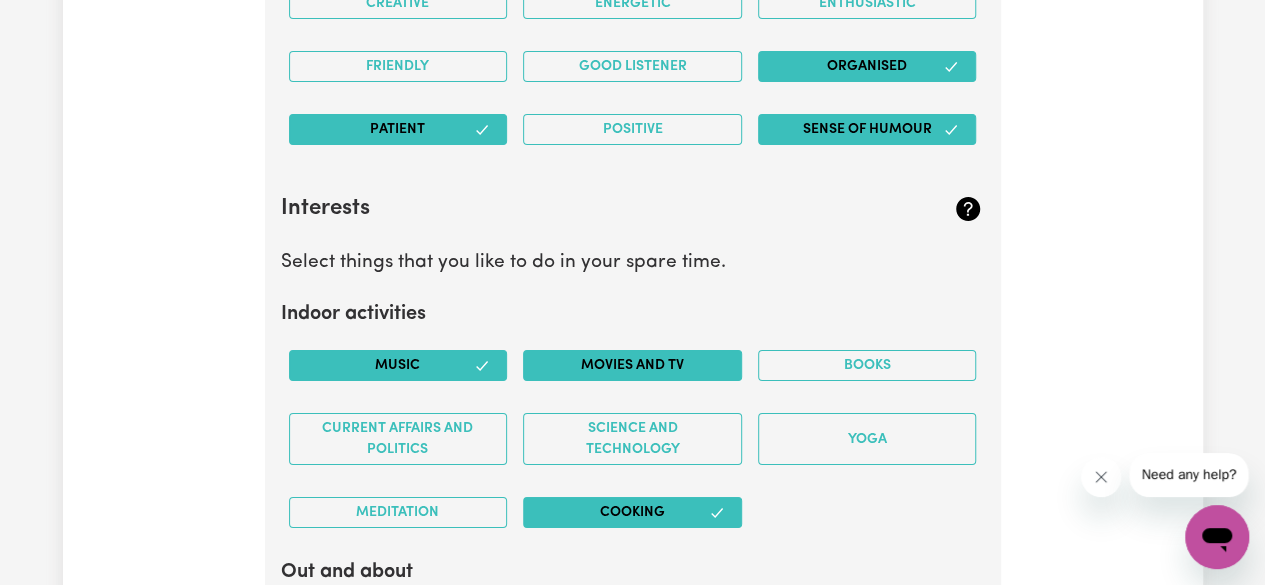 click on "Movies and TV" at bounding box center [632, 365] 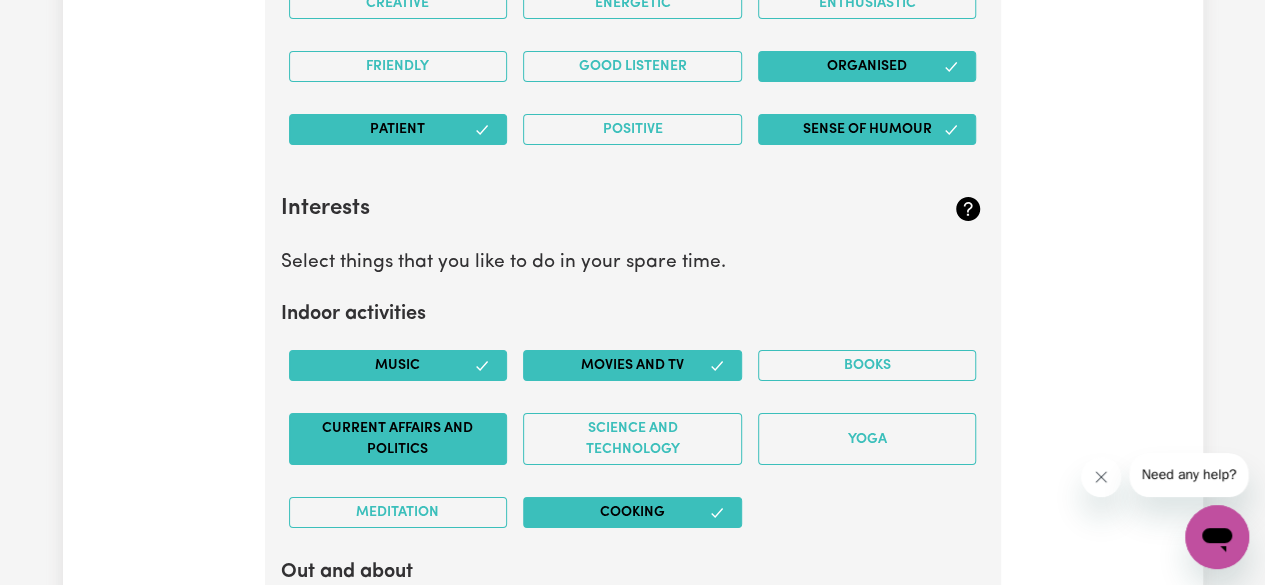 click on "Current Affairs and Politics" at bounding box center (398, 439) 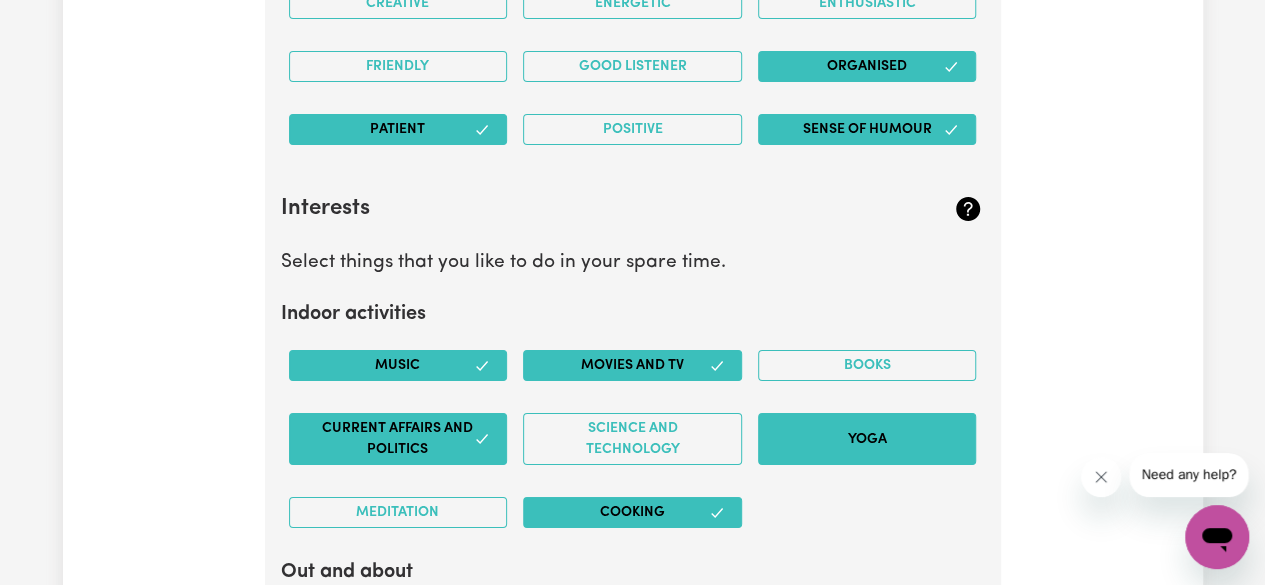 click on "Yoga" at bounding box center [867, 439] 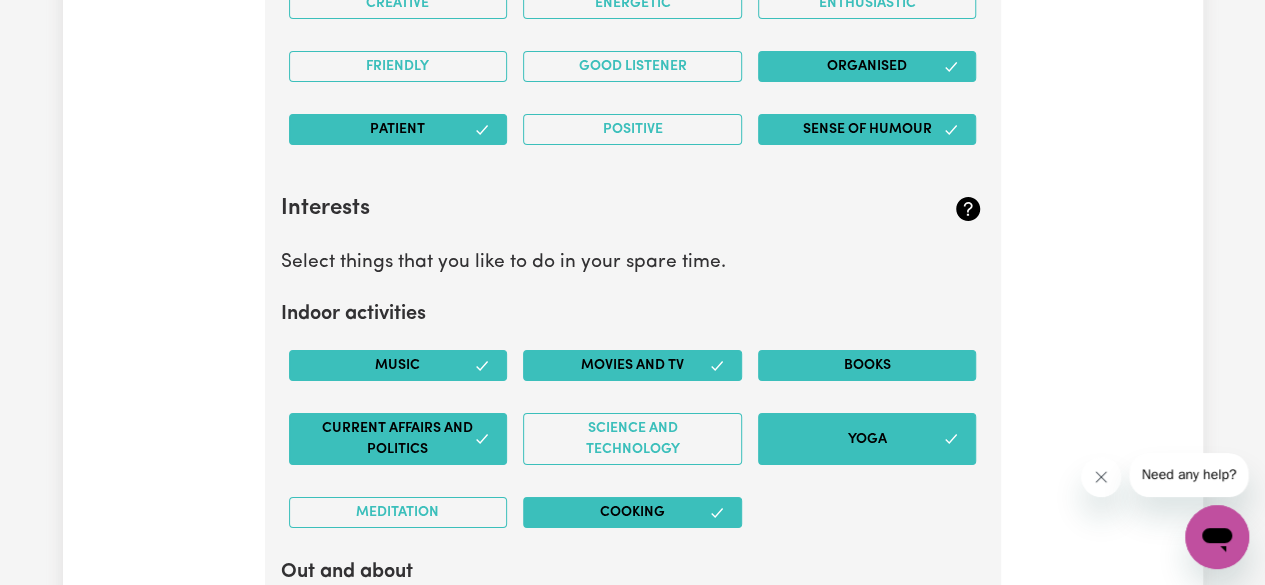 click on "Books" at bounding box center [867, 365] 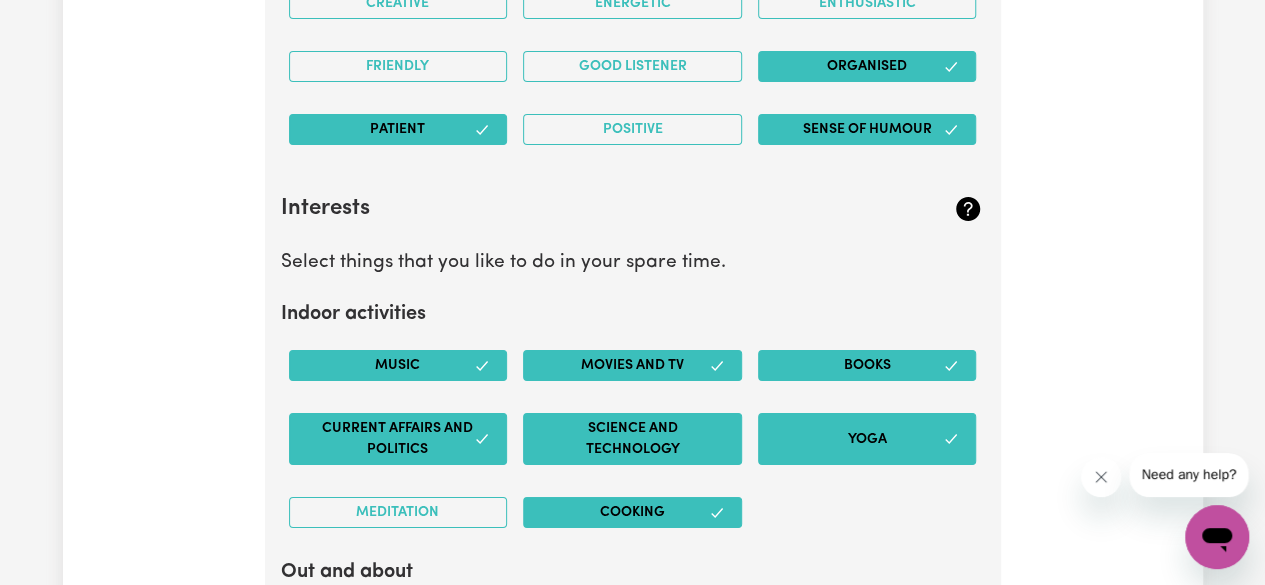 click on "Science and Technology" at bounding box center (632, 439) 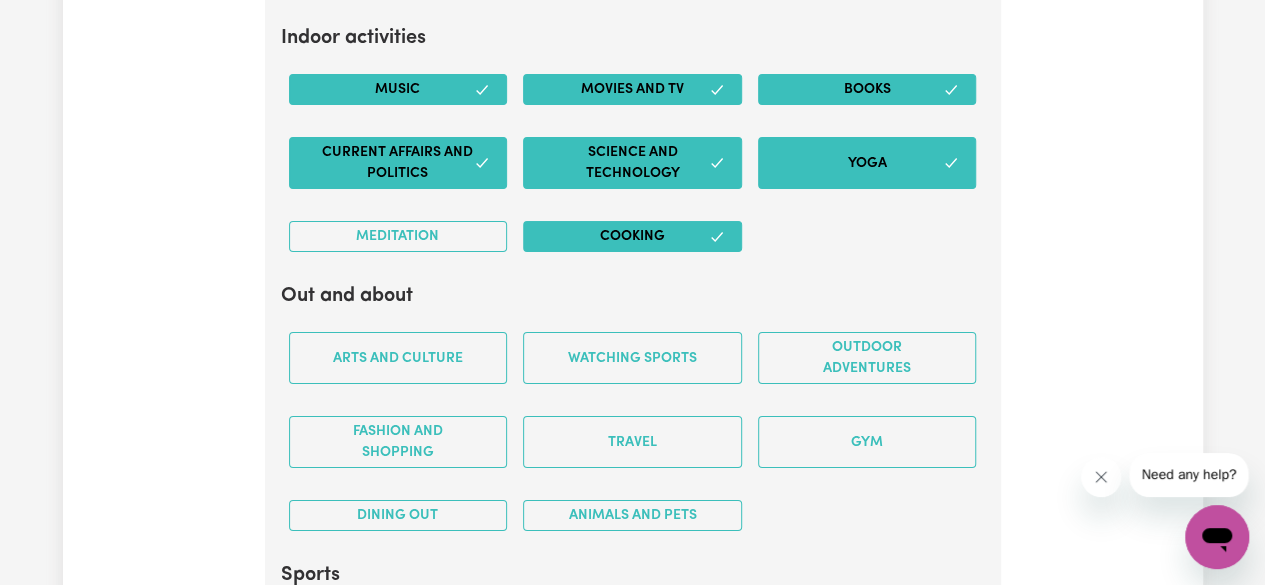 scroll, scrollTop: 3730, scrollLeft: 0, axis: vertical 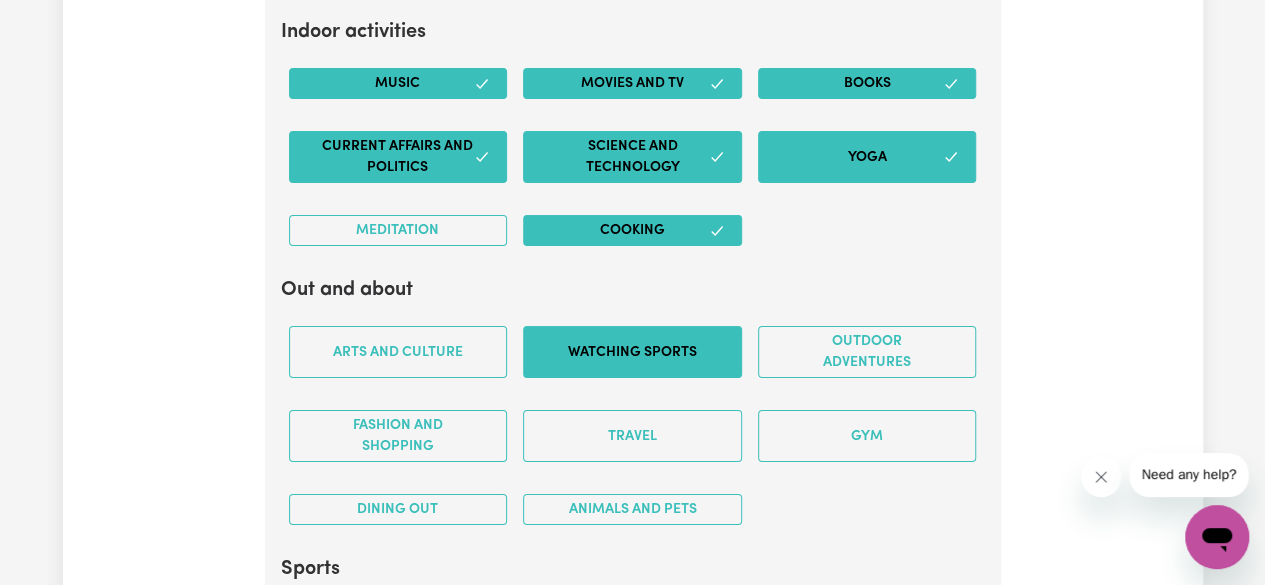 click on "Watching sports" at bounding box center (632, 352) 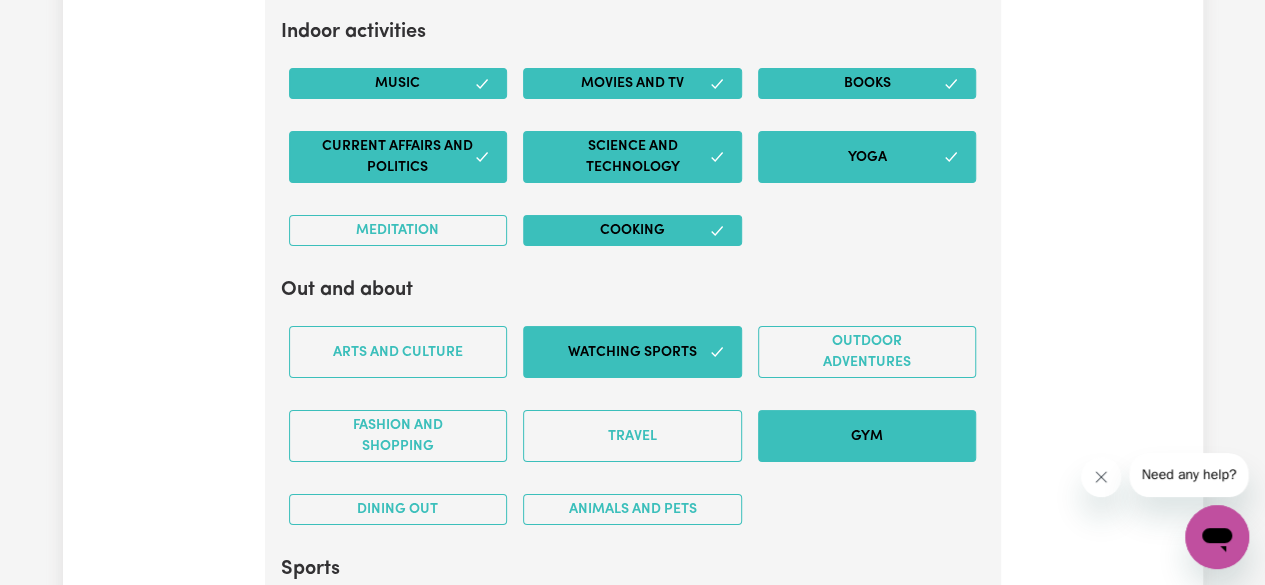 click on "Gym" at bounding box center [867, 436] 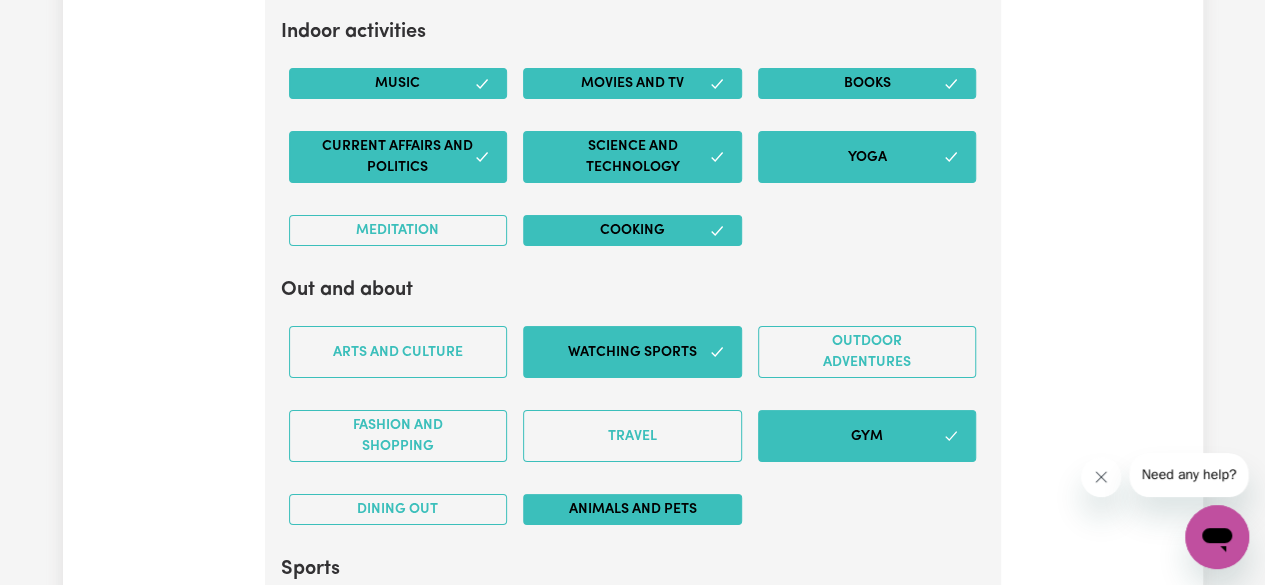 click on "Animals and pets" at bounding box center (632, 509) 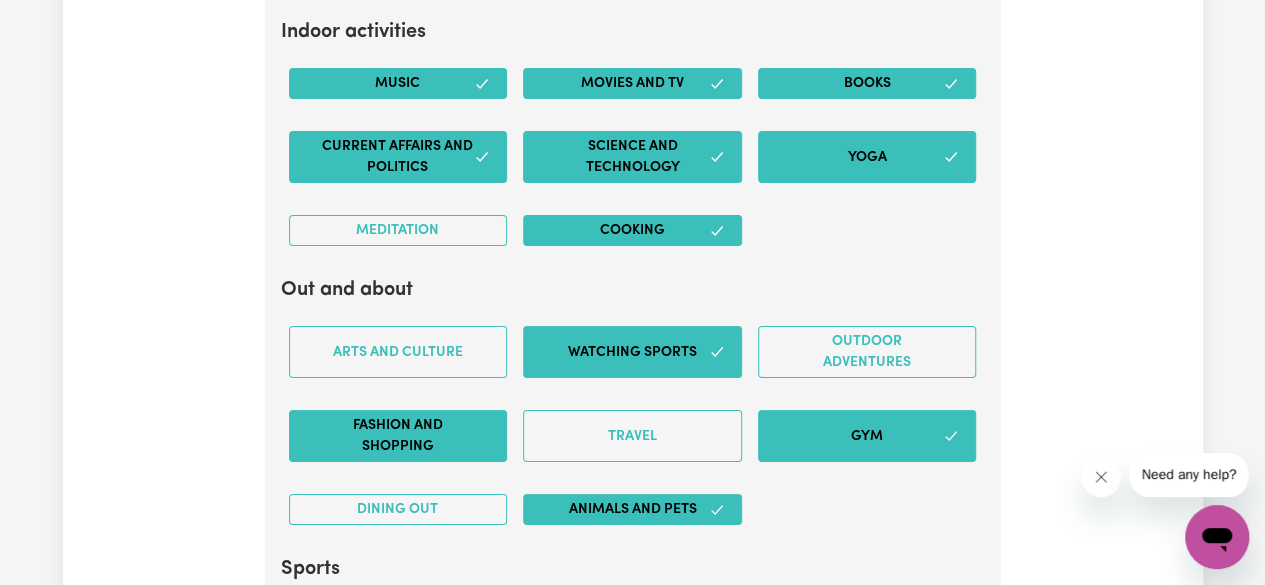 click on "Fashion and shopping" at bounding box center [398, 436] 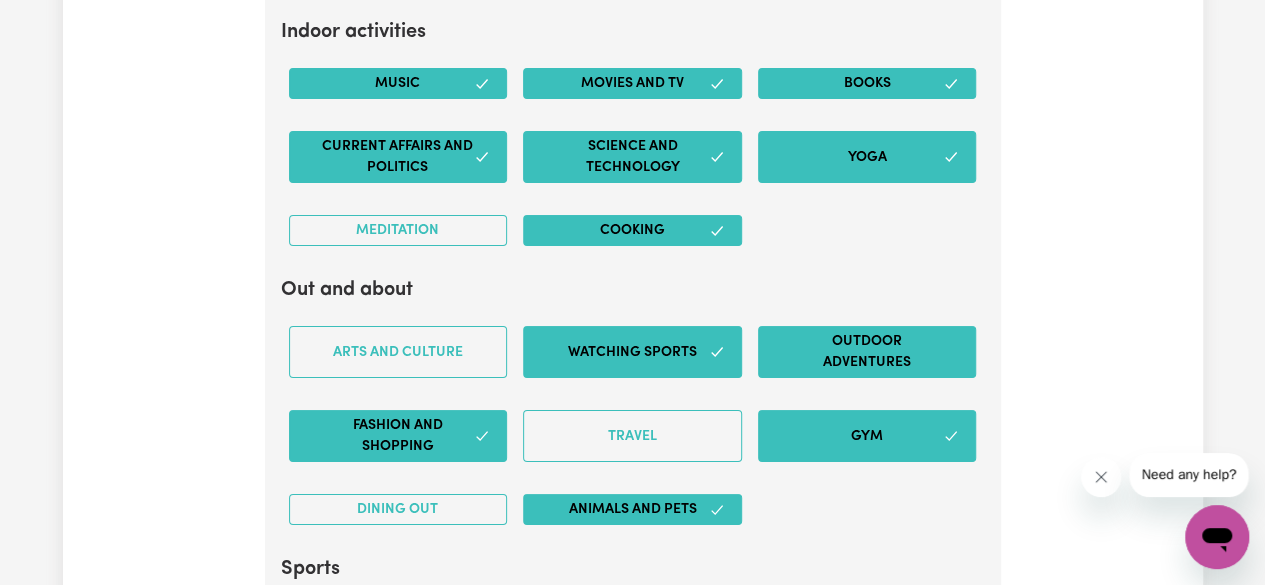 click on "Outdoor adventures" at bounding box center [867, 352] 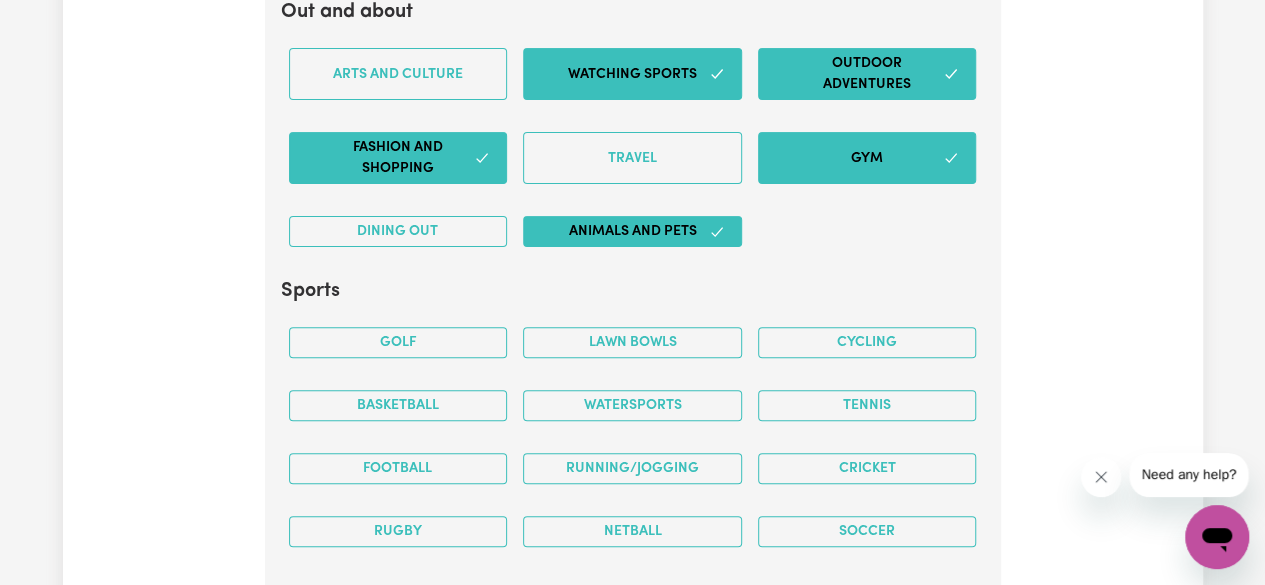 scroll, scrollTop: 4018, scrollLeft: 0, axis: vertical 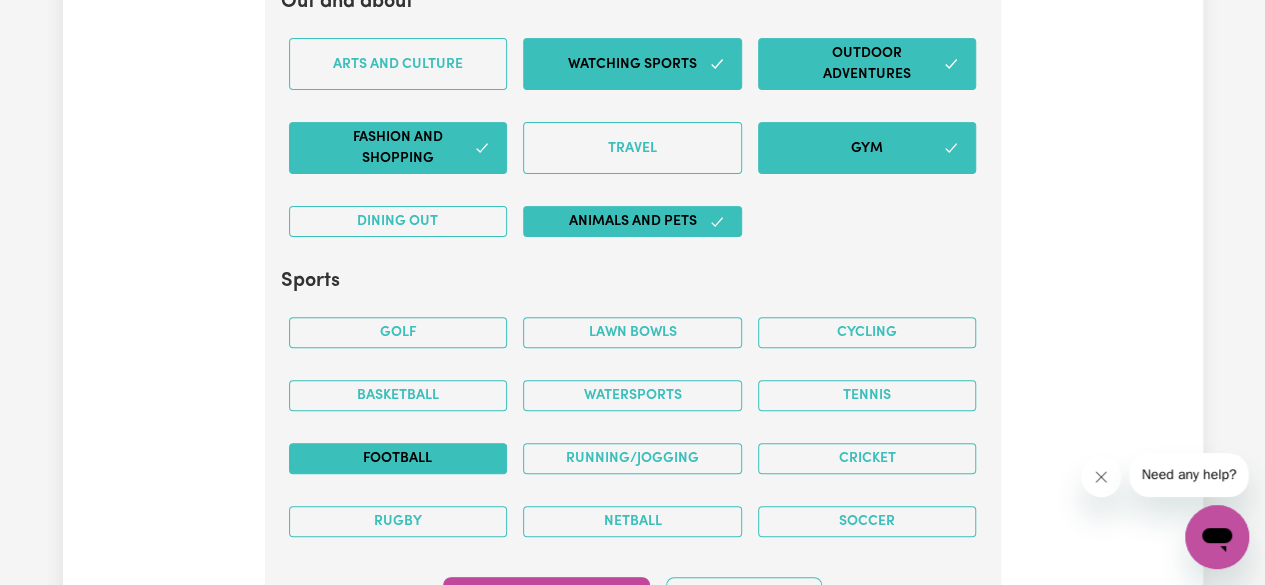 click on "Football" at bounding box center [398, 458] 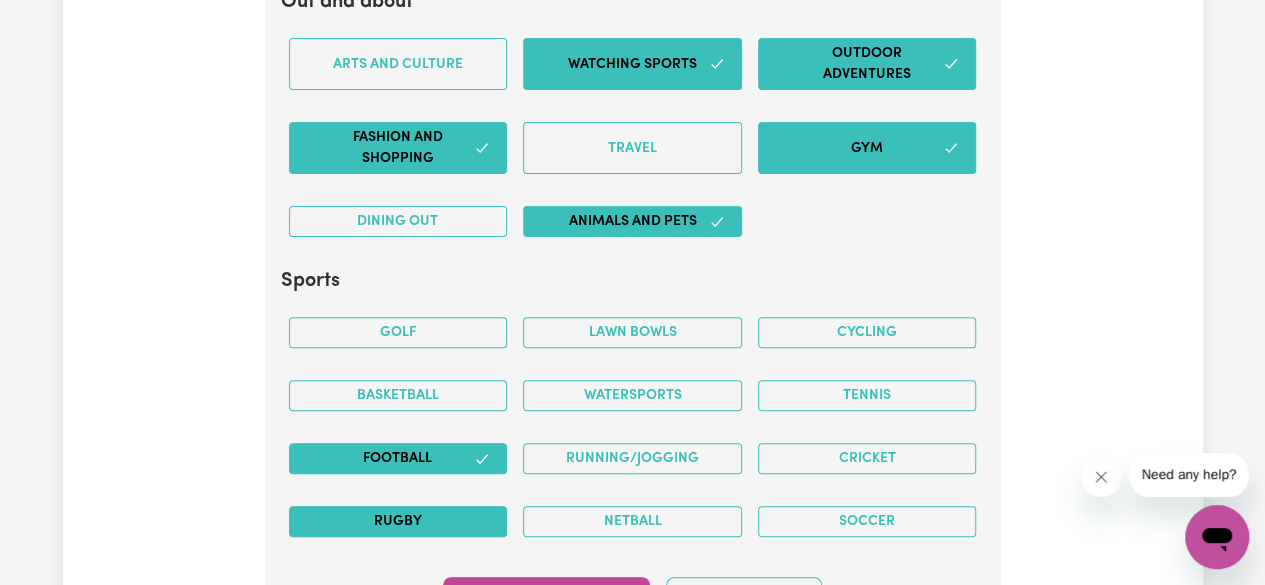 click on "Rugby" at bounding box center [398, 521] 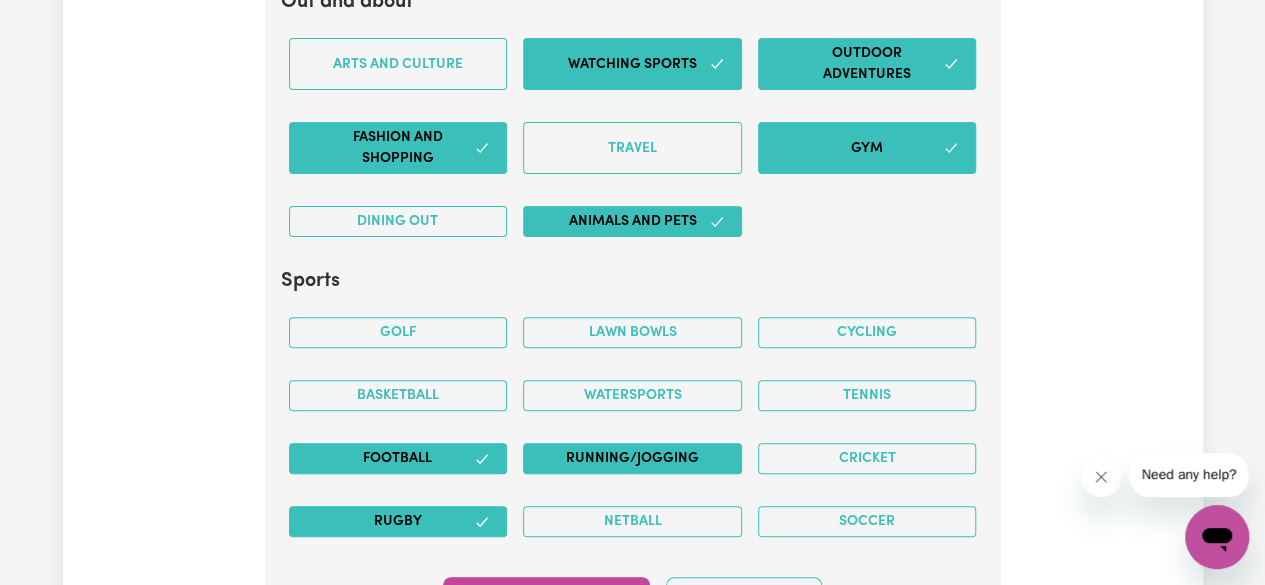 click on "Running/Jogging" at bounding box center (632, 458) 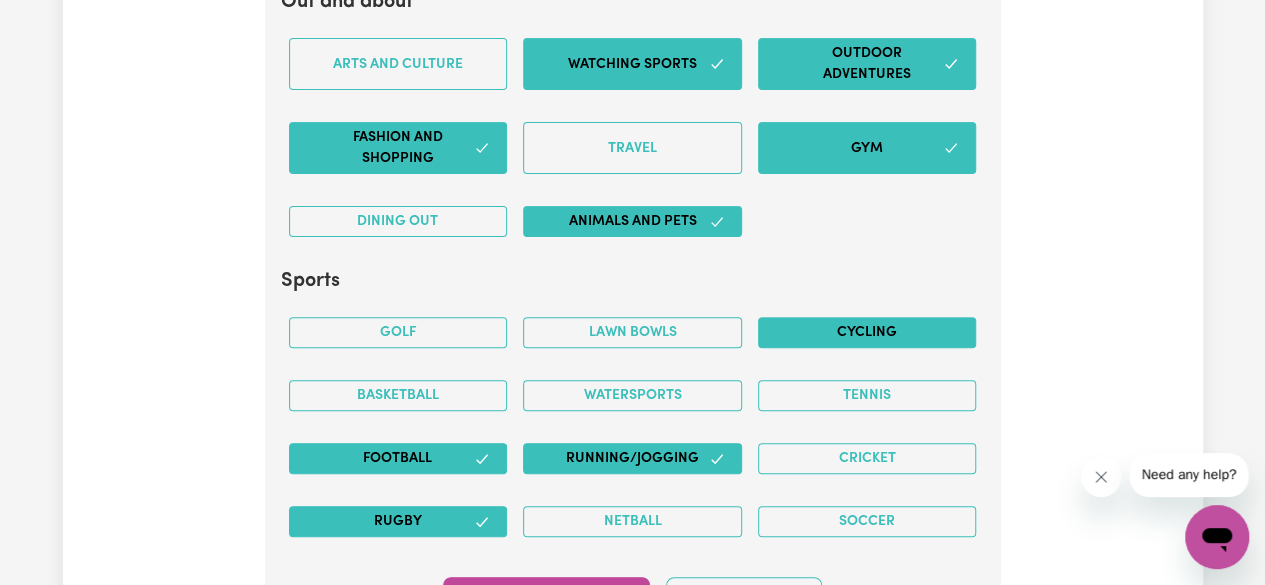 click on "Cycling" at bounding box center [867, 332] 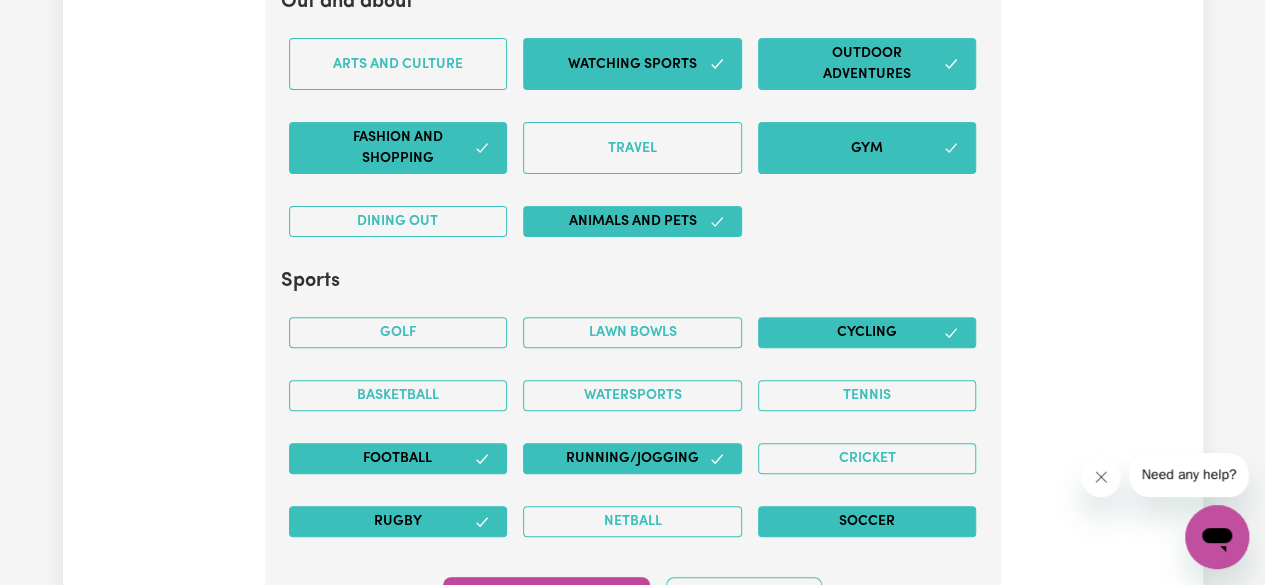 click on "Soccer" at bounding box center [867, 521] 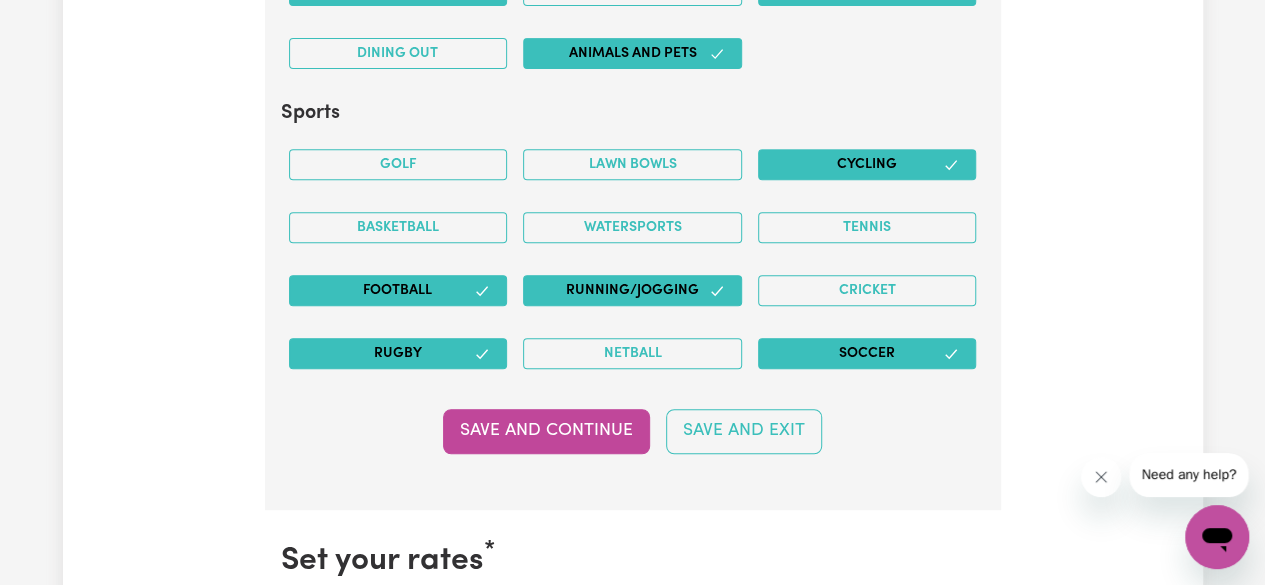 scroll, scrollTop: 4187, scrollLeft: 0, axis: vertical 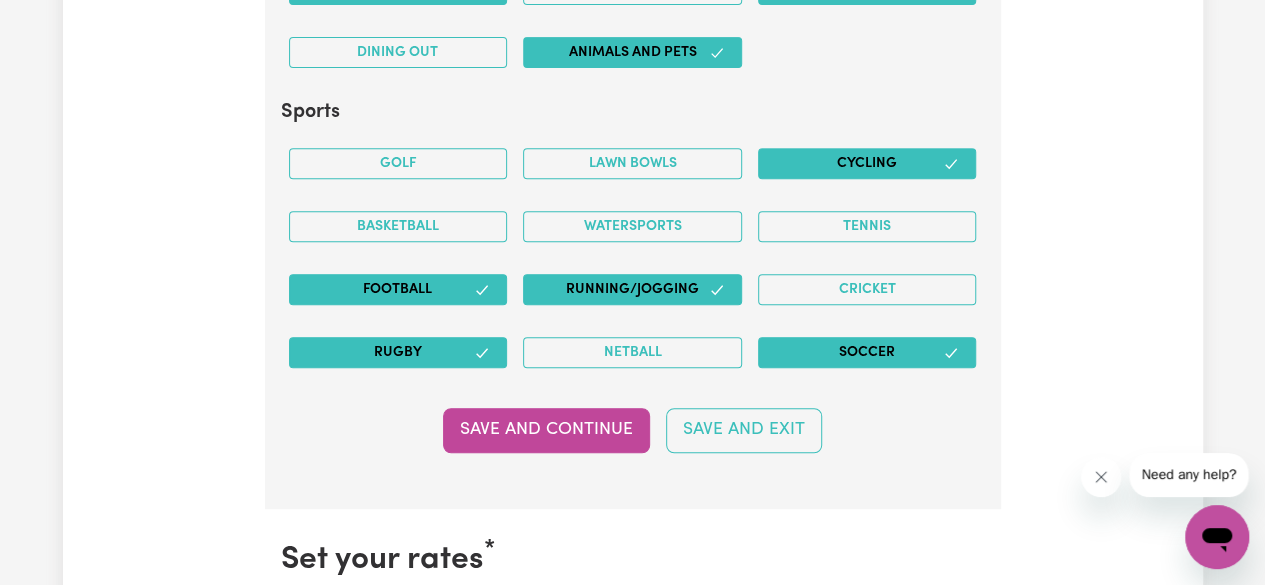 drag, startPoint x: 478, startPoint y: 215, endPoint x: 582, endPoint y: 95, distance: 158.79547 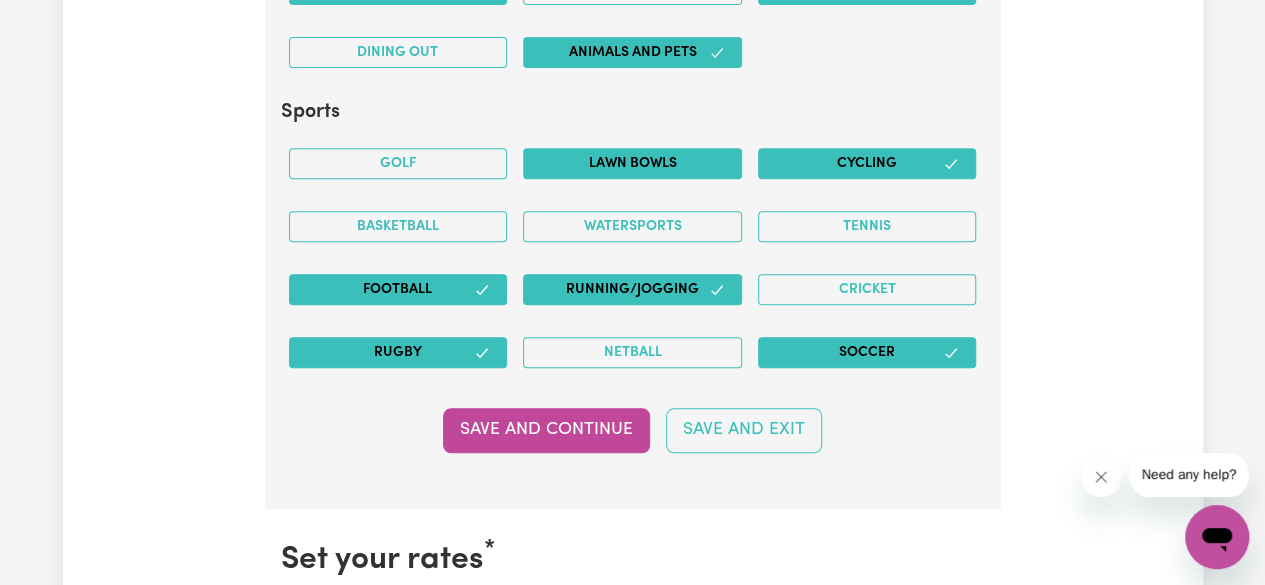 click on "Lawn bowls" at bounding box center (632, 163) 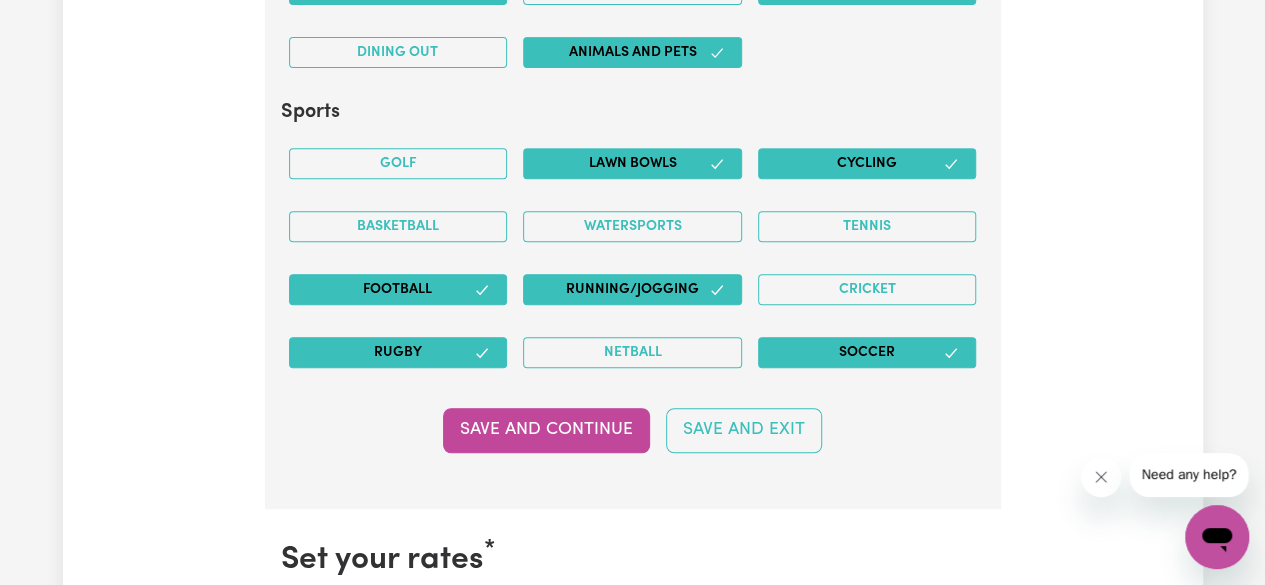 click on "Watersports" at bounding box center [632, 226] 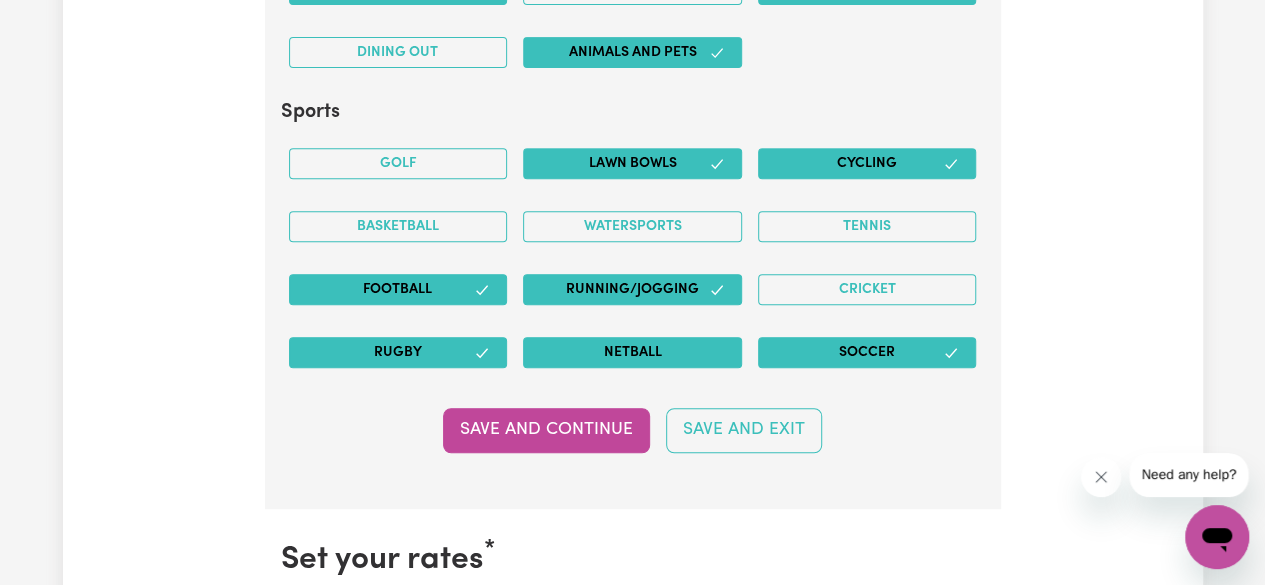 drag, startPoint x: 617, startPoint y: 210, endPoint x: 642, endPoint y: 336, distance: 128.45622 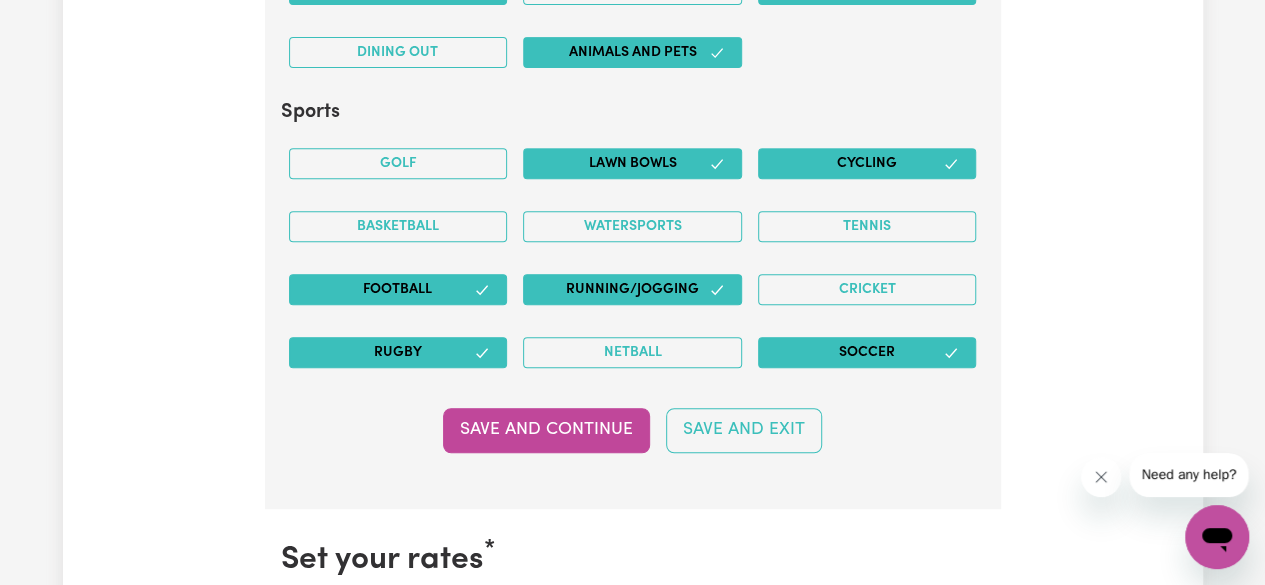 drag, startPoint x: 642, startPoint y: 336, endPoint x: 794, endPoint y: 291, distance: 158.52129 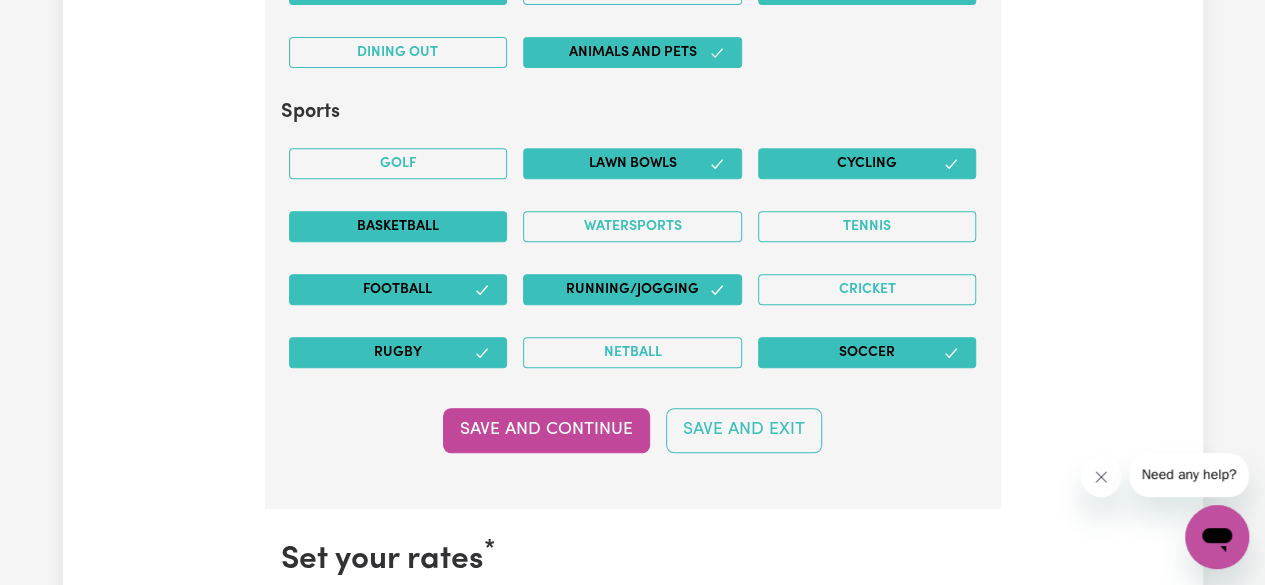 click on "Basketball" at bounding box center [398, 226] 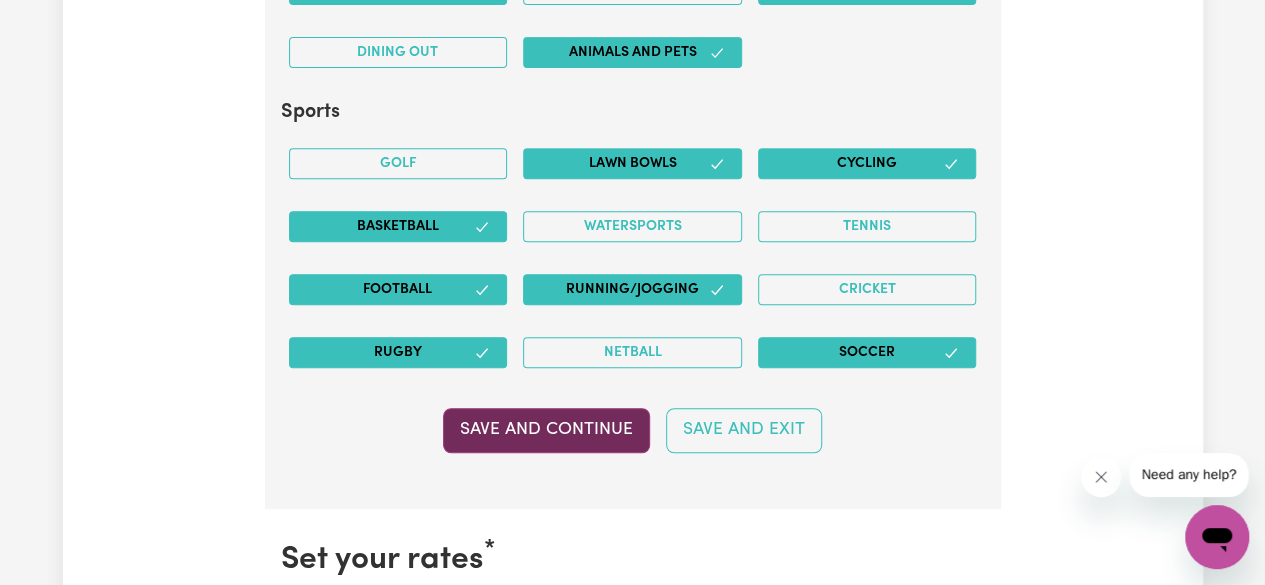 click on "Save and Continue" at bounding box center (546, 430) 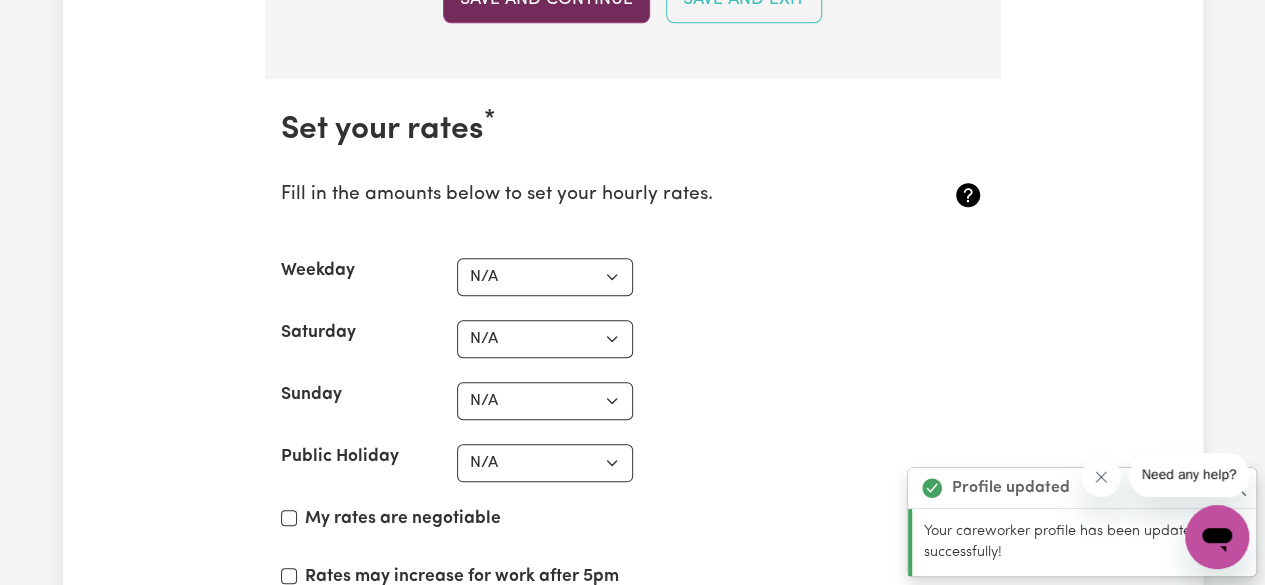 scroll, scrollTop: 4680, scrollLeft: 0, axis: vertical 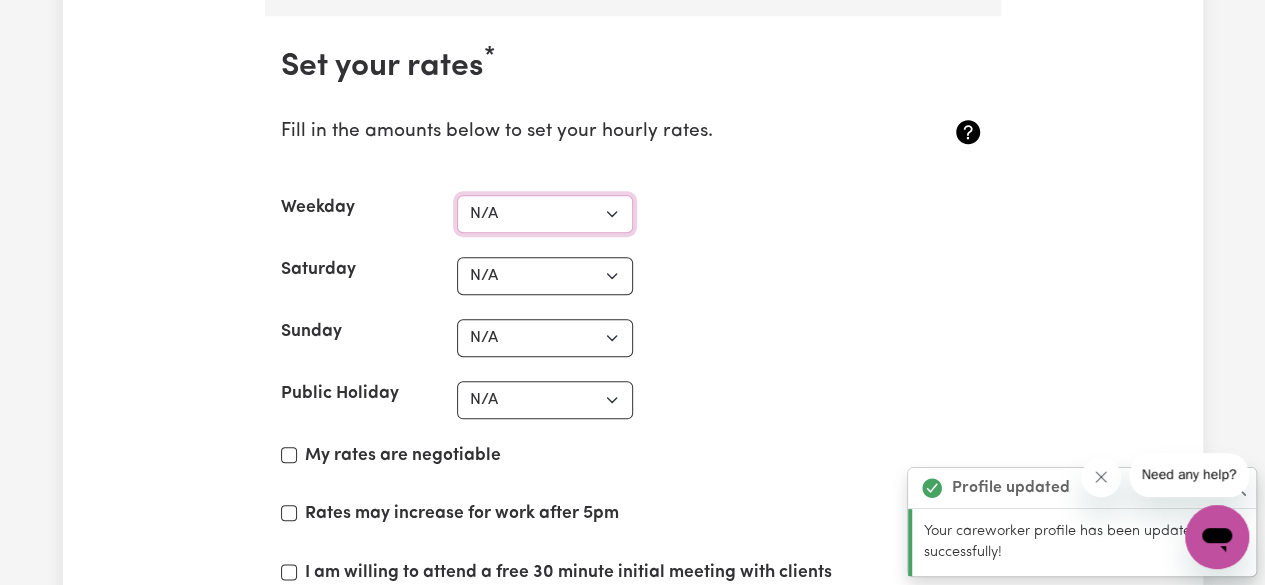 click on "N/A $37 $38 $39 $40 $41 $42 $43 $44 $45 $46 $47 $48 $49 $50 $51 $52 $53 $54 $55 $56 $57 $58 $59 $60 $61 $62 $63 $64 $65 $66 $67 $68 $69 $70 $71 $72 $73 $74 $75 $76 $77 $78 $79 $80 $81 $82 $83 $84 $85 $86 $87 $88 $89 $90 $91 $92 $93 $94 $95 $96 $97 $98 $99 $100 $101 $102 $103 $104 $105 $106 $107 $108 $109 $110 $111 $112 $113 $114 $115 $116 $117 $118 $119 $120 $121 $122 $123 $124 $125 $126 $127 $128 $129 $130 $131 $132 $133 $134 $135 $136 $137 $138 $139 $140 $141 $142 $143 $144 $145 $146 $147 $148 $149 $150 $151 $152 $153 $154 $155 $156 $157 $158 $159 $160 $161 $162" at bounding box center [545, 214] 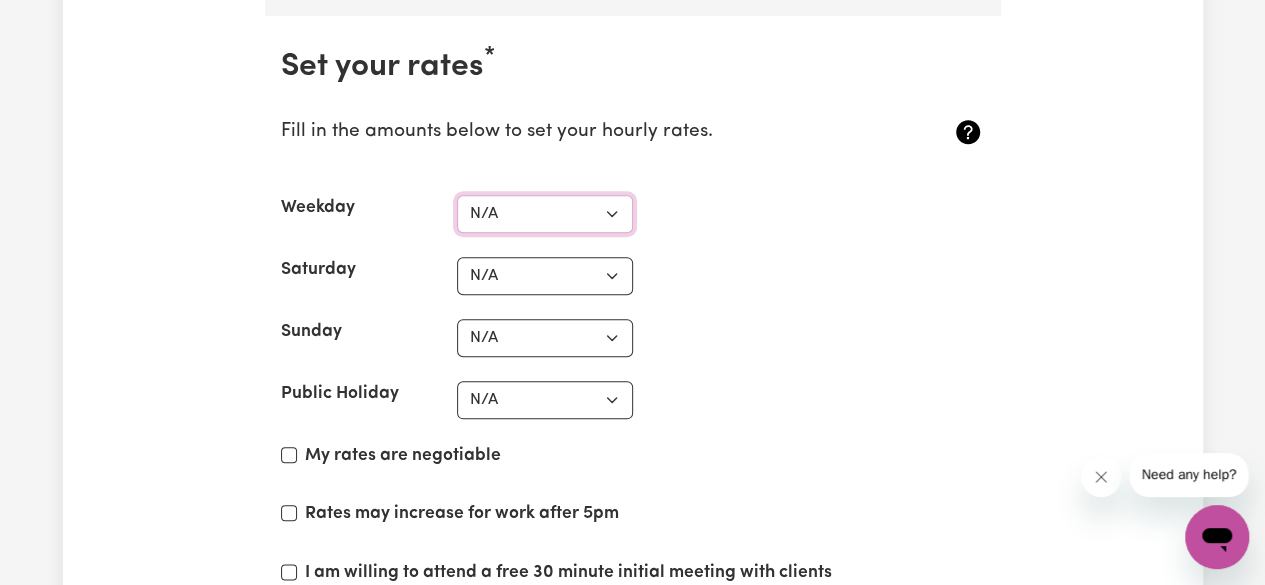 select on "37" 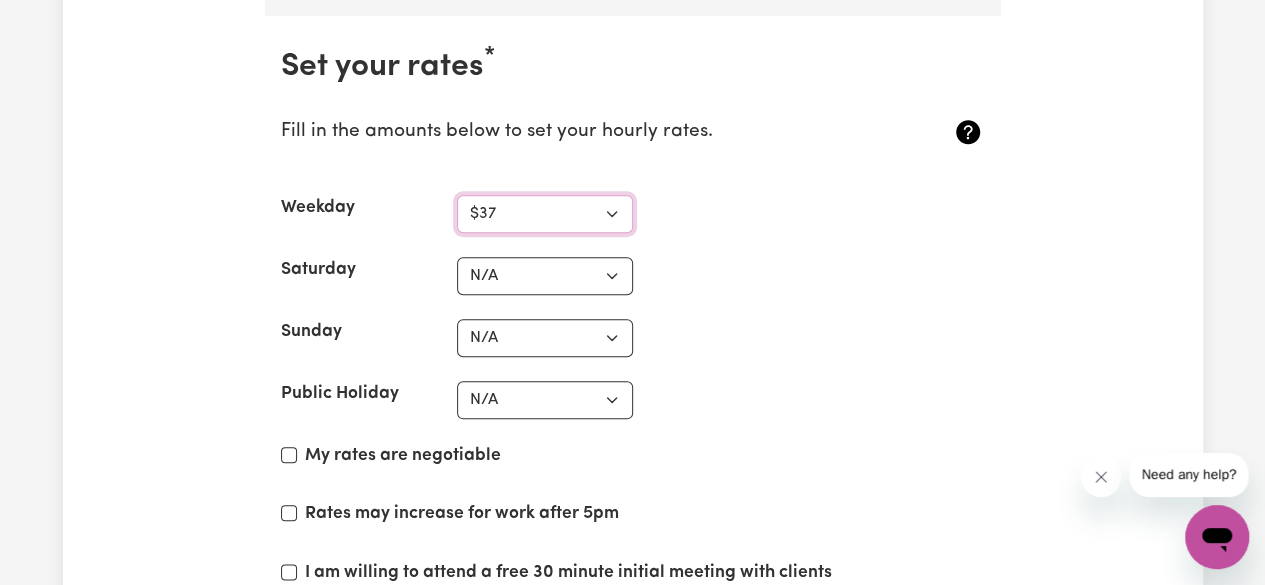 click on "N/A $37 $38 $39 $40 $41 $42 $43 $44 $45 $46 $47 $48 $49 $50 $51 $52 $53 $54 $55 $56 $57 $58 $59 $60 $61 $62 $63 $64 $65 $66 $67 $68 $69 $70 $71 $72 $73 $74 $75 $76 $77 $78 $79 $80 $81 $82 $83 $84 $85 $86 $87 $88 $89 $90 $91 $92 $93 $94 $95 $96 $97 $98 $99 $100 $101 $102 $103 $104 $105 $106 $107 $108 $109 $110 $111 $112 $113 $114 $115 $116 $117 $118 $119 $120 $121 $122 $123 $124 $125 $126 $127 $128 $129 $130 $131 $132 $133 $134 $135 $136 $137 $138 $139 $140 $141 $142 $143 $144 $145 $146 $147 $148 $149 $150 $151 $152 $153 $154 $155 $156 $157 $158 $159 $160 $161 $162" at bounding box center (545, 214) 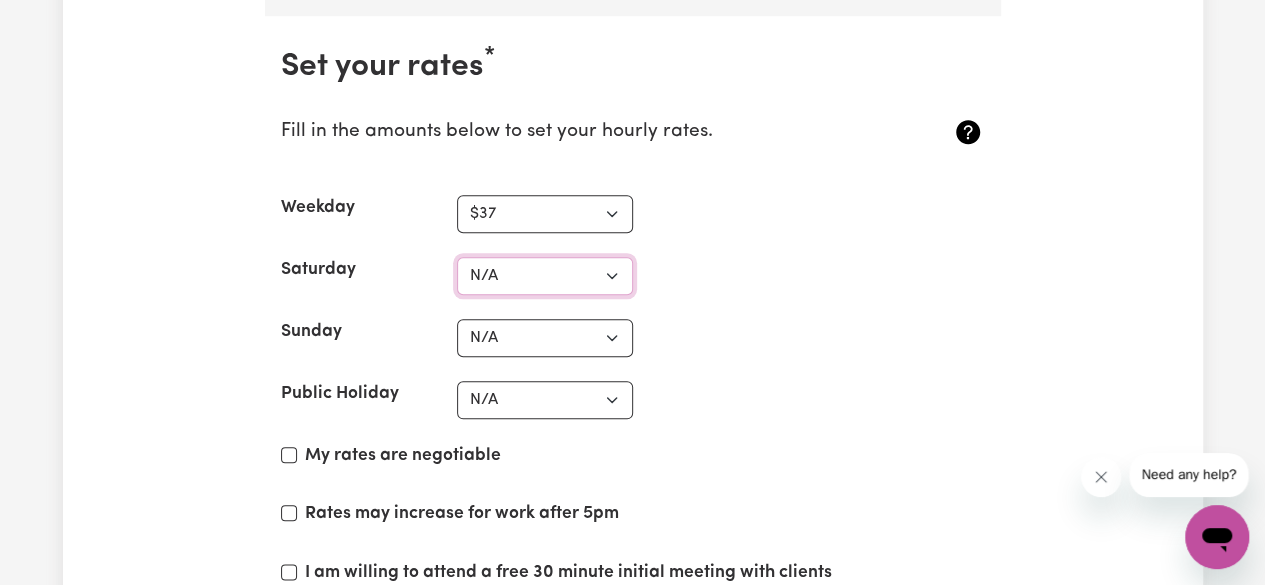 click on "N/A $37 $38 $39 $40 $41 $42 $43 $44 $45 $46 $47 $48 $49 $50 $51 $52 $53 $54 $55 $56 $57 $58 $59 $60 $61 $62 $63 $64 $65 $66 $67 $68 $69 $70 $71 $72 $73 $74 $75 $76 $77 $78 $79 $80 $81 $82 $83 $84 $85 $86 $87 $88 $89 $90 $91 $92 $93 $94 $95 $96 $97 $98 $99 $100 $101 $102 $103 $104 $105 $106 $107 $108 $109 $110 $111 $112 $113 $114 $115 $116 $117 $118 $119 $120 $121 $122 $123 $124 $125 $126 $127 $128 $129 $130 $131 $132 $133 $134 $135 $136 $137 $138 $139 $140 $141 $142 $143 $144 $145 $146 $147 $148 $149 $150 $151 $152 $153 $154 $155 $156 $157 $158 $159 $160 $161 $162" at bounding box center (545, 276) 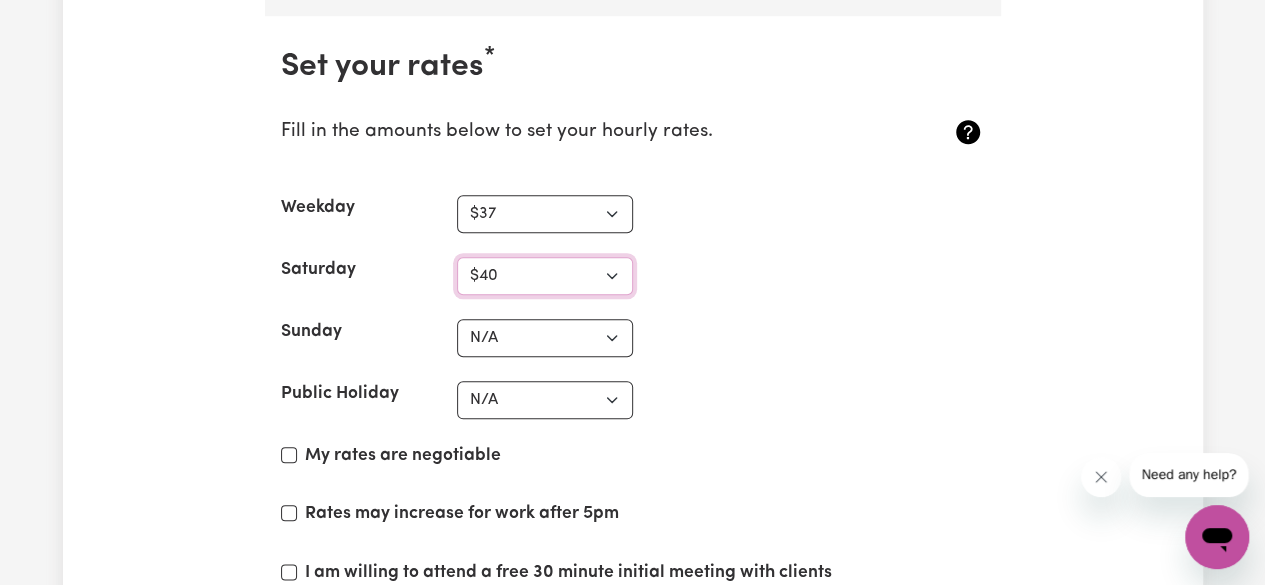 click on "N/A $37 $38 $39 $40 $41 $42 $43 $44 $45 $46 $47 $48 $49 $50 $51 $52 $53 $54 $55 $56 $57 $58 $59 $60 $61 $62 $63 $64 $65 $66 $67 $68 $69 $70 $71 $72 $73 $74 $75 $76 $77 $78 $79 $80 $81 $82 $83 $84 $85 $86 $87 $88 $89 $90 $91 $92 $93 $94 $95 $96 $97 $98 $99 $100 $101 $102 $103 $104 $105 $106 $107 $108 $109 $110 $111 $112 $113 $114 $115 $116 $117 $118 $119 $120 $121 $122 $123 $124 $125 $126 $127 $128 $129 $130 $131 $132 $133 $134 $135 $136 $137 $138 $139 $140 $141 $142 $143 $144 $145 $146 $147 $148 $149 $150 $151 $152 $153 $154 $155 $156 $157 $158 $159 $160 $161 $162" at bounding box center [545, 276] 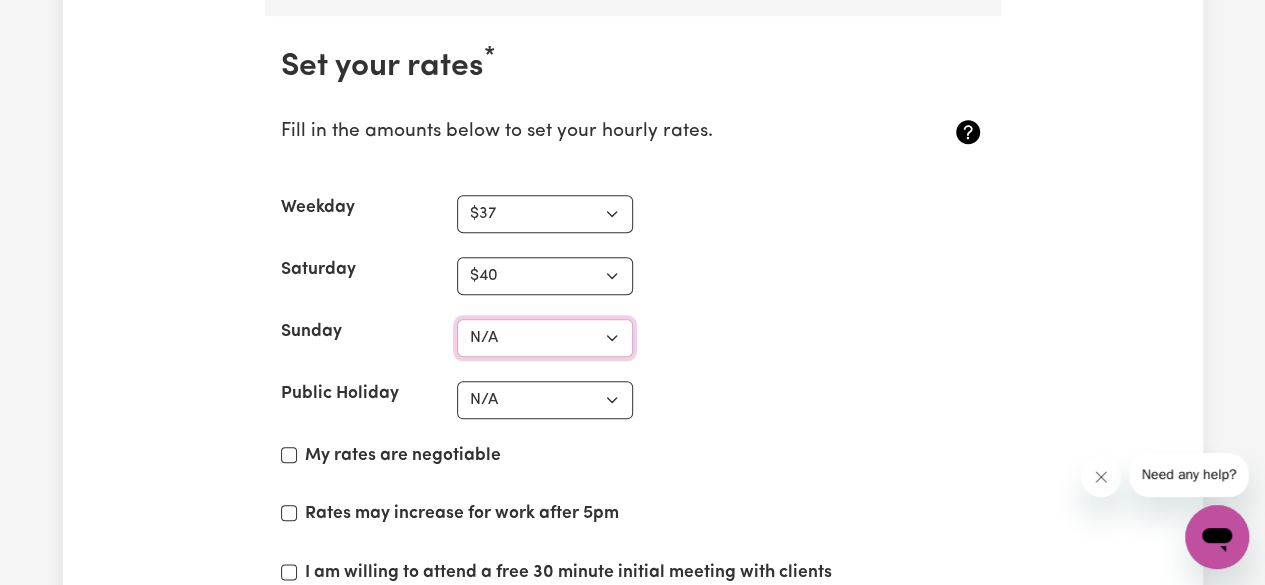 click on "N/A $37 $38 $39 $40 $41 $42 $43 $44 $45 $46 $47 $48 $49 $50 $51 $52 $53 $54 $55 $56 $57 $58 $59 $60 $61 $62 $63 $64 $65 $66 $67 $68 $69 $70 $71 $72 $73 $74 $75 $76 $77 $78 $79 $80 $81 $82 $83 $84 $85 $86 $87 $88 $89 $90 $91 $92 $93 $94 $95 $96 $97 $98 $99 $100 $101 $102 $103 $104 $105 $106 $107 $108 $109 $110 $111 $112 $113 $114 $115 $116 $117 $118 $119 $120 $121 $122 $123 $124 $125 $126 $127 $128 $129 $130 $131 $132 $133 $134 $135 $136 $137 $138 $139 $140 $141 $142 $143 $144 $145 $146 $147 $148 $149 $150 $151 $152 $153 $154 $155 $156 $157 $158 $159 $160 $161 $162" at bounding box center (545, 338) 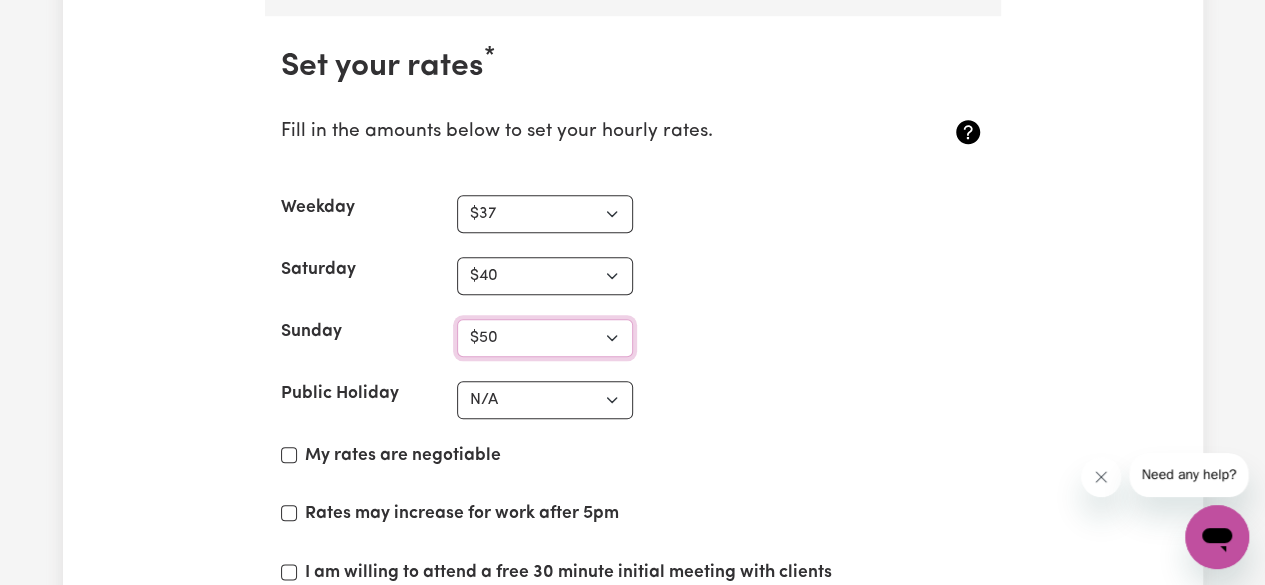 click on "N/A $37 $38 $39 $40 $41 $42 $43 $44 $45 $46 $47 $48 $49 $50 $51 $52 $53 $54 $55 $56 $57 $58 $59 $60 $61 $62 $63 $64 $65 $66 $67 $68 $69 $70 $71 $72 $73 $74 $75 $76 $77 $78 $79 $80 $81 $82 $83 $84 $85 $86 $87 $88 $89 $90 $91 $92 $93 $94 $95 $96 $97 $98 $99 $100 $101 $102 $103 $104 $105 $106 $107 $108 $109 $110 $111 $112 $113 $114 $115 $116 $117 $118 $119 $120 $121 $122 $123 $124 $125 $126 $127 $128 $129 $130 $131 $132 $133 $134 $135 $136 $137 $138 $139 $140 $141 $142 $143 $144 $145 $146 $147 $148 $149 $150 $151 $152 $153 $154 $155 $156 $157 $158 $159 $160 $161 $162" at bounding box center [545, 338] 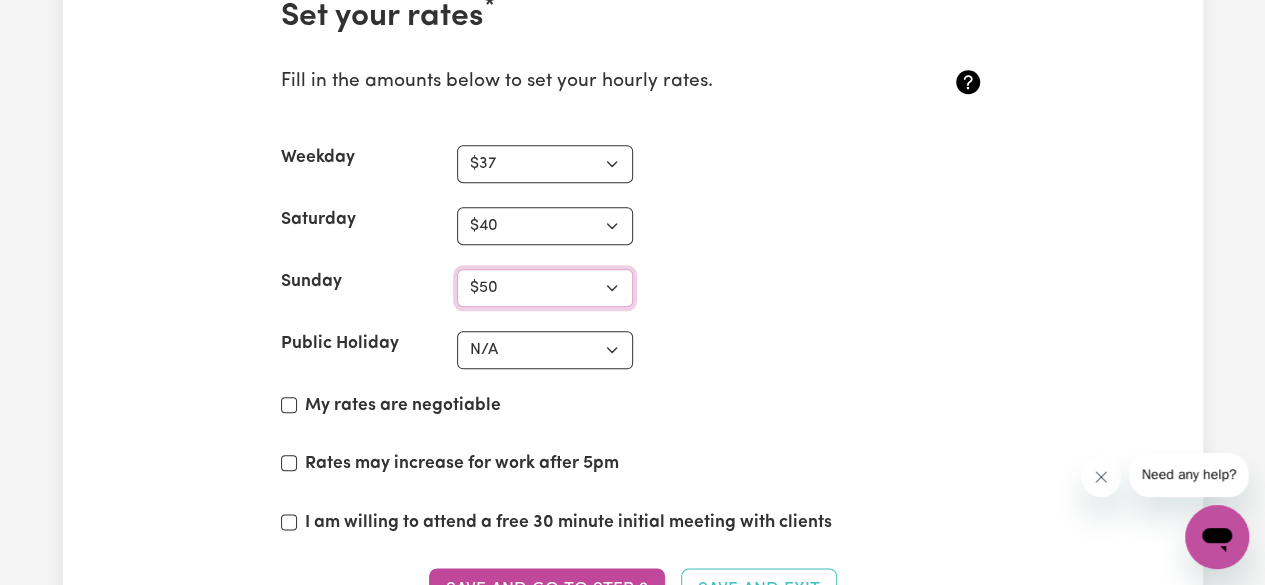 scroll, scrollTop: 4770, scrollLeft: 0, axis: vertical 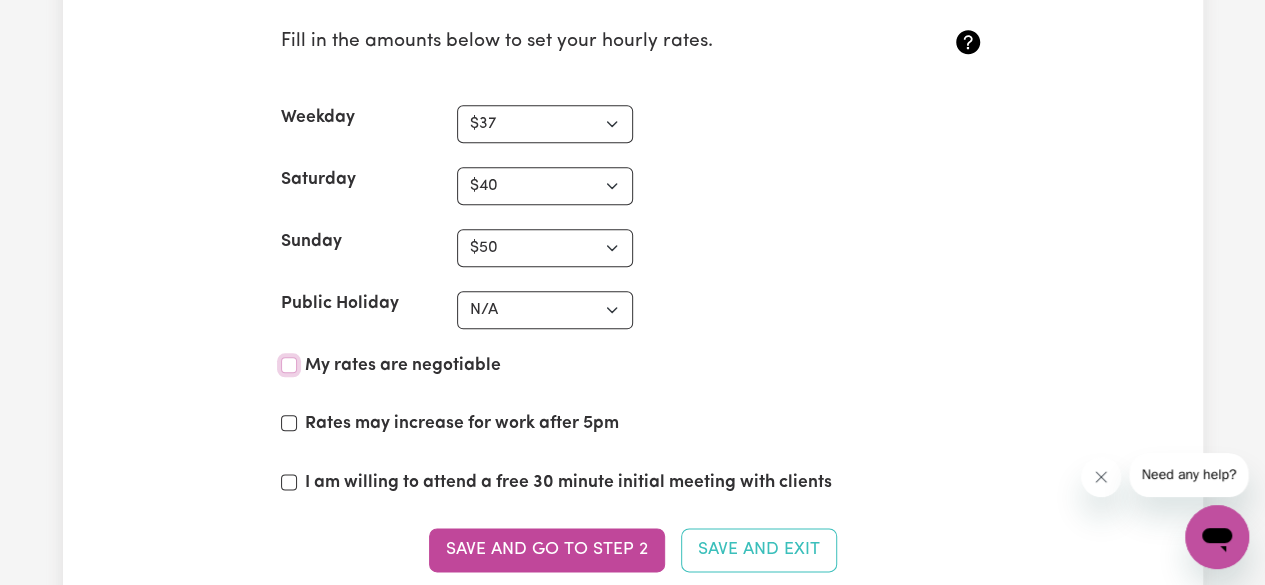 click on "My rates are negotiable" at bounding box center (289, 365) 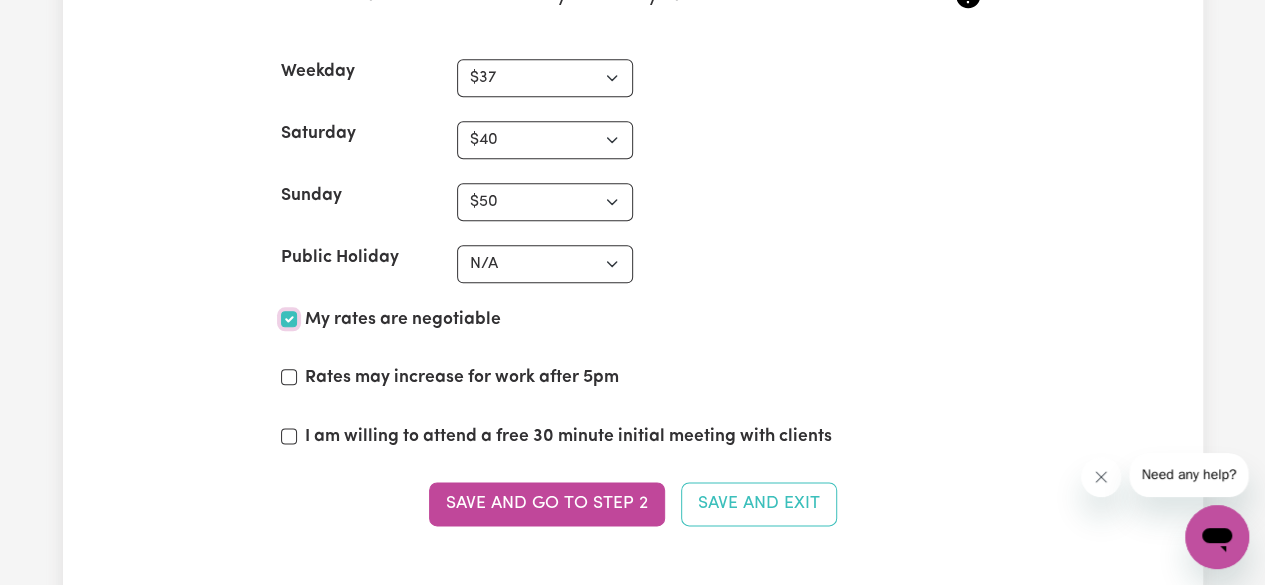 scroll, scrollTop: 4836, scrollLeft: 0, axis: vertical 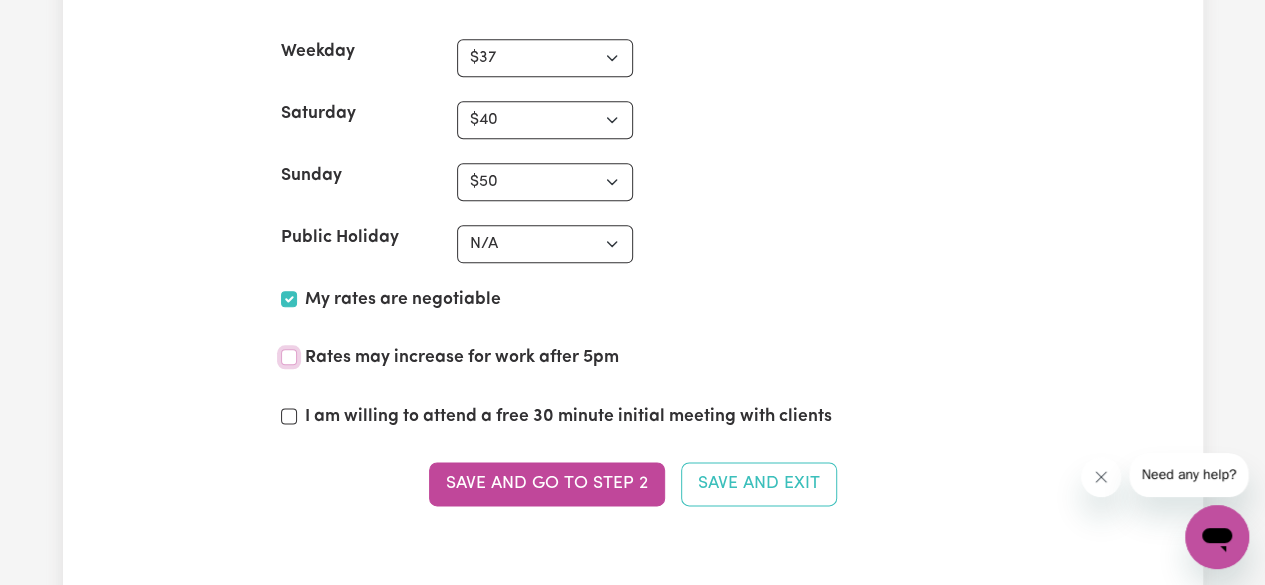 click on "Rates may increase for work after 5pm" at bounding box center (289, 357) 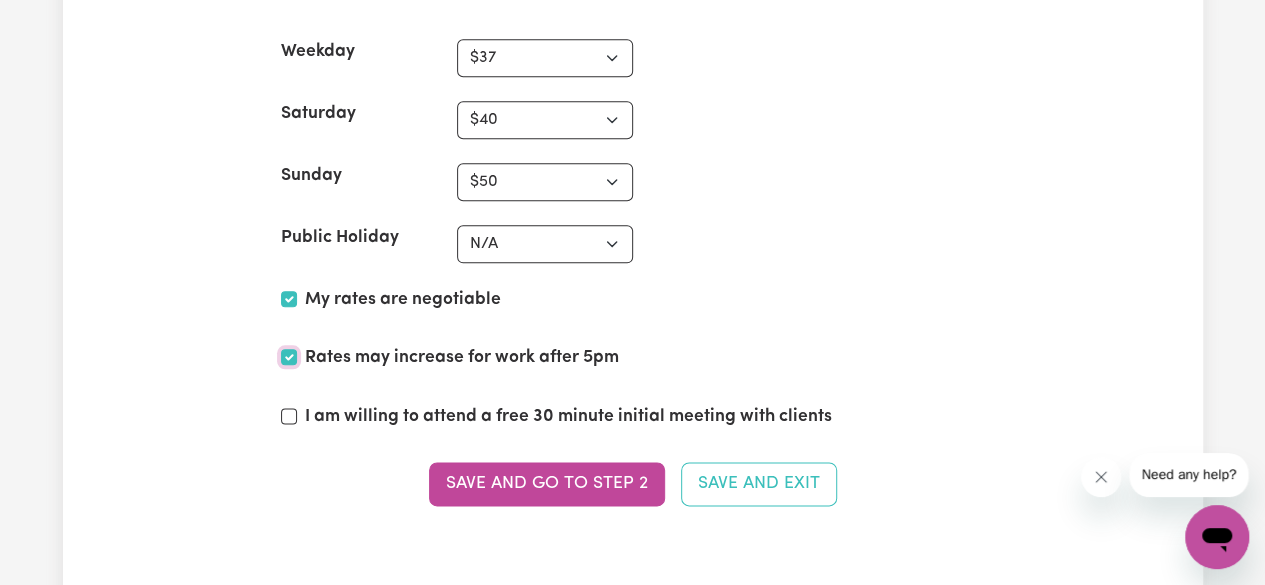 checkbox on "true" 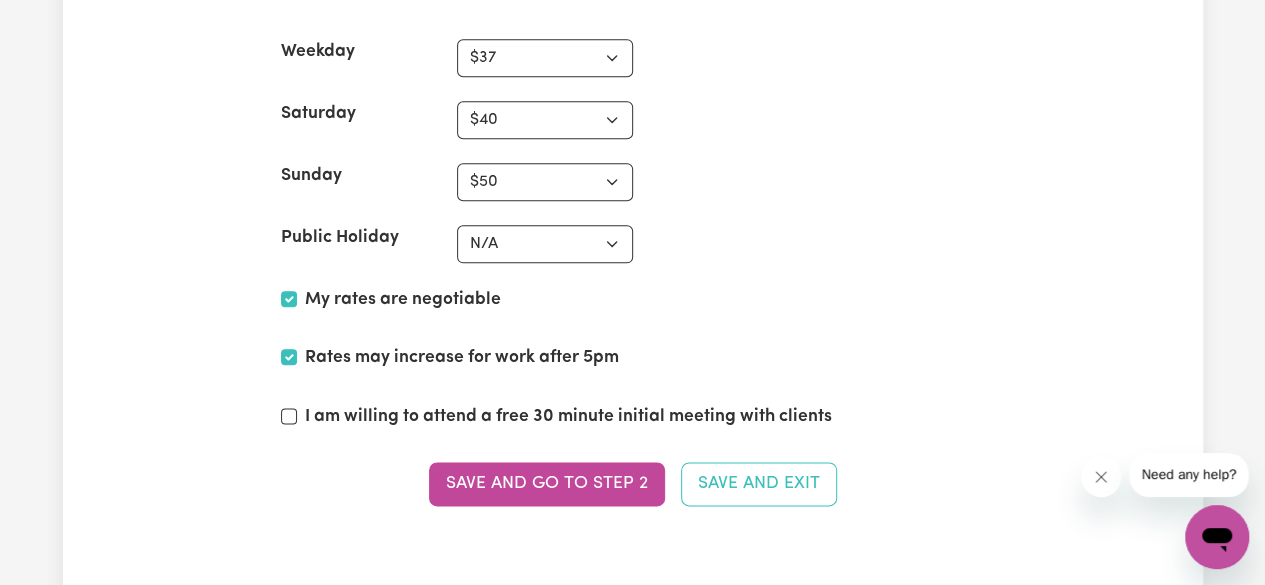 click on "I am willing to attend a free 30 minute initial meeting with clients" at bounding box center [633, 421] 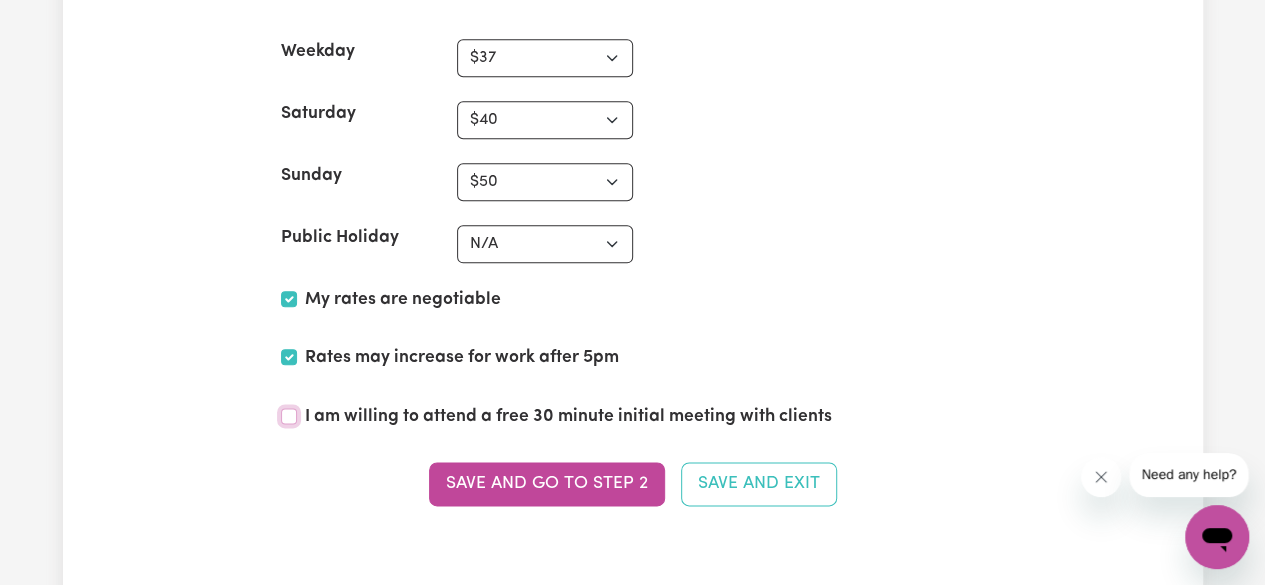click on "I am willing to attend a free 30 minute initial meeting with clients" at bounding box center [289, 416] 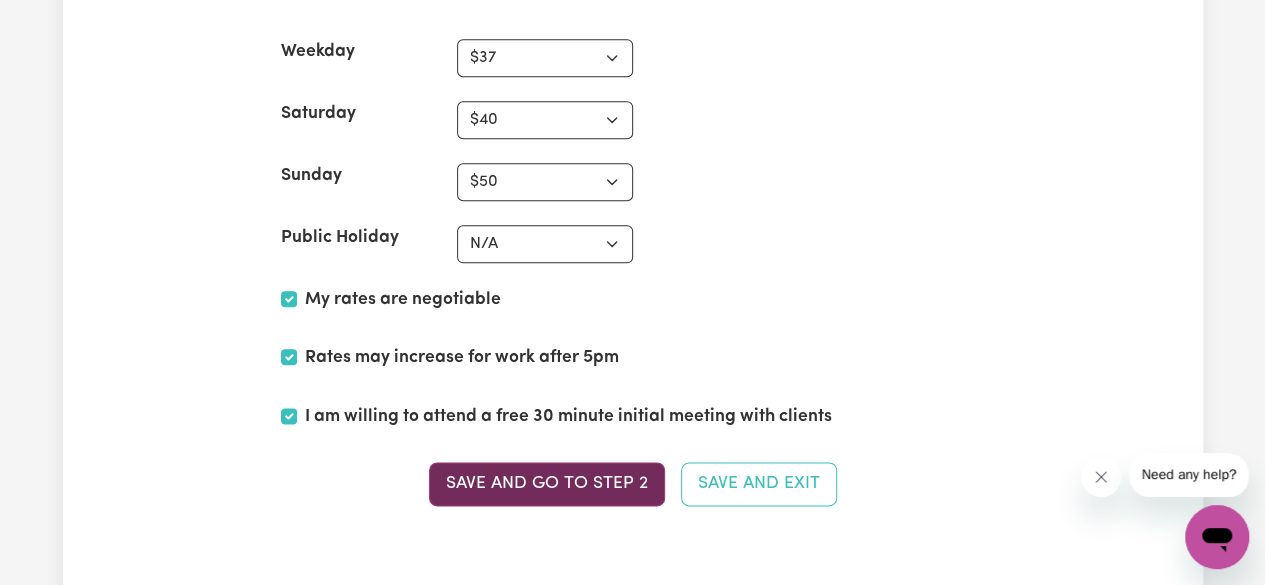 click on "Save and go to Step 2" at bounding box center [547, 484] 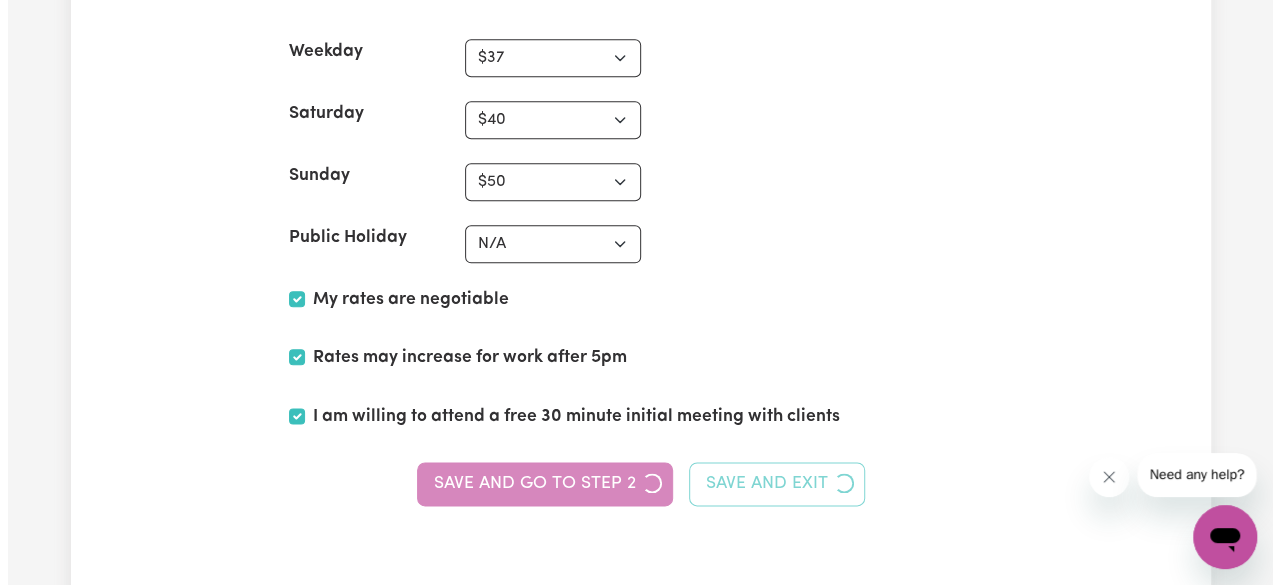 scroll, scrollTop: 0, scrollLeft: 0, axis: both 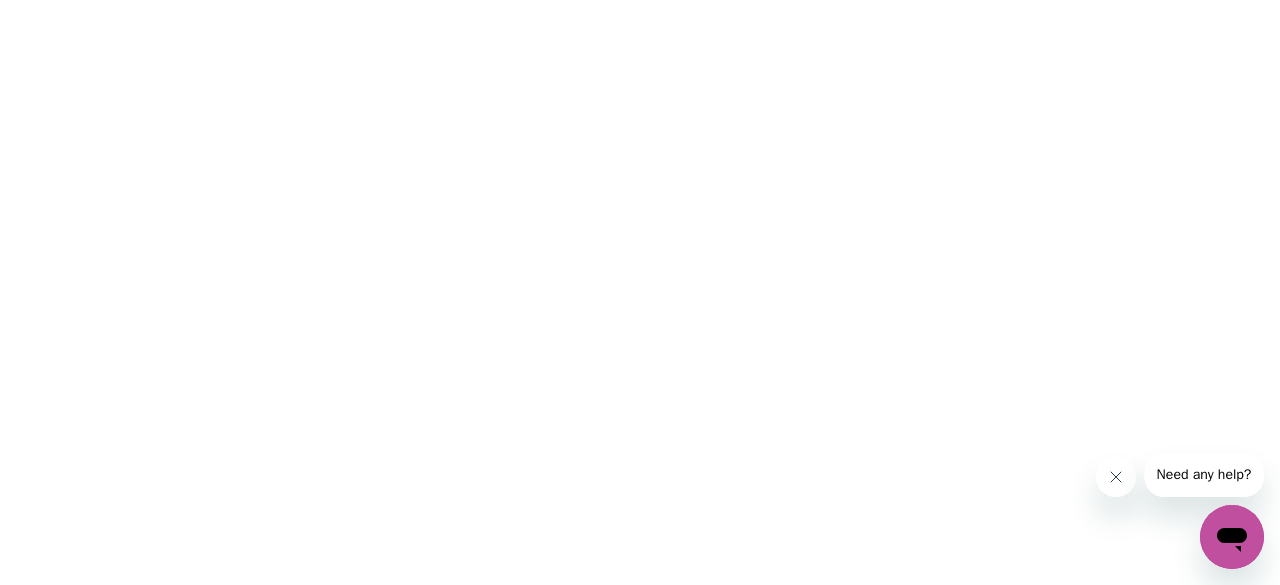 drag, startPoint x: 342, startPoint y: 535, endPoint x: 362, endPoint y: 522, distance: 23.853722 